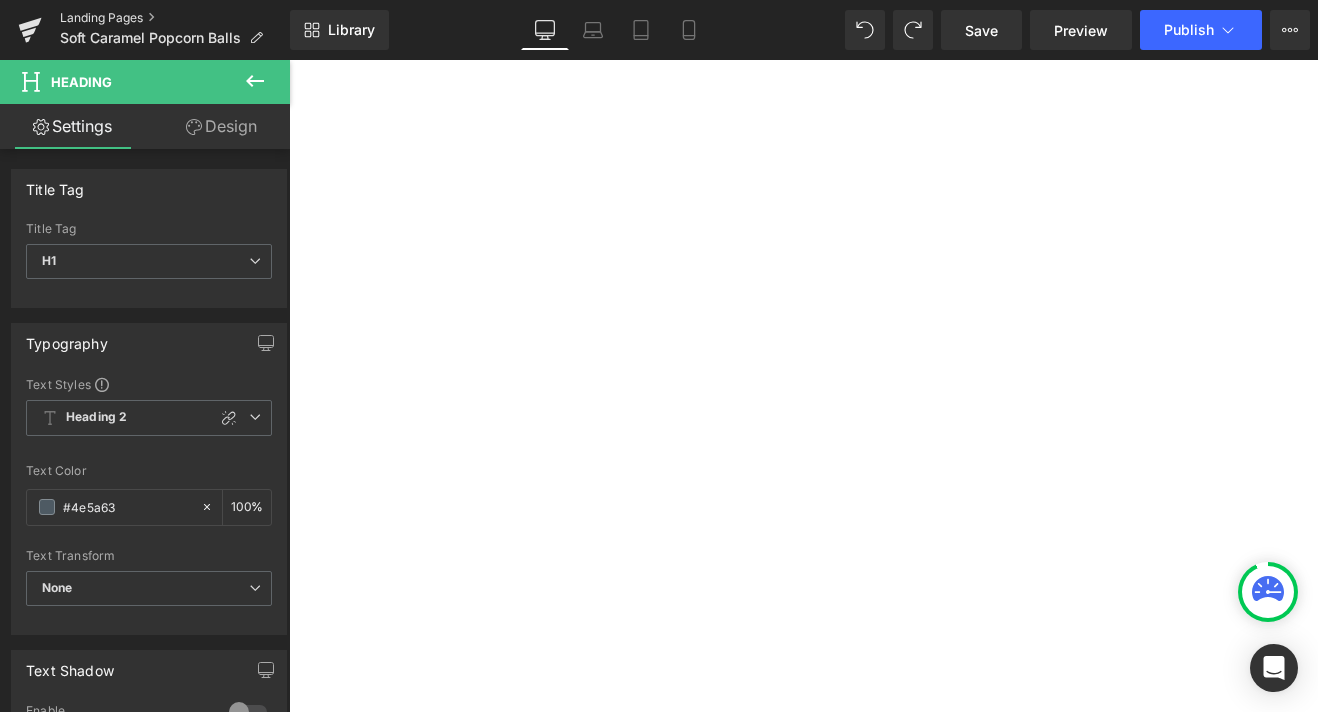 scroll, scrollTop: 0, scrollLeft: 0, axis: both 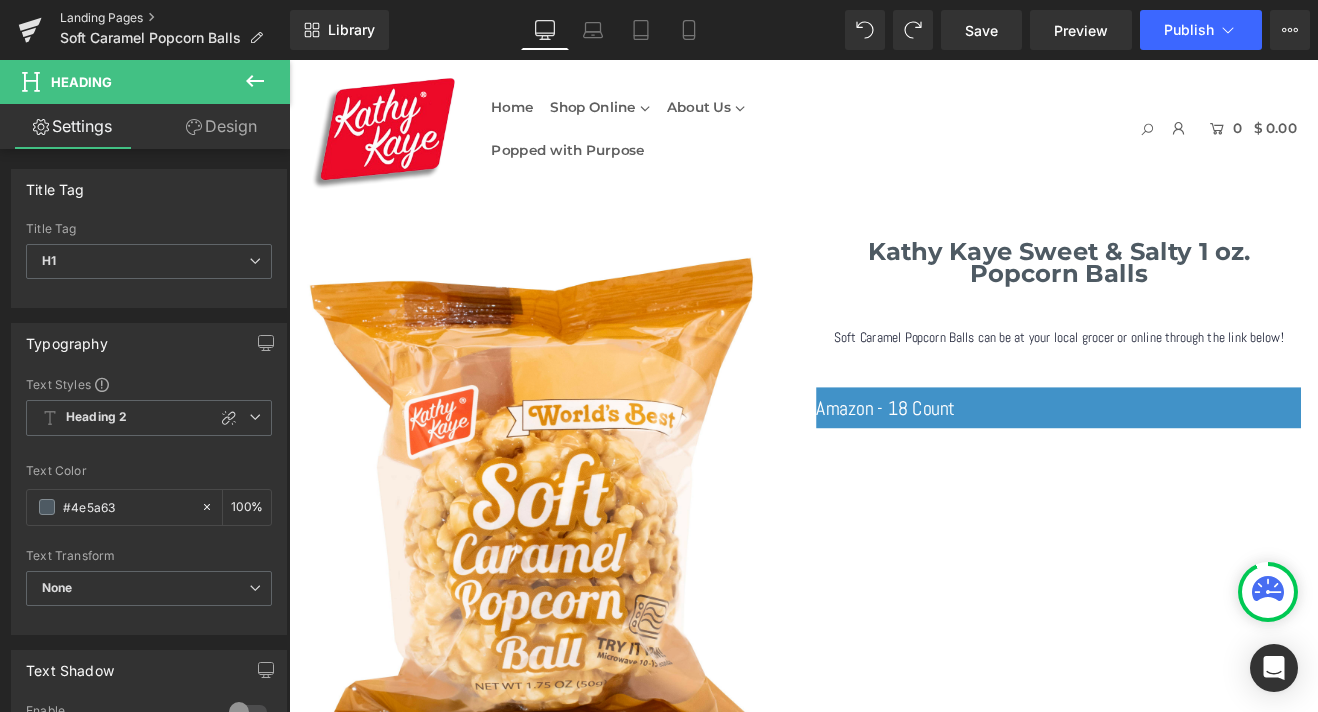 click on "Landing Pages" at bounding box center [175, 18] 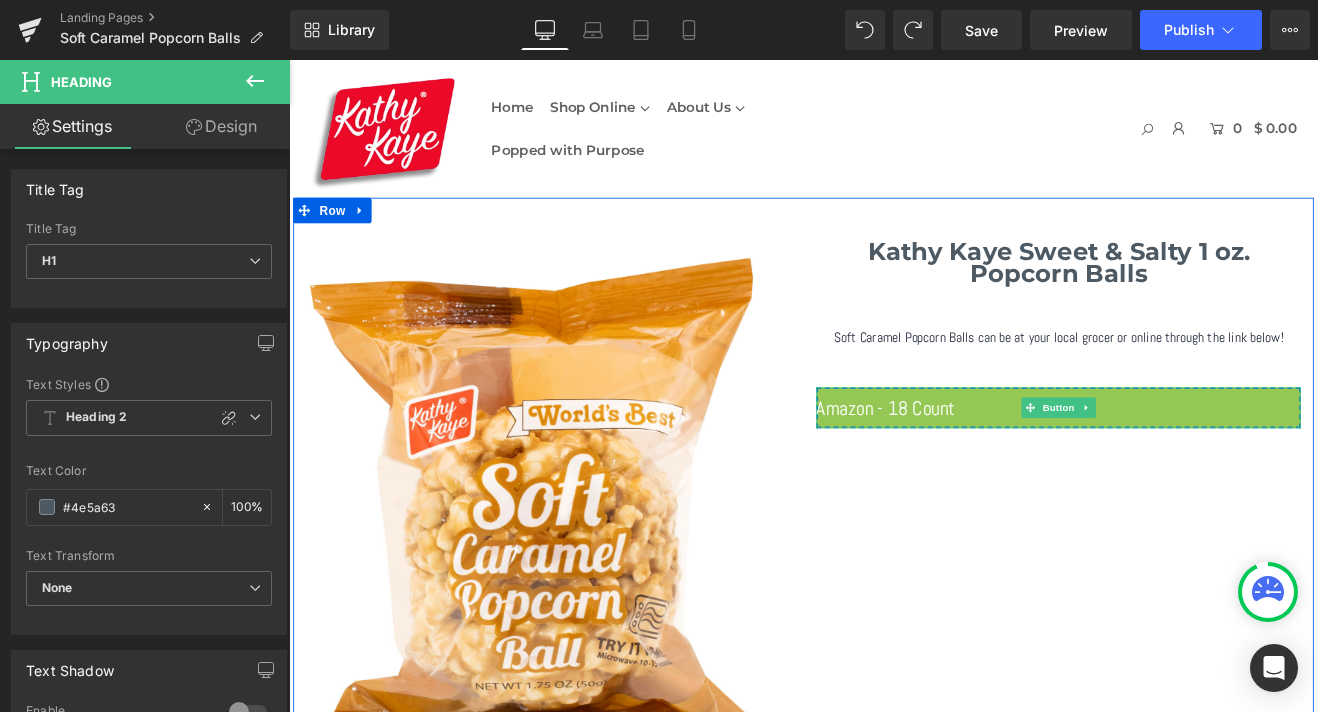 click on "Amazon - 18 Count" at bounding box center [990, 469] 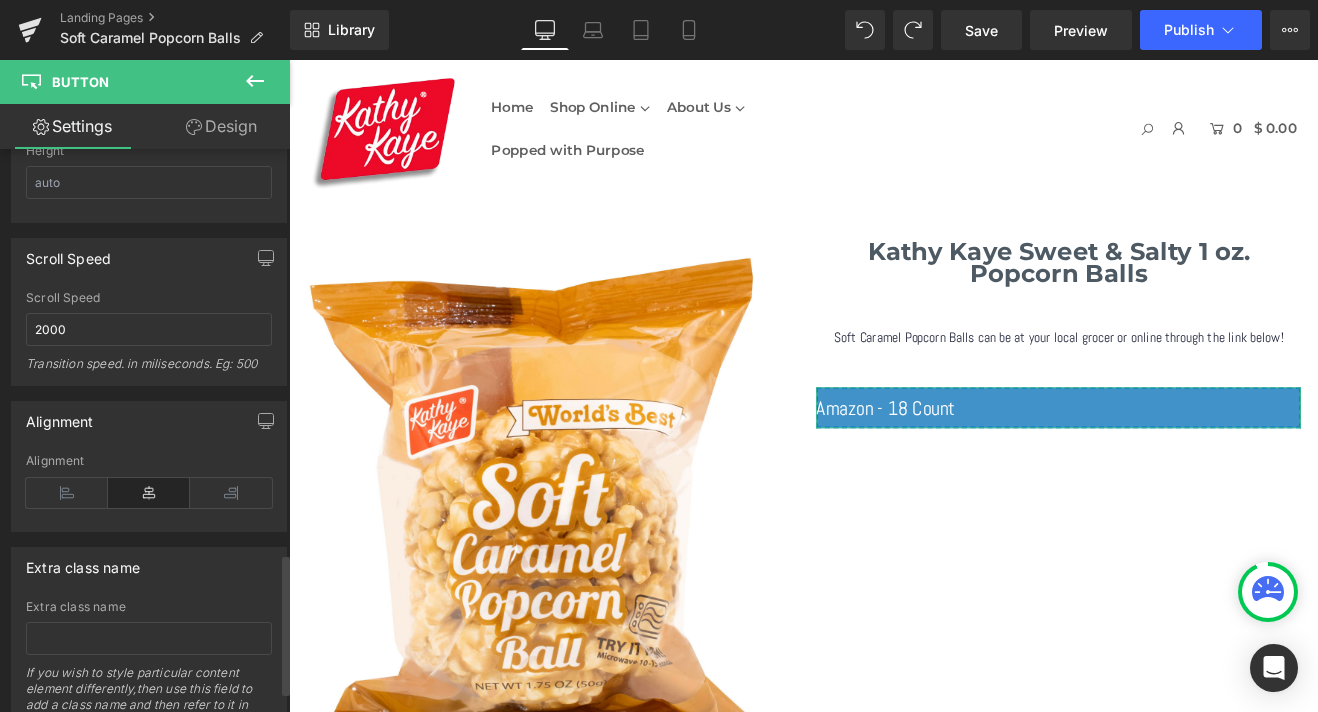scroll, scrollTop: 1638, scrollLeft: 0, axis: vertical 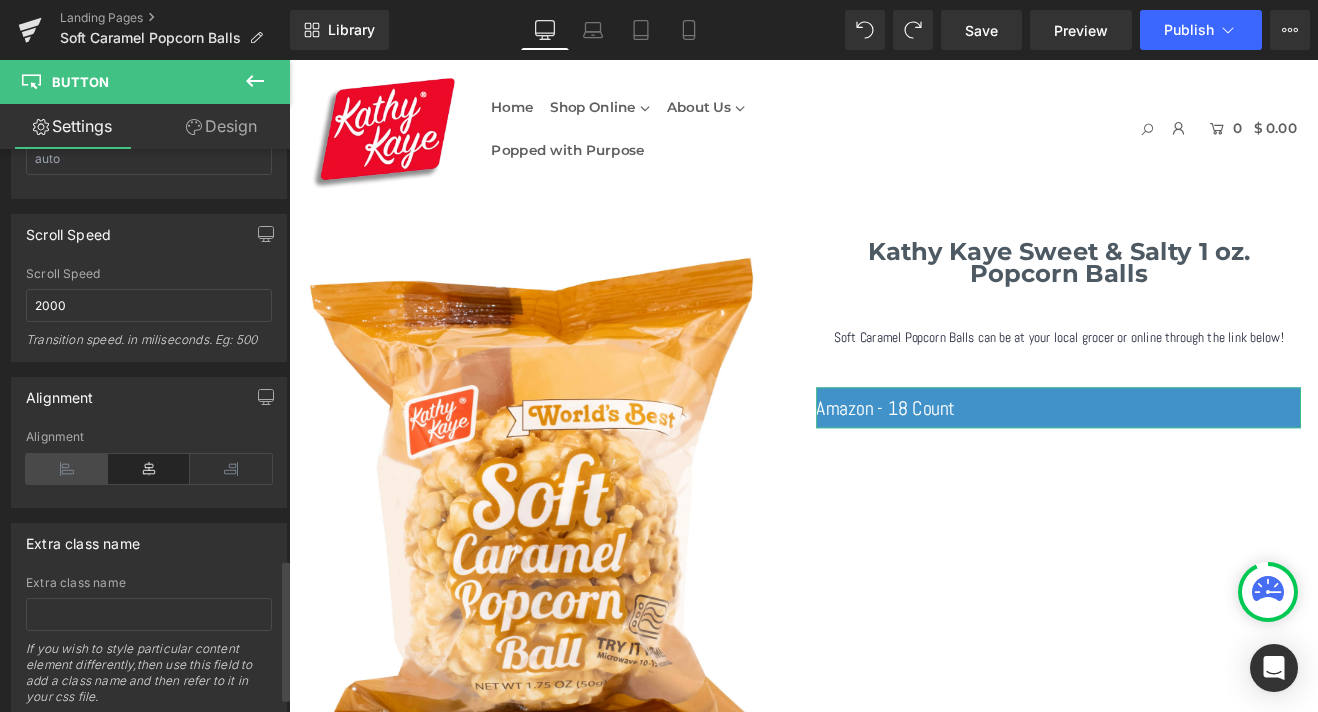 click at bounding box center [67, 469] 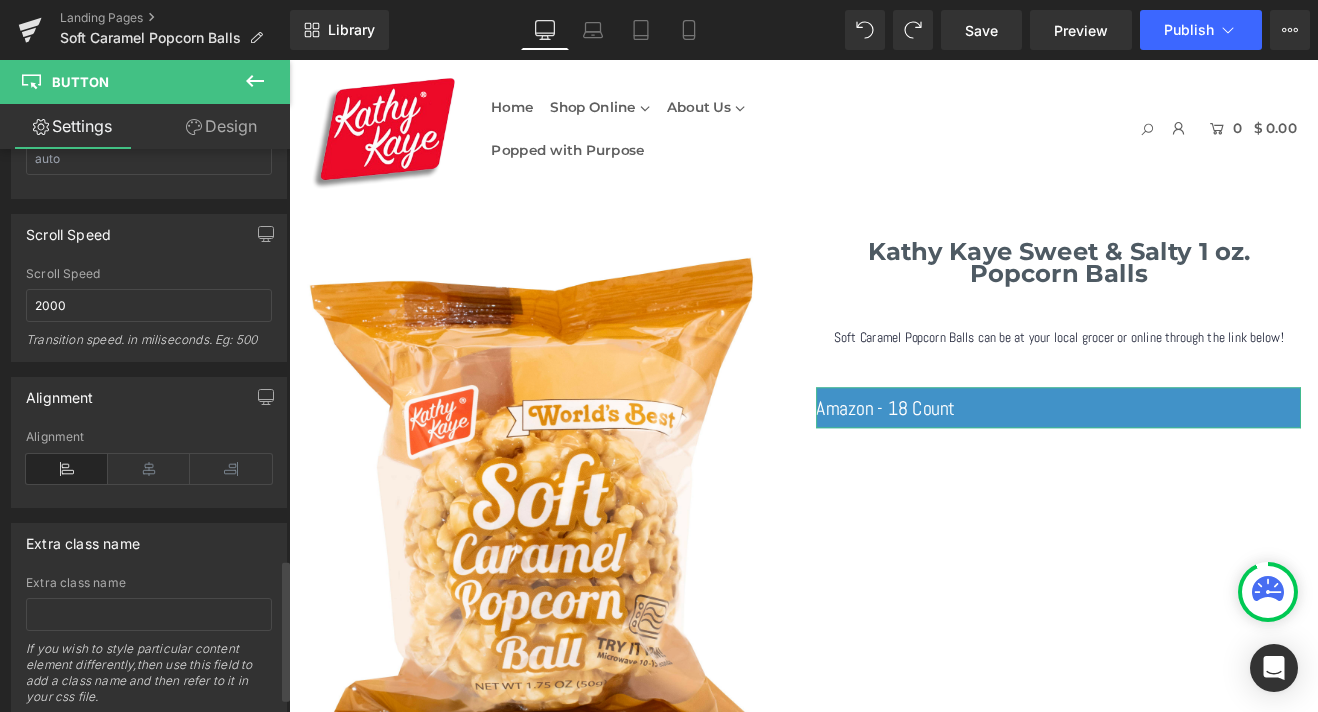 click at bounding box center (67, 469) 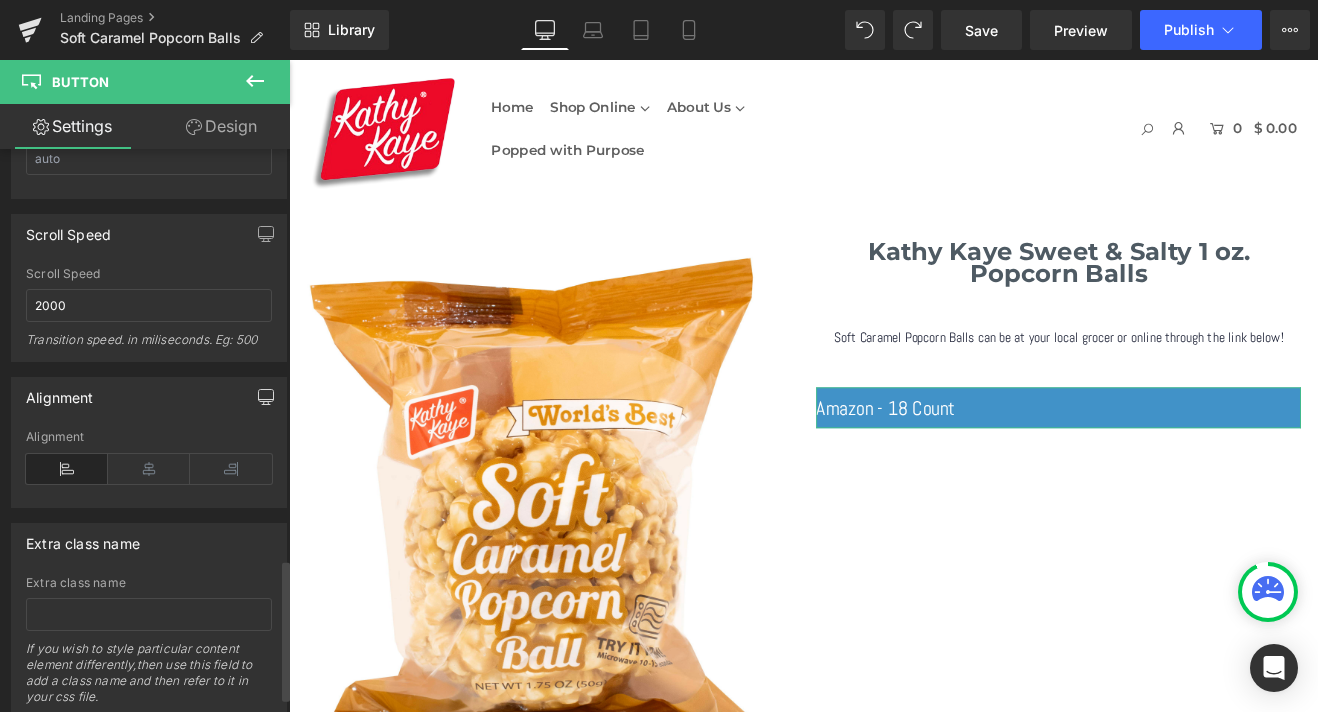 click 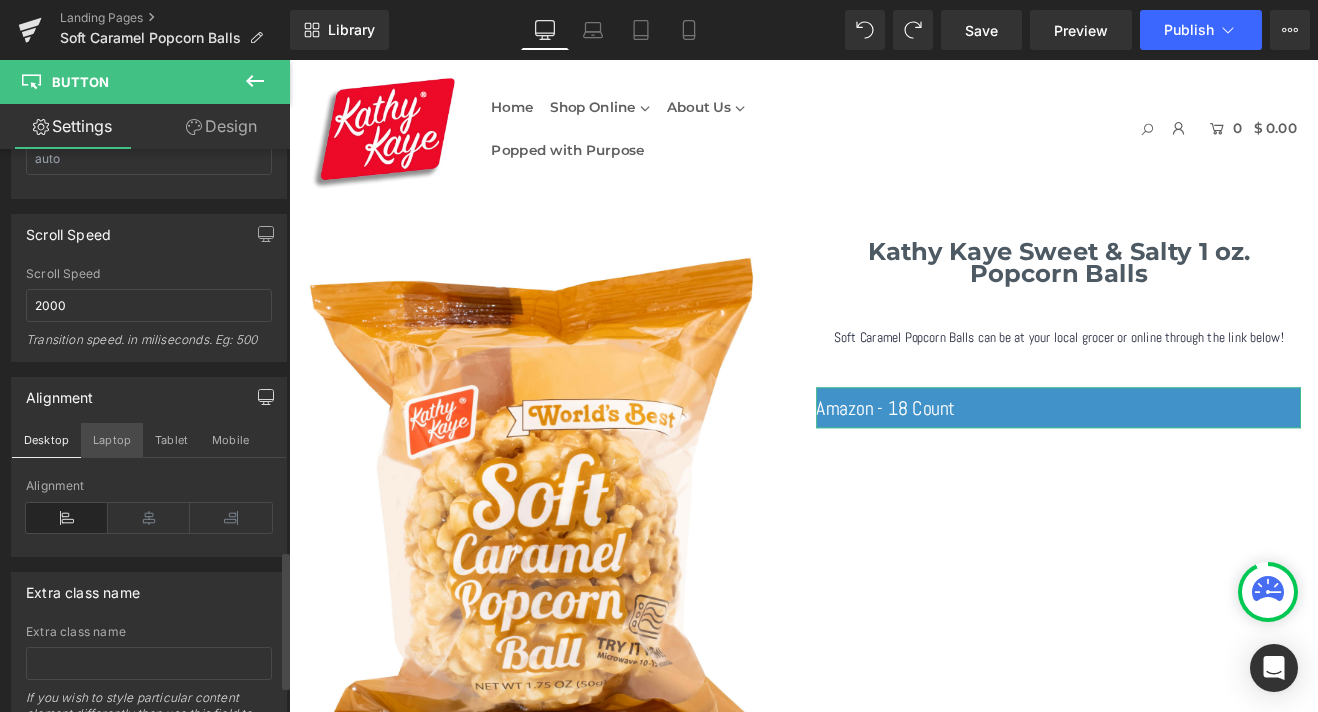click on "Laptop" at bounding box center [112, 440] 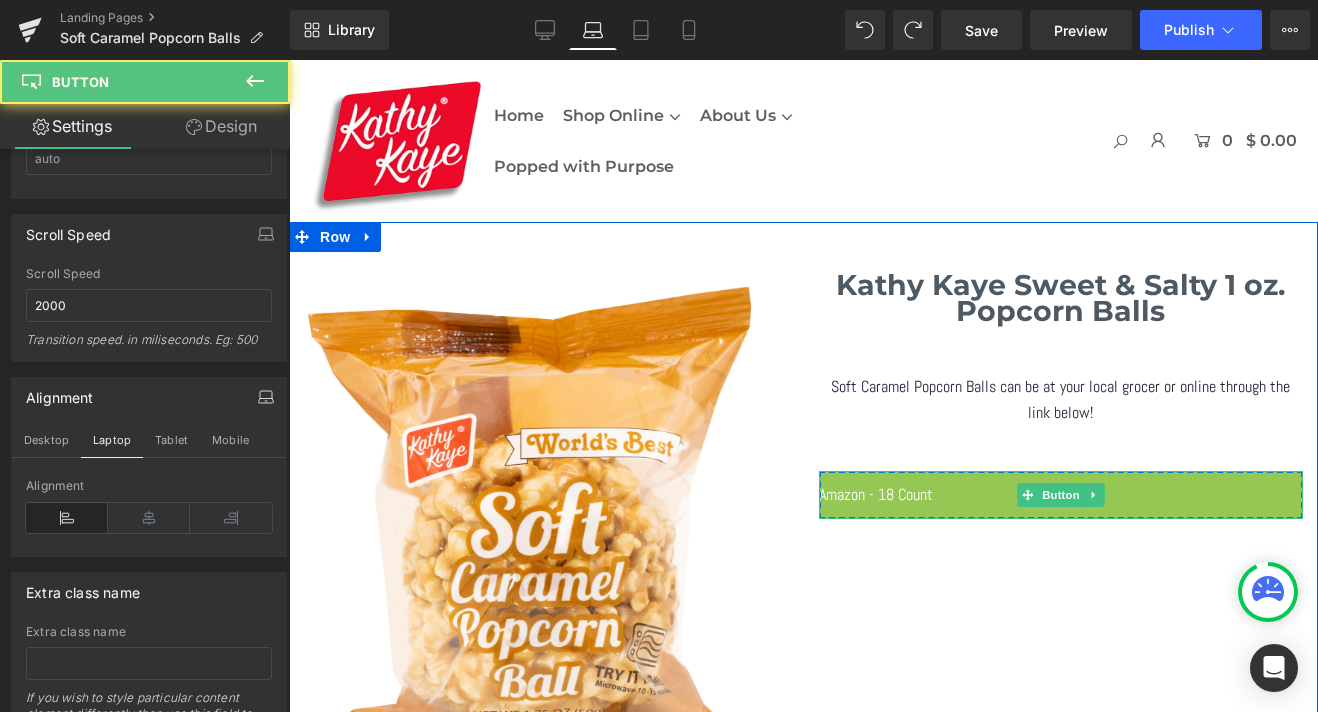 click on "Amazon - 18 Count" at bounding box center (876, 495) 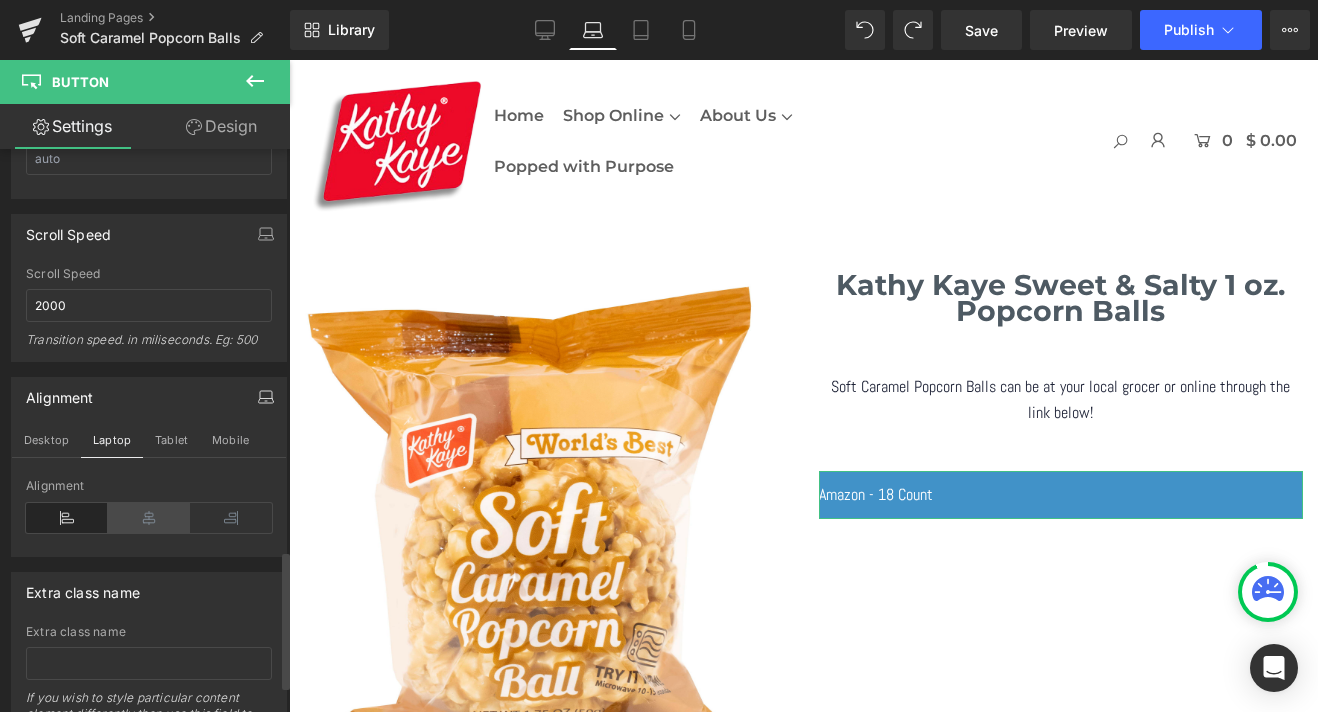 click at bounding box center [149, 518] 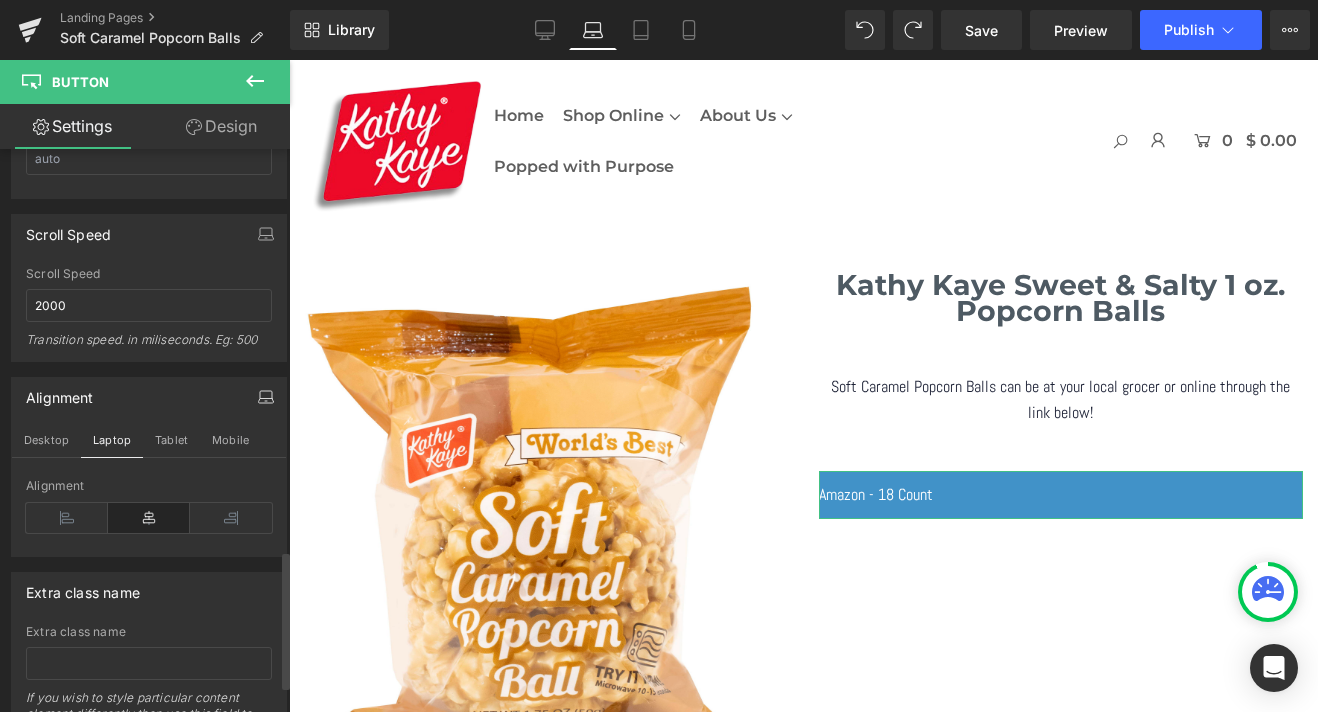 click at bounding box center [149, 518] 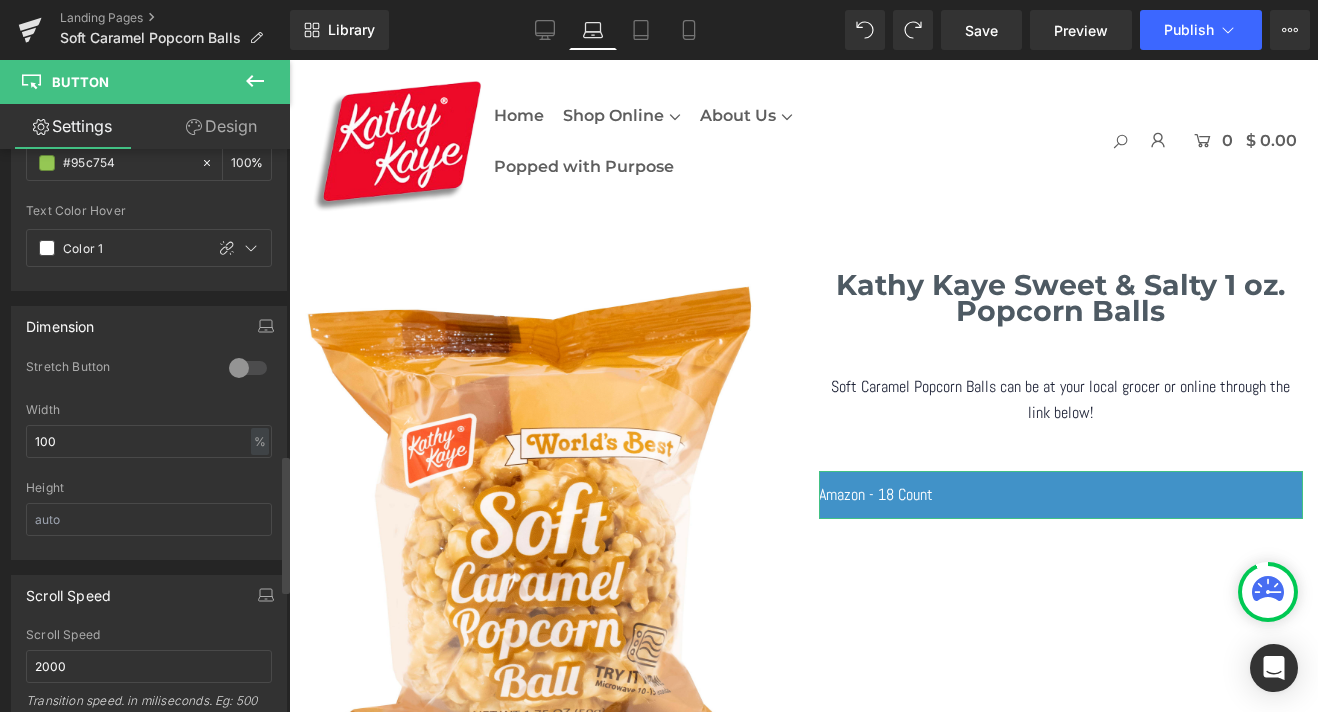 scroll, scrollTop: 1215, scrollLeft: 0, axis: vertical 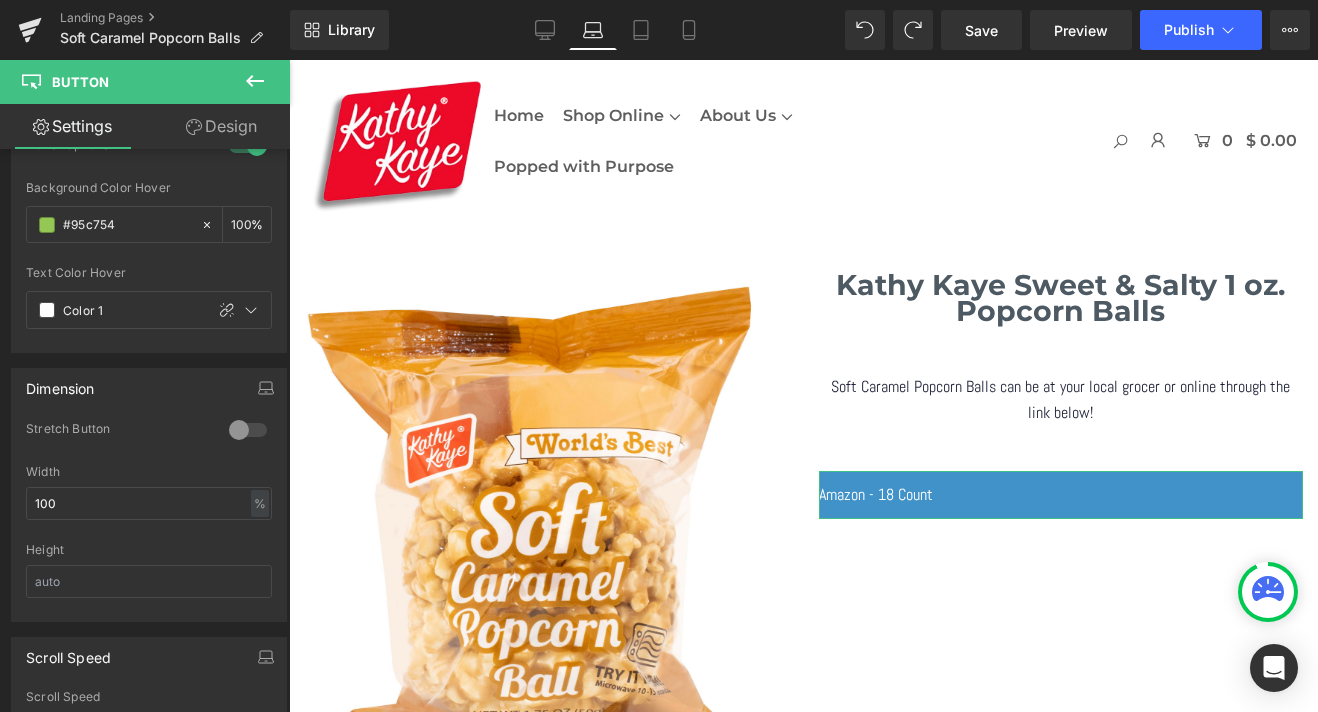 click 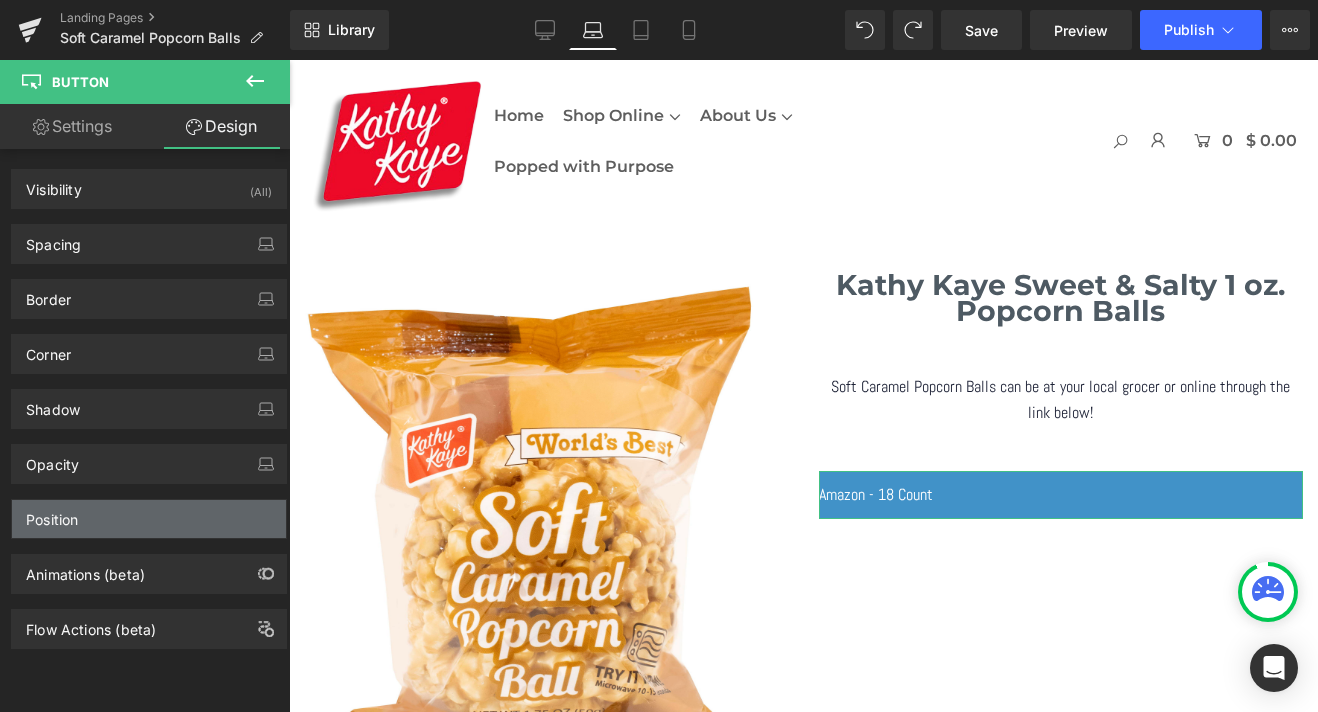 click on "Position" at bounding box center [149, 519] 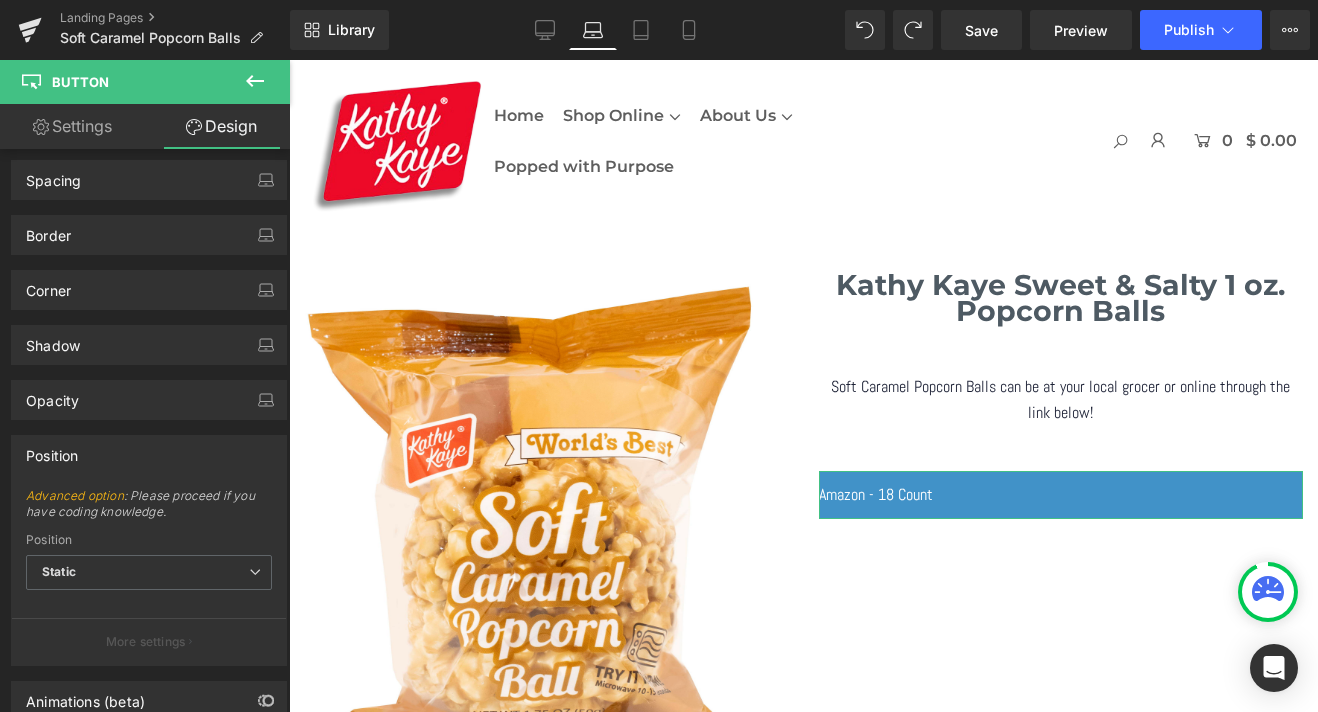 scroll, scrollTop: 64, scrollLeft: 0, axis: vertical 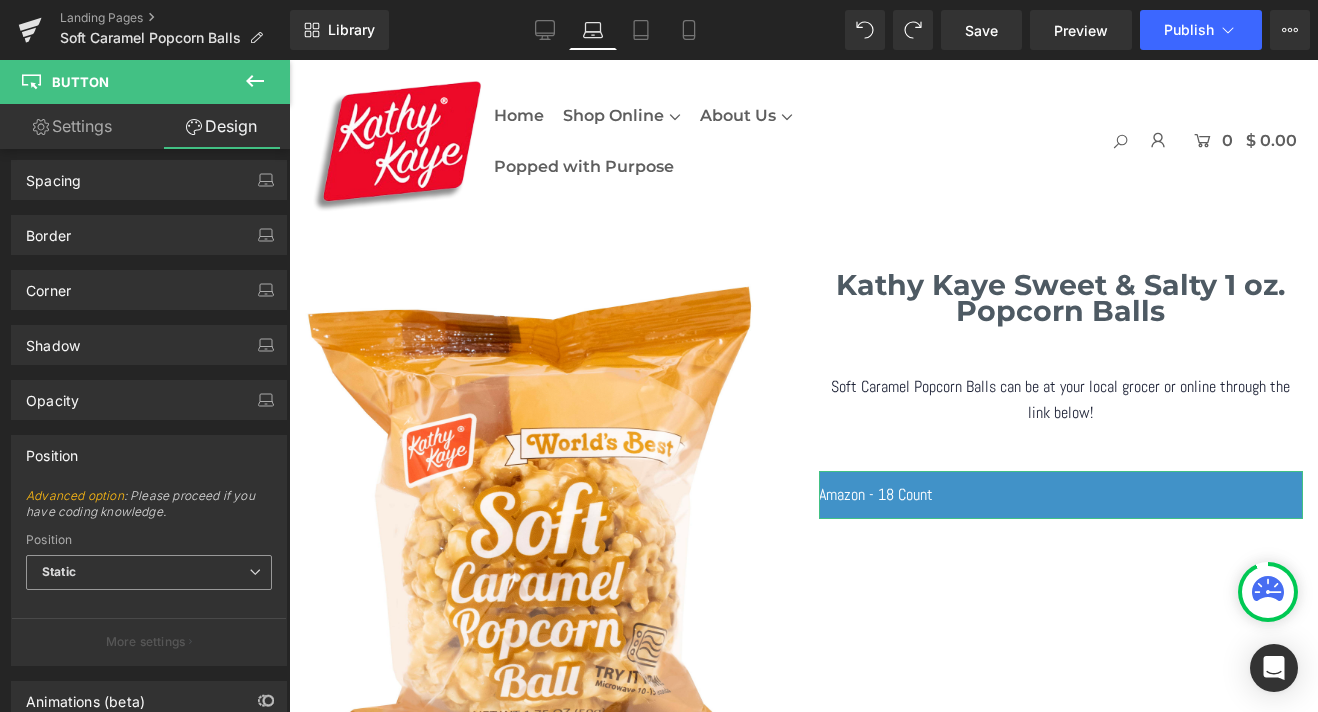 click on "Static" at bounding box center [149, 572] 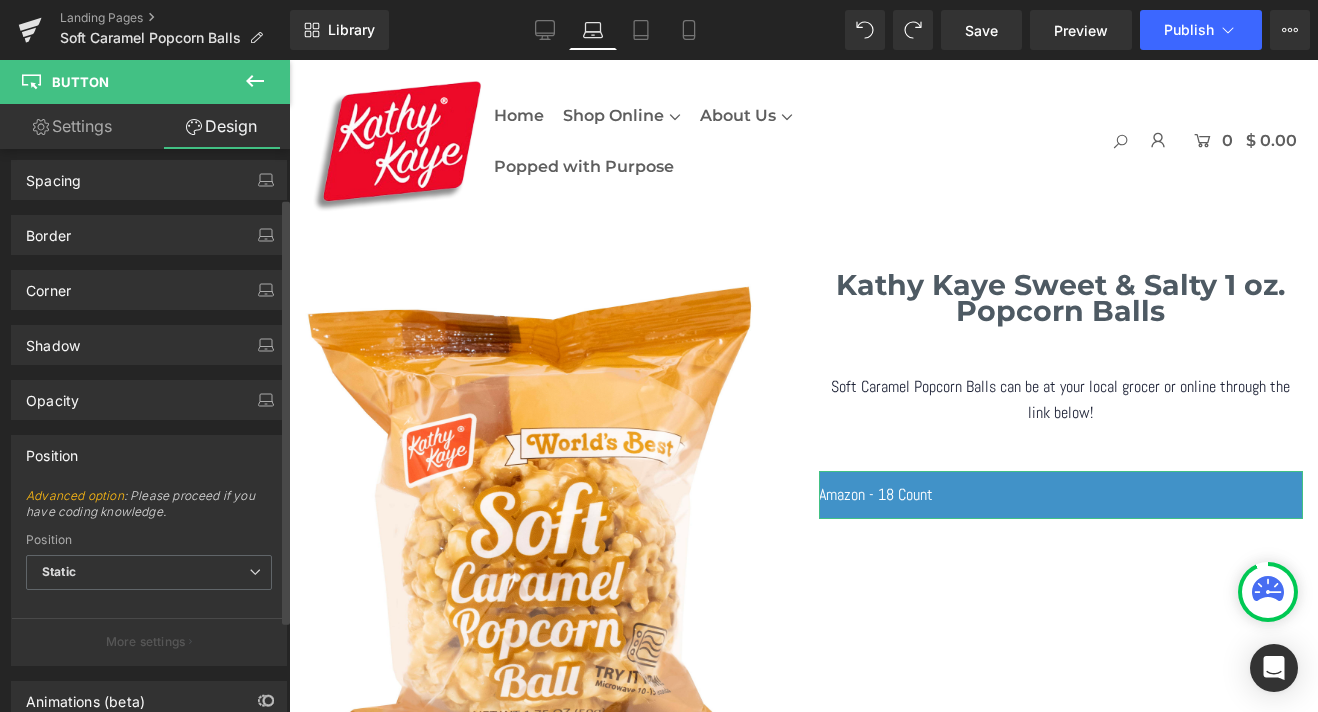 click on "Position" at bounding box center [149, 455] 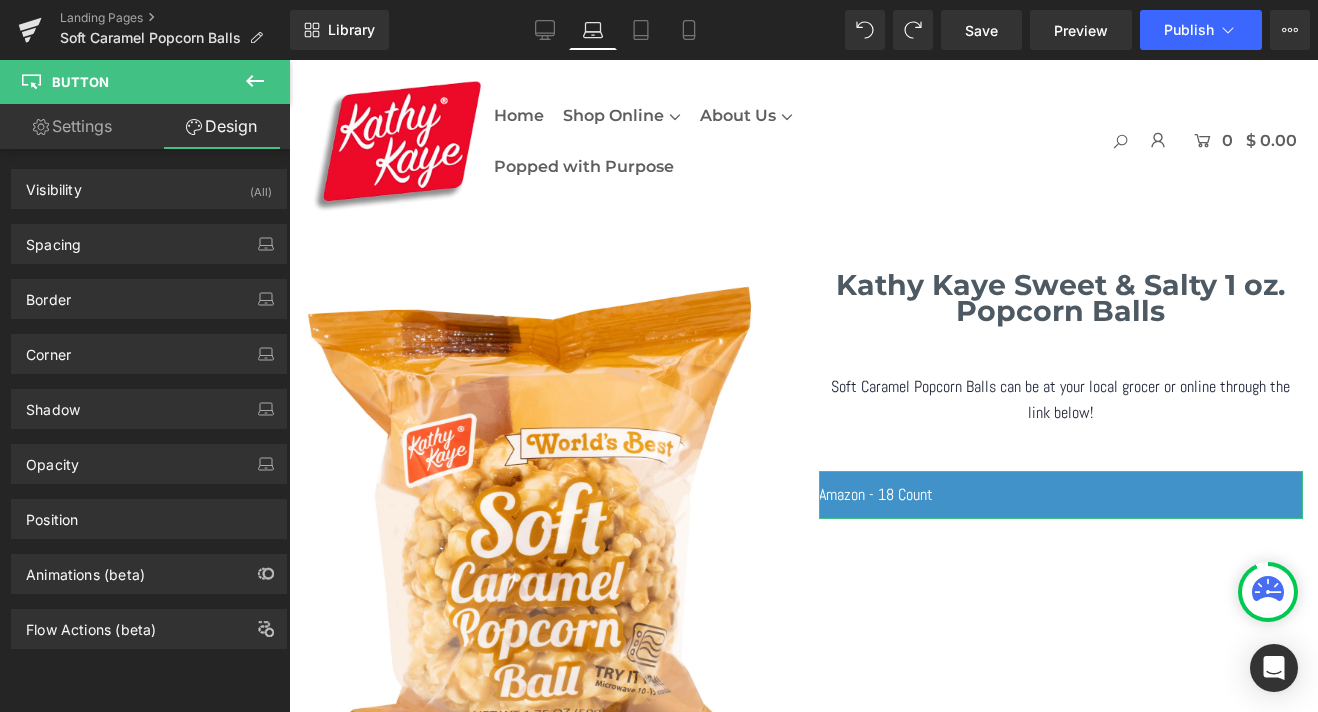 click on "Settings" at bounding box center (72, 126) 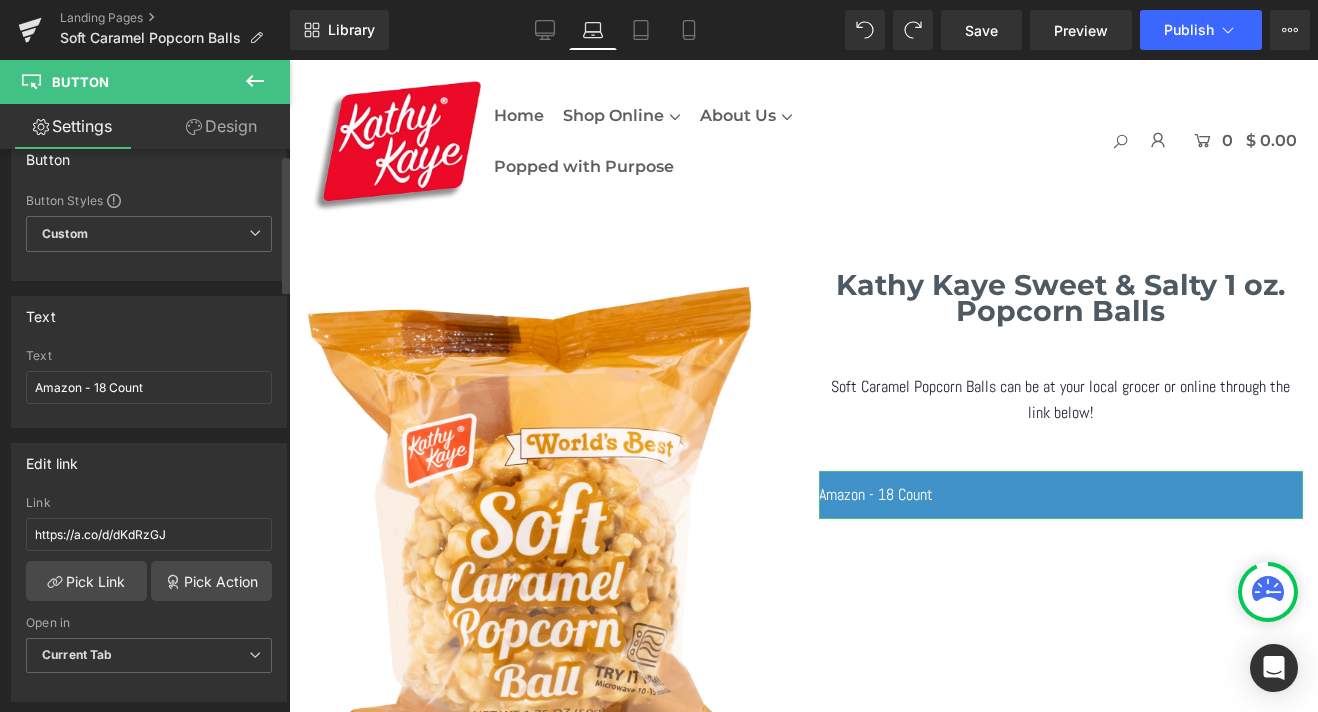 scroll, scrollTop: 11, scrollLeft: 0, axis: vertical 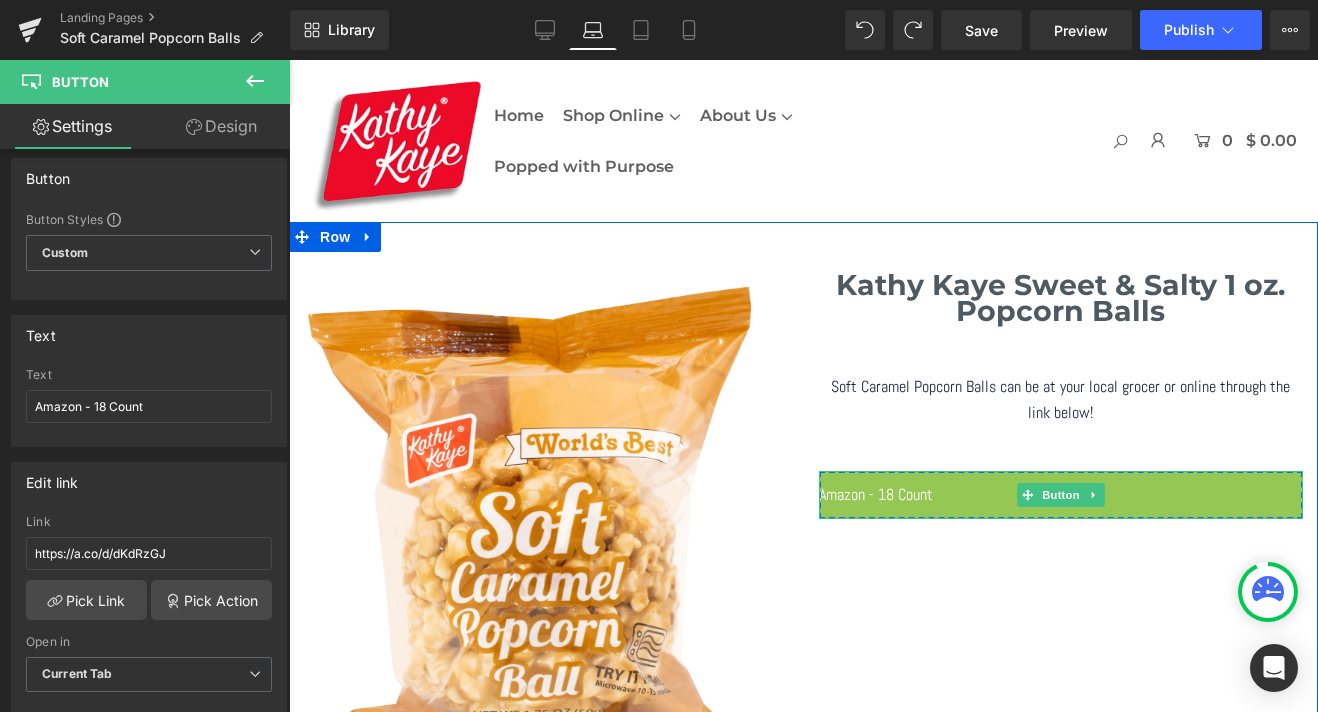 click on "Amazon - 18 Count" at bounding box center [876, 495] 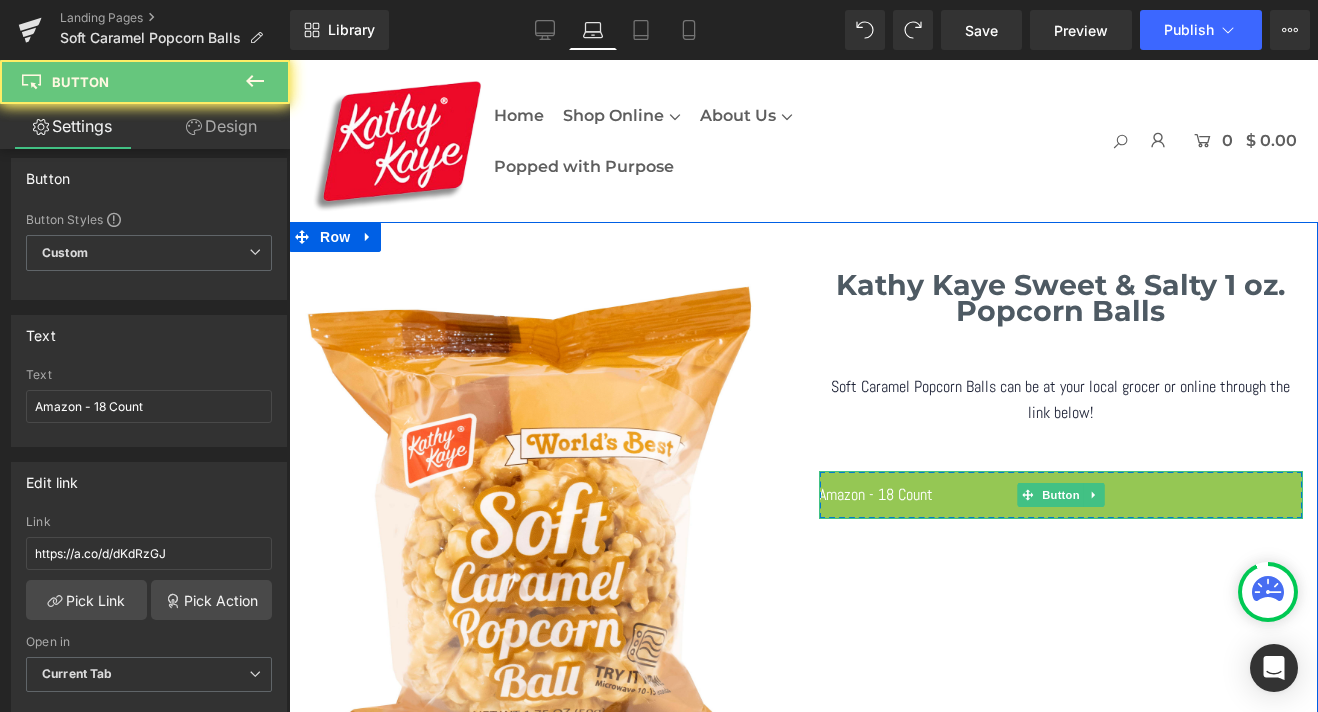 click on "Amazon - 18 Count" at bounding box center (876, 495) 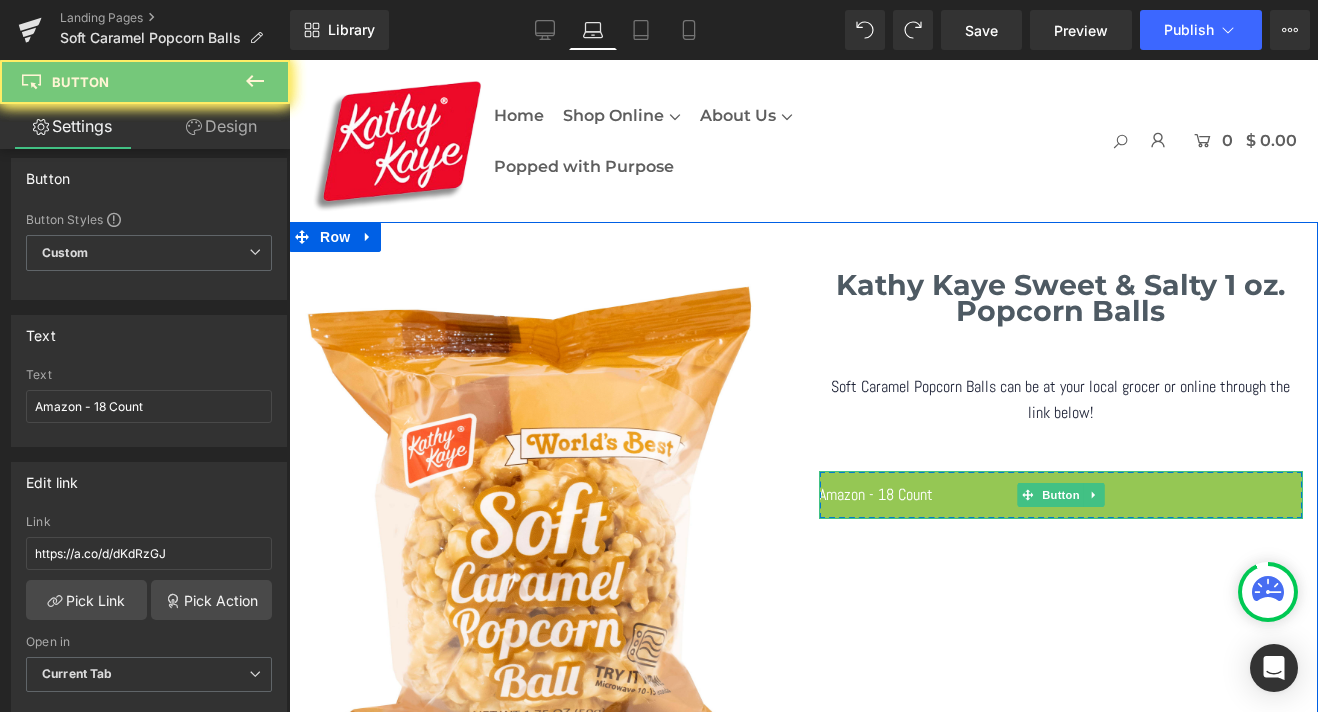 click on "Amazon - 18 Count" at bounding box center [876, 495] 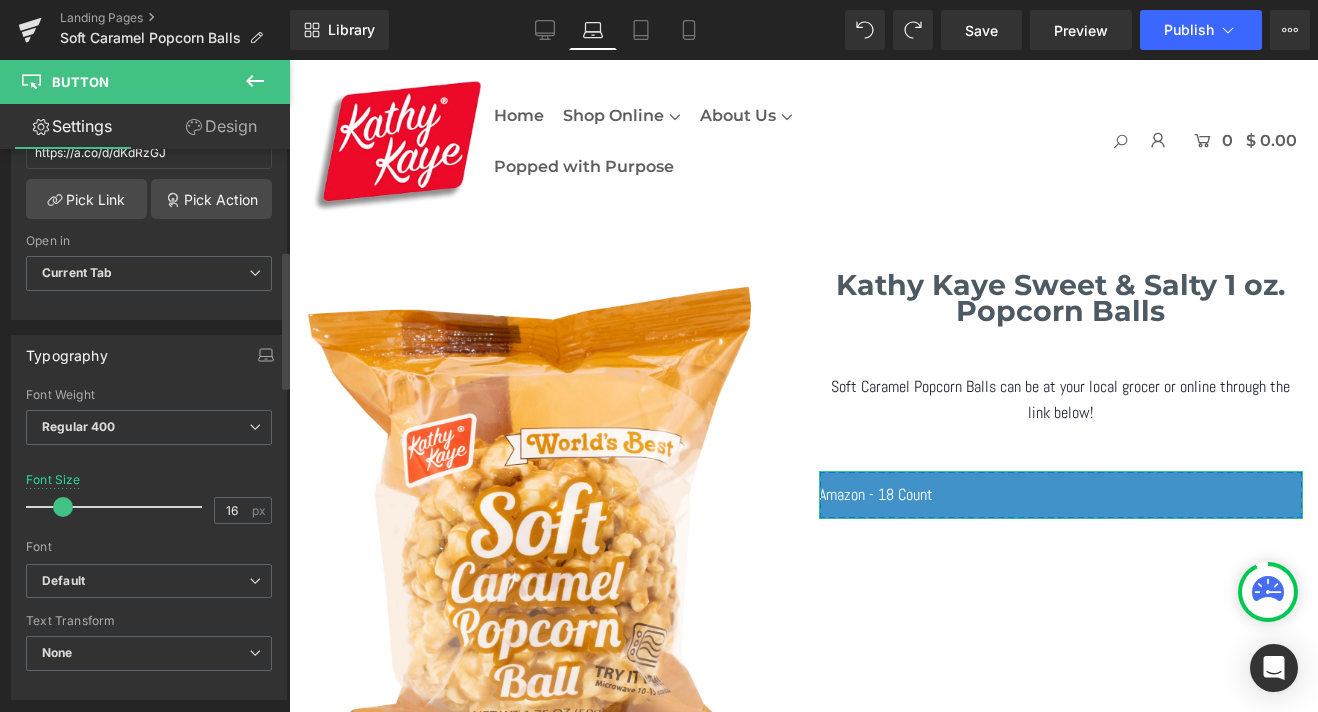 scroll, scrollTop: 416, scrollLeft: 0, axis: vertical 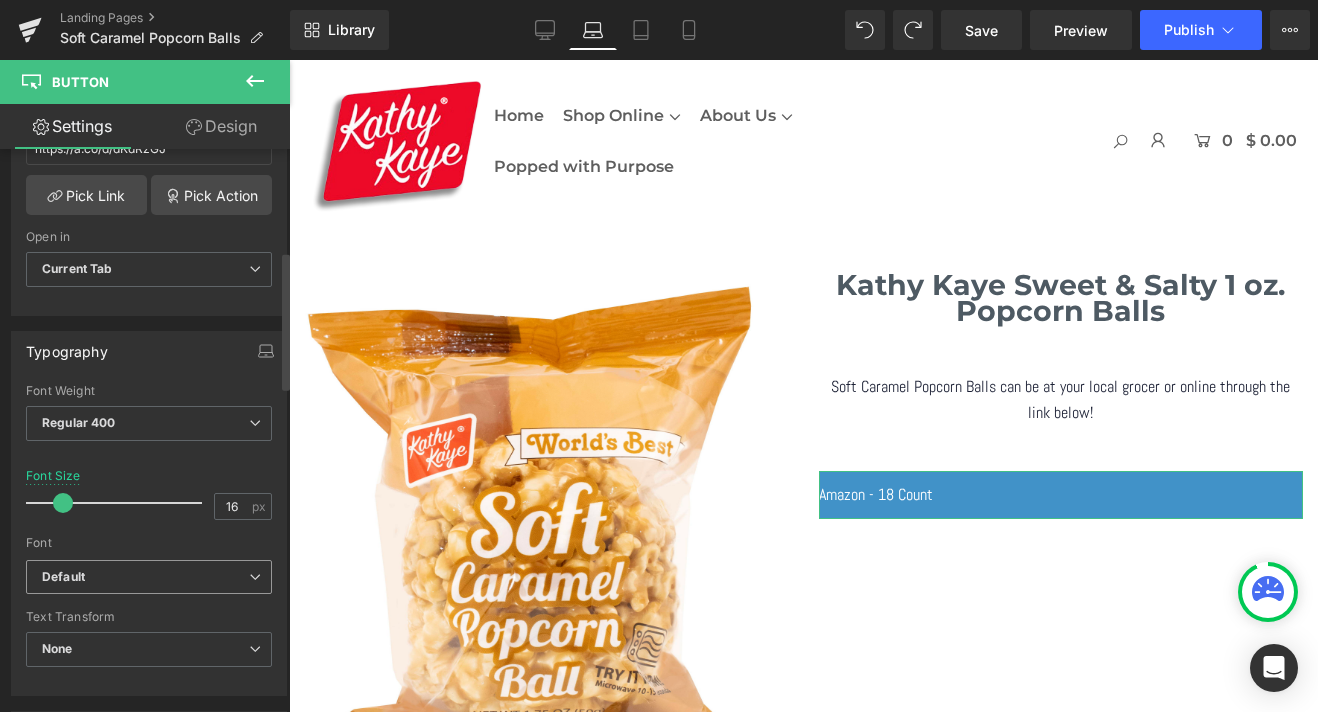 click on "Default" at bounding box center [145, 577] 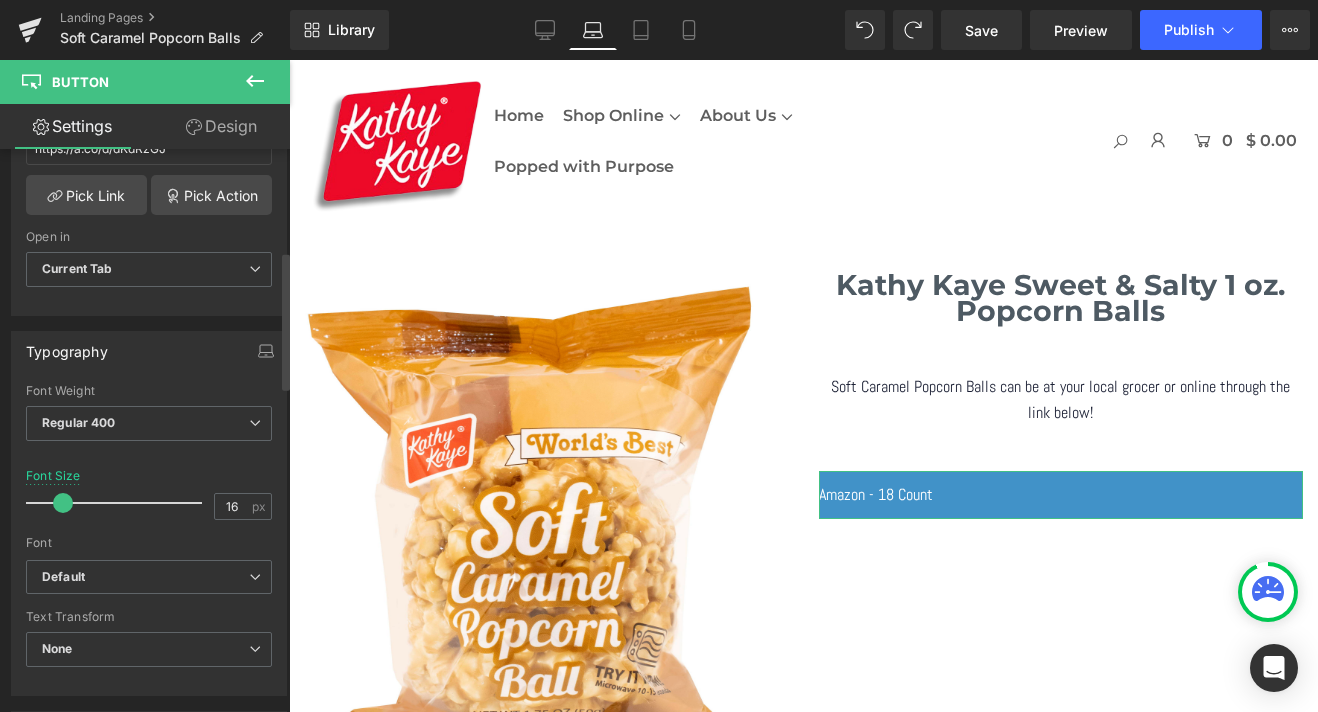 click at bounding box center [149, 529] 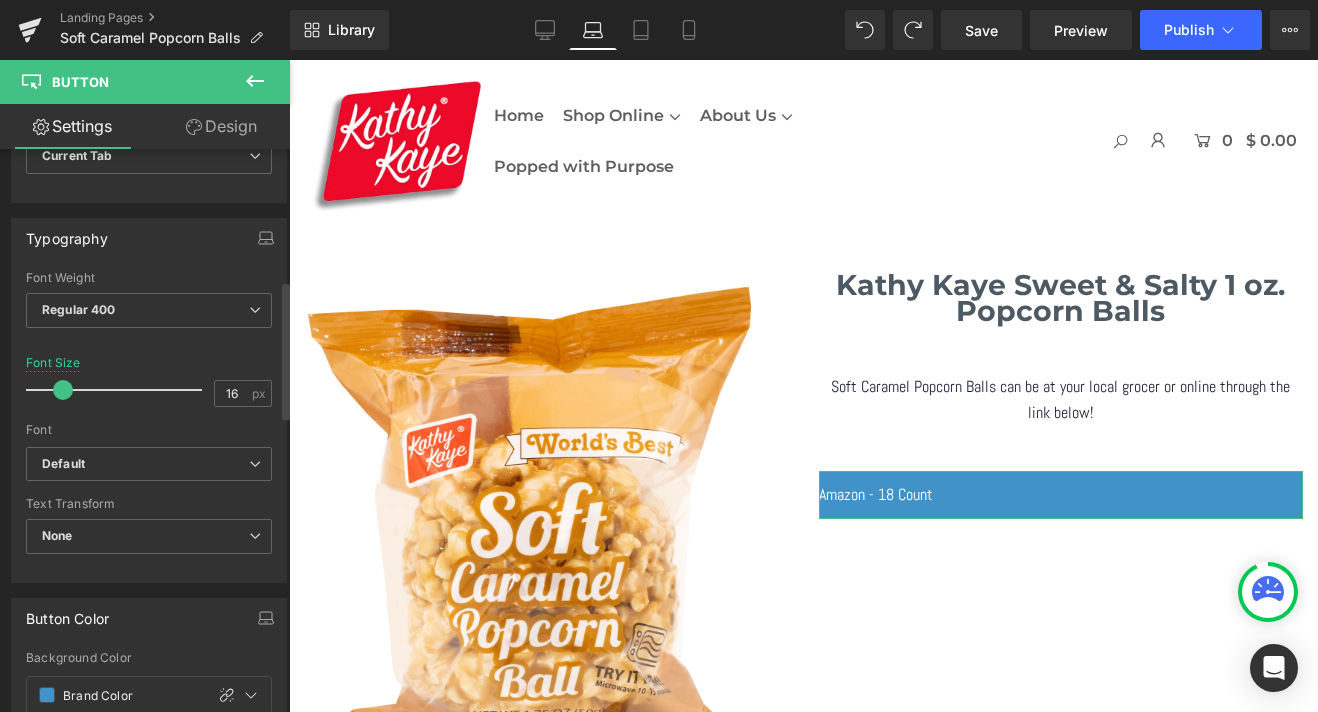 scroll, scrollTop: 536, scrollLeft: 0, axis: vertical 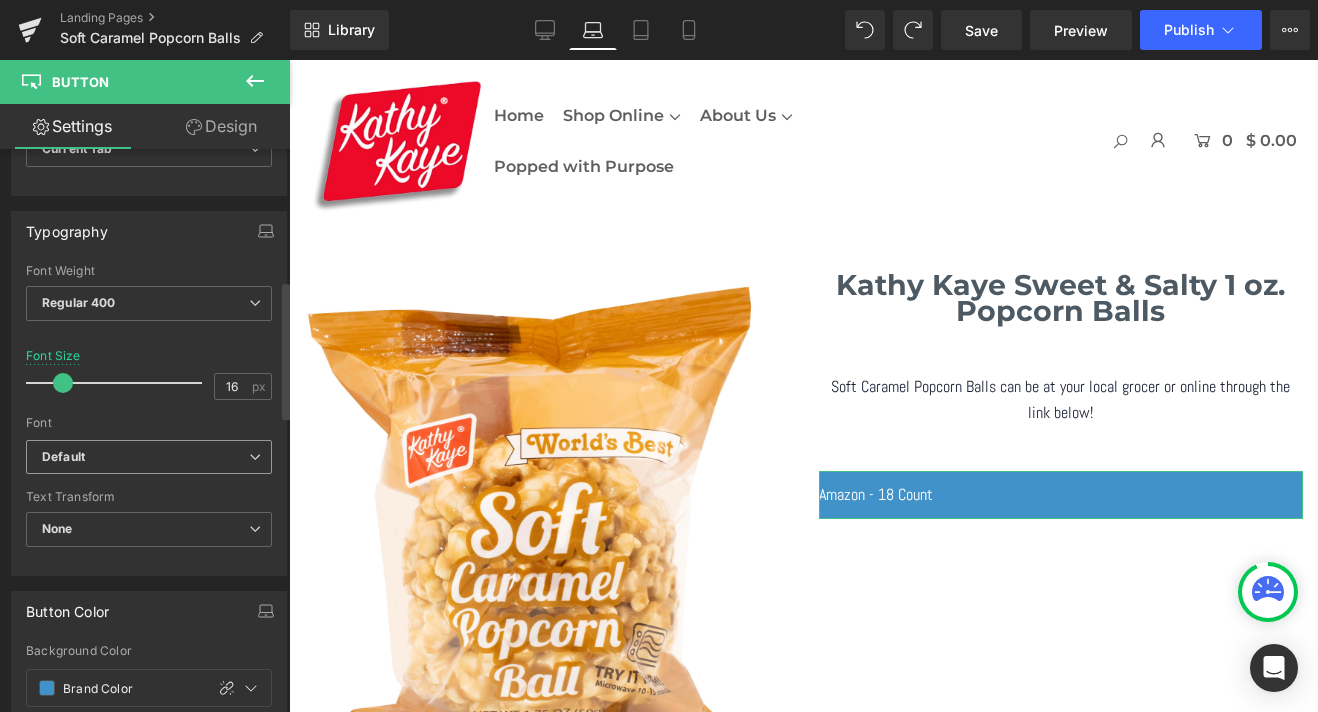 click on "Default" at bounding box center [149, 457] 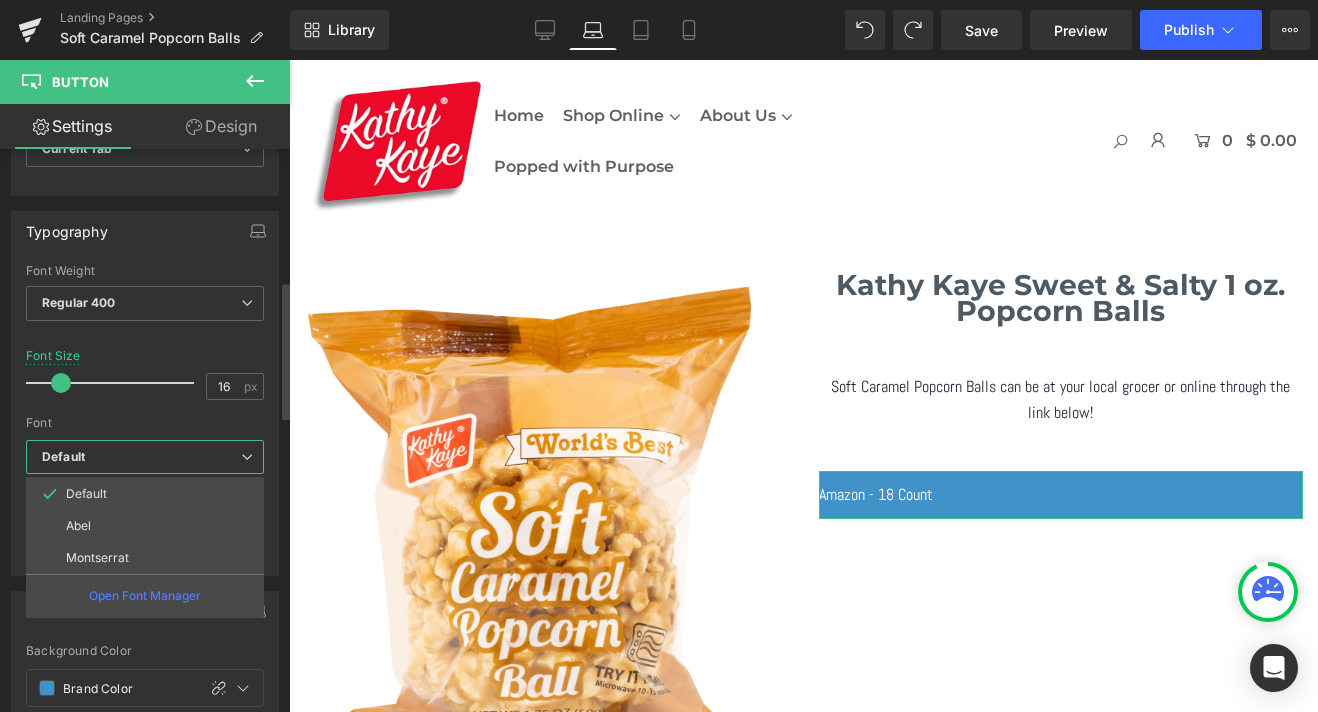 click on "Default" at bounding box center (141, 457) 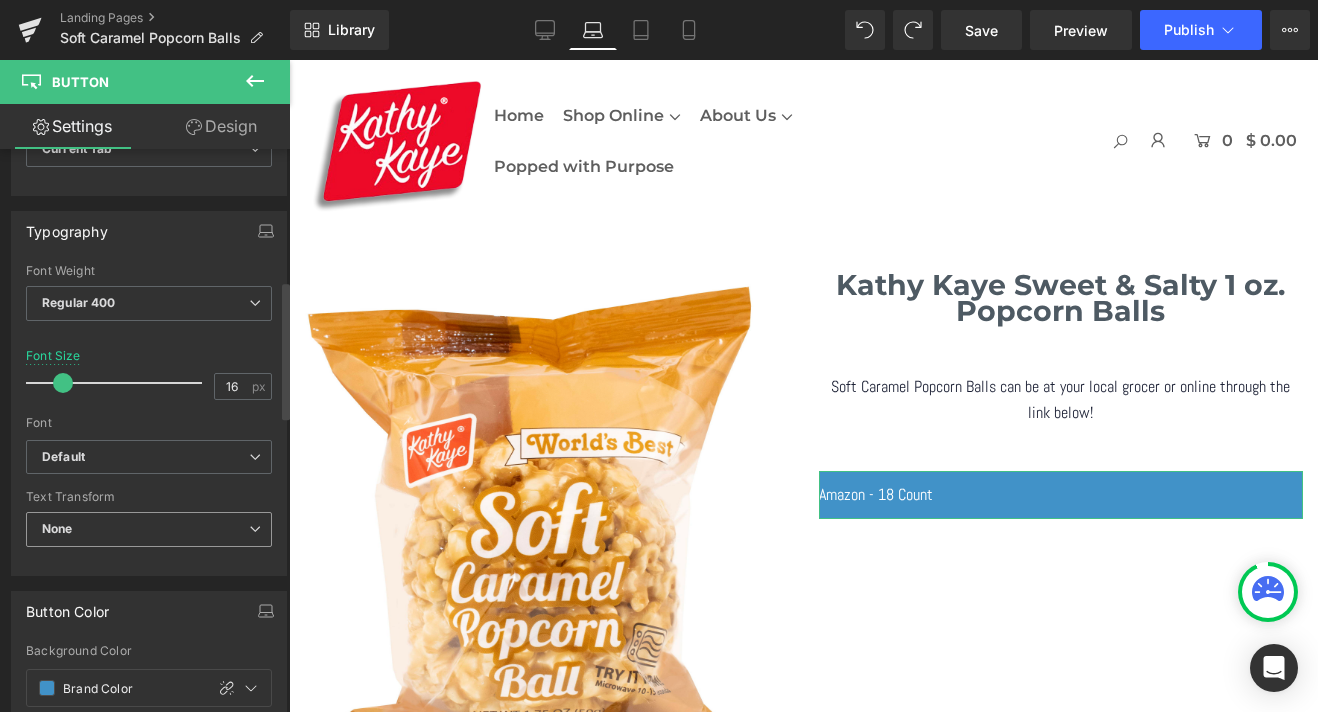 click on "None" at bounding box center (149, 529) 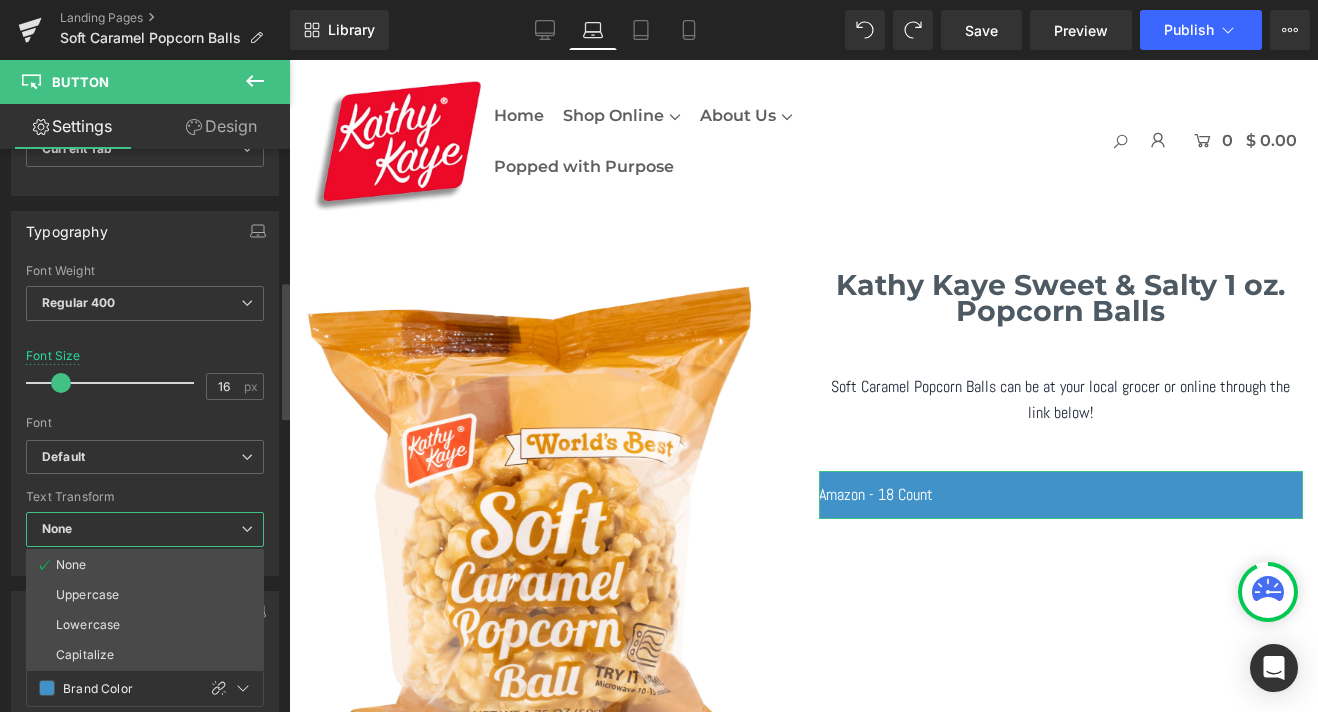 click on "None" at bounding box center (145, 529) 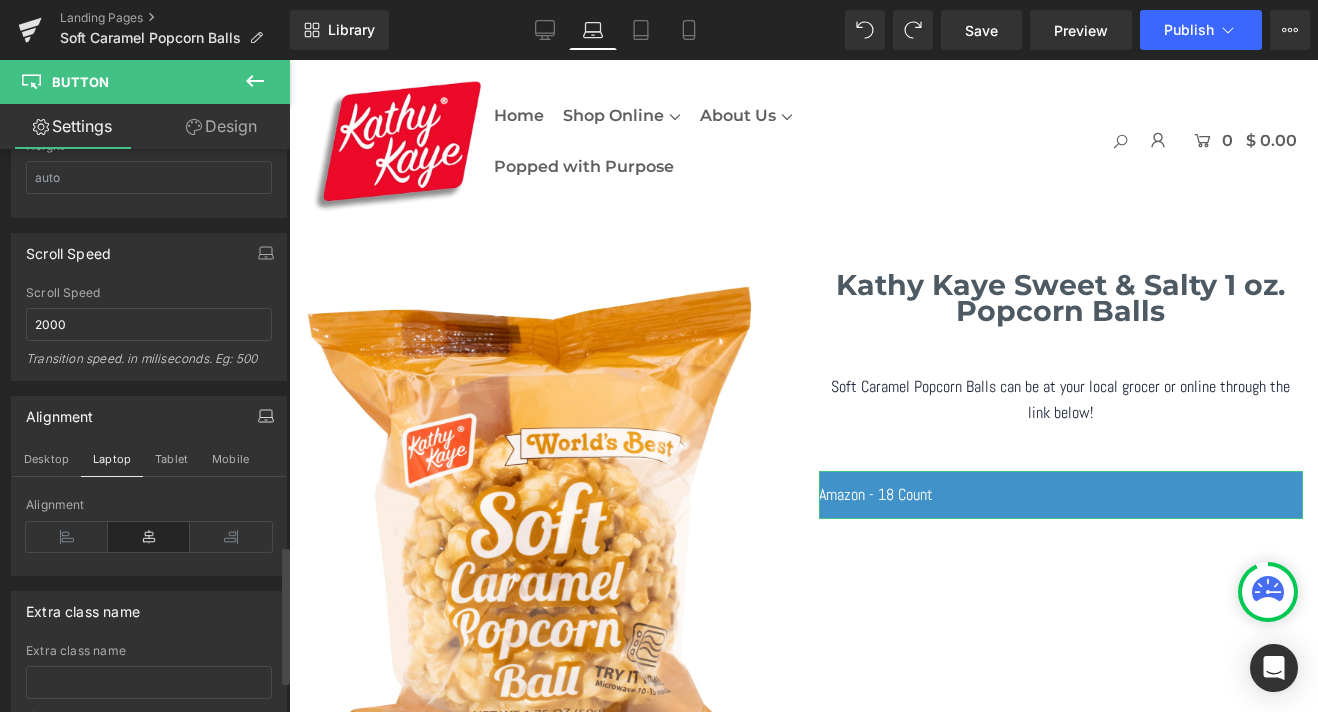 scroll, scrollTop: 1621, scrollLeft: 0, axis: vertical 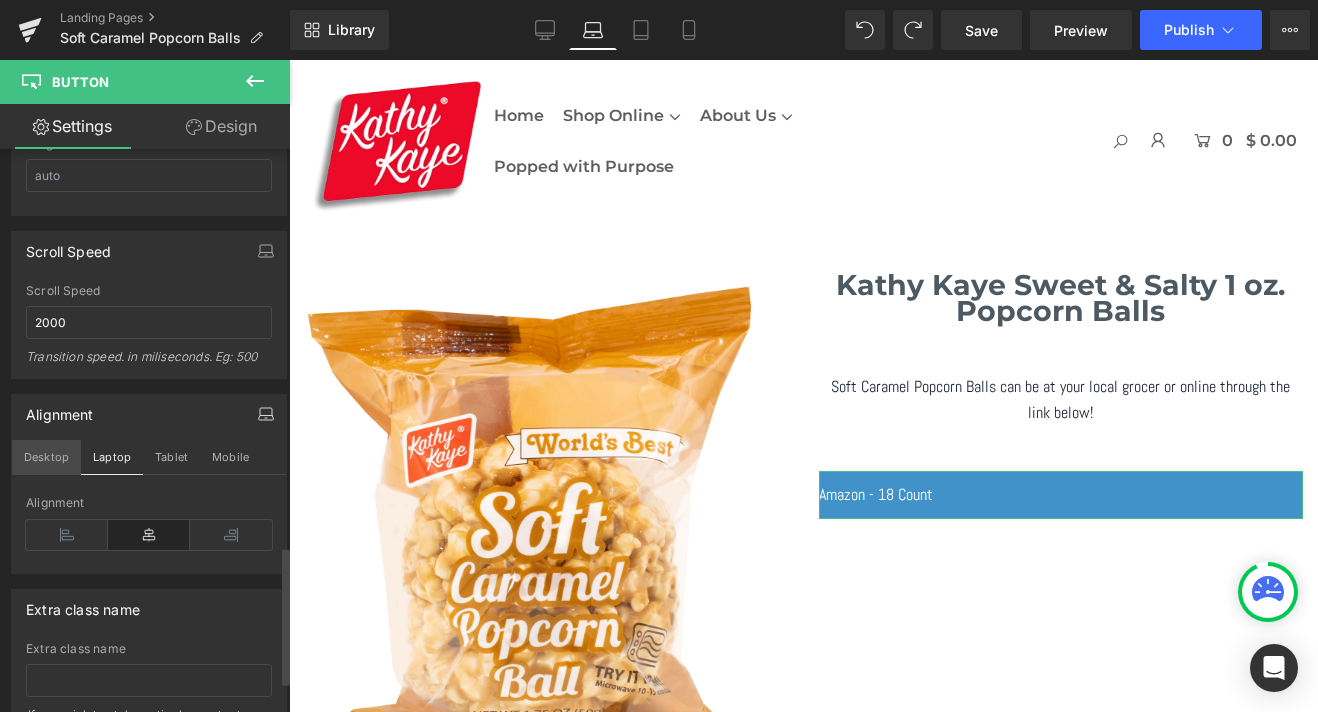 click on "Desktop" at bounding box center (46, 457) 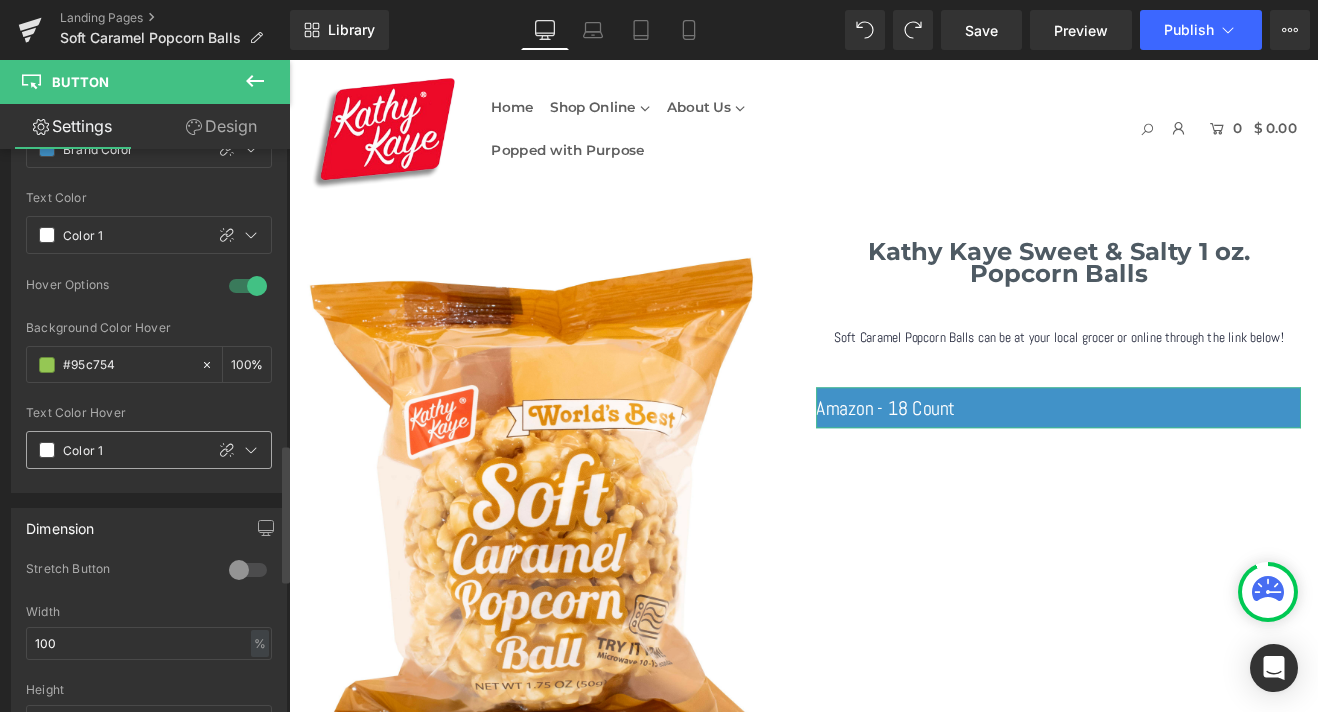 scroll, scrollTop: 1032, scrollLeft: 0, axis: vertical 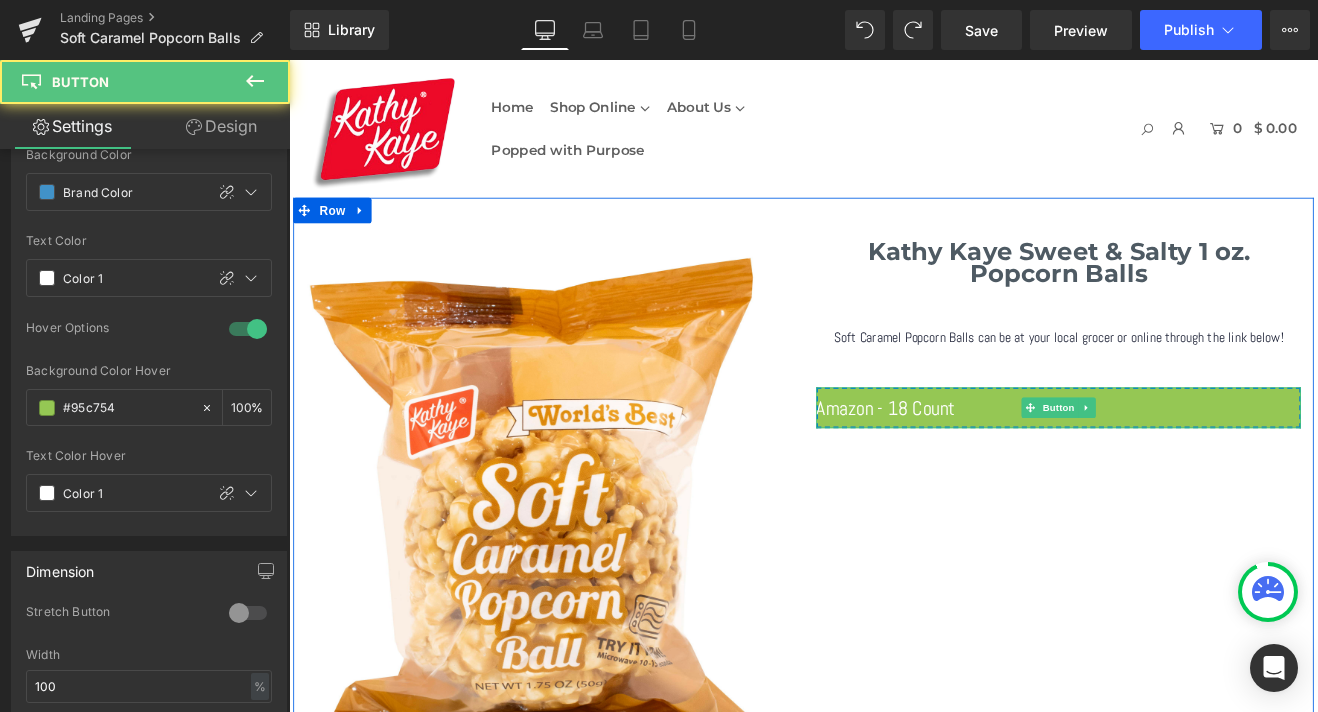 click on "Amazon - 18 Count" at bounding box center (990, 469) 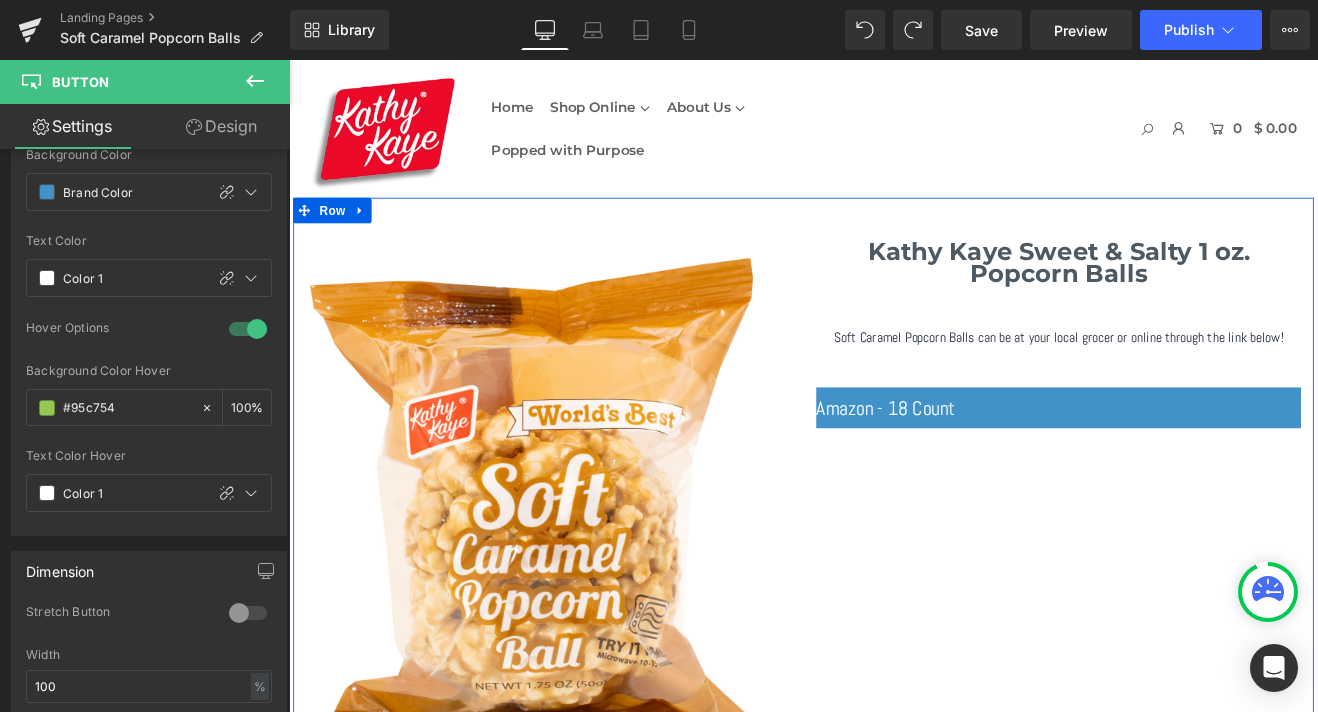 click on "Image         Kathy Kaye Sweet & Salty 1 oz. Popcorn Balls Heading         Soft Caramel Popcorn Balls can be at your local grocer or online through the link below! Text Block       NaNpx
Amazon - 18 Count
Button         Row" at bounding box center [894, 565] 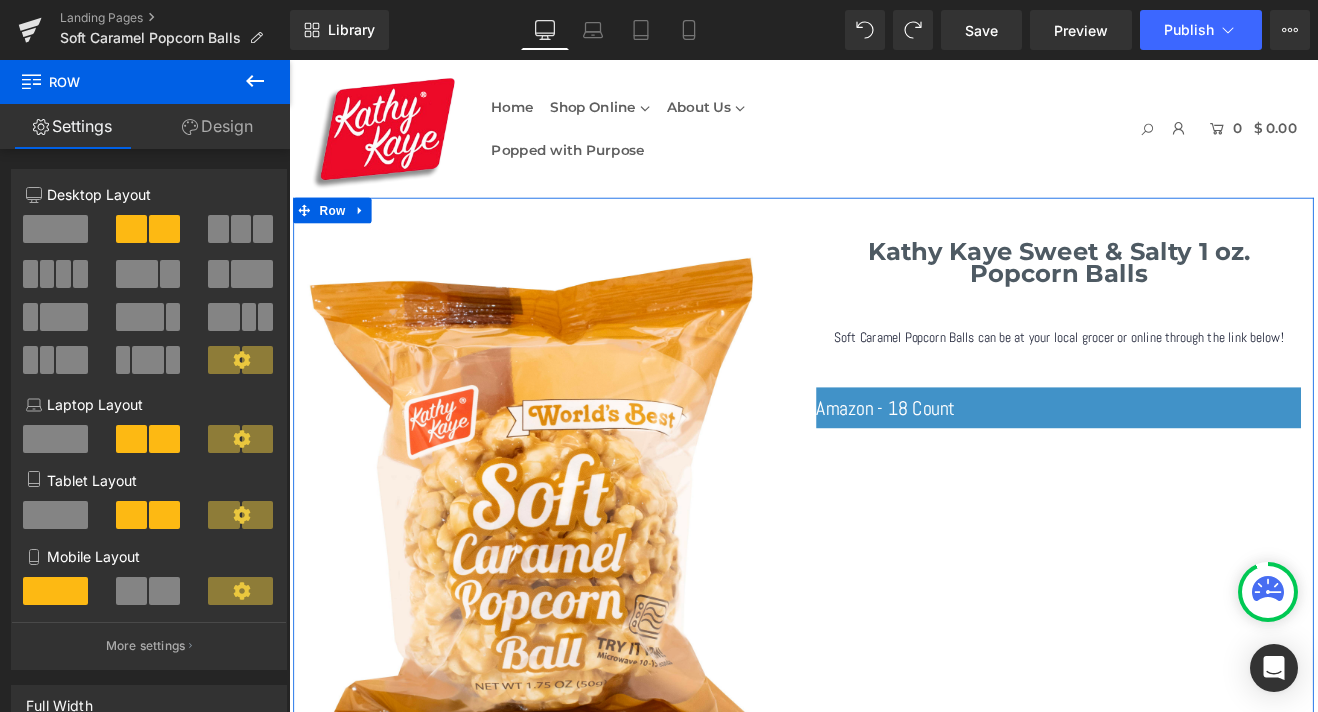 click on "Image         Kathy Kaye Sweet & Salty 1 oz. Popcorn Balls Heading         Soft Caramel Popcorn Balls can be at your local grocer or online through the link below! Text Block       NaNpx
Amazon - 18 Count
Button         Row" at bounding box center [894, 565] 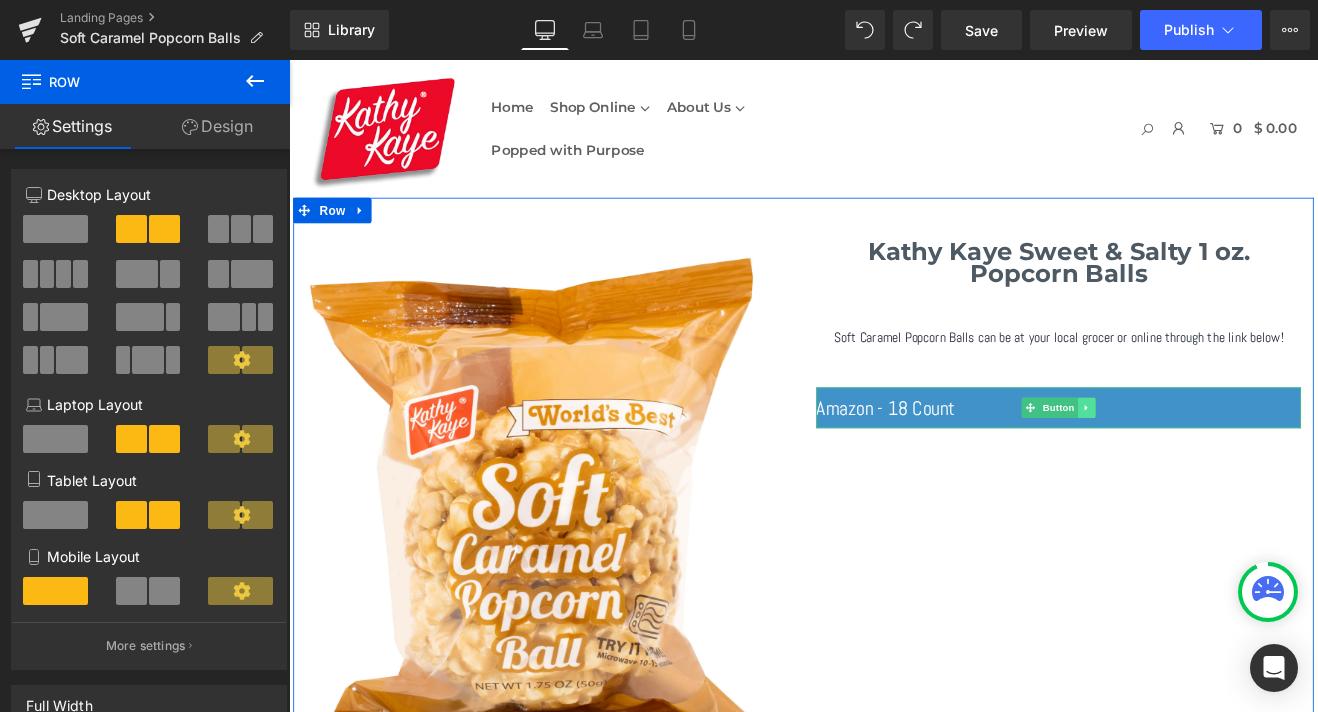 click 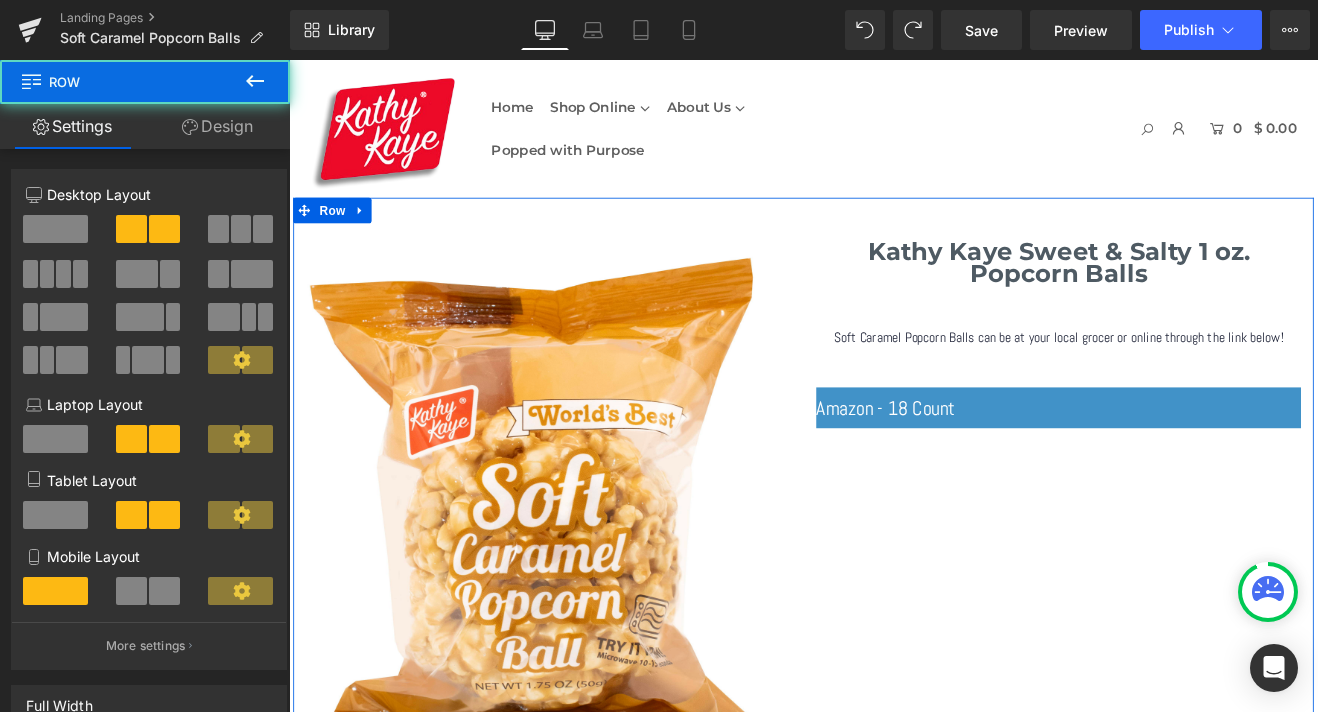 click on "Kathy Kaye Sweet & Salty 1 oz. Popcorn Balls Heading         Soft Caramel Popcorn Balls can be at your local grocer or online through the link below! Text Block       NaNpx
Amazon - 18 Count
Button" at bounding box center [1194, 372] 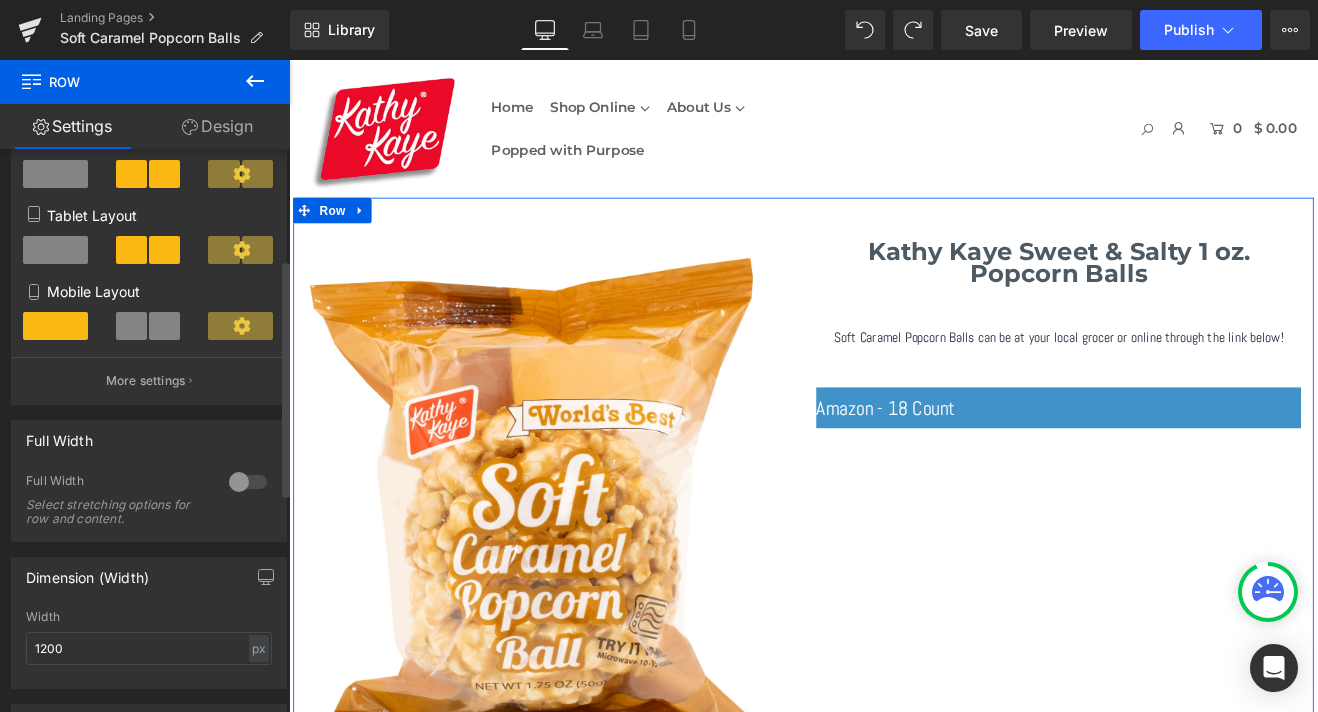 scroll, scrollTop: 273, scrollLeft: 0, axis: vertical 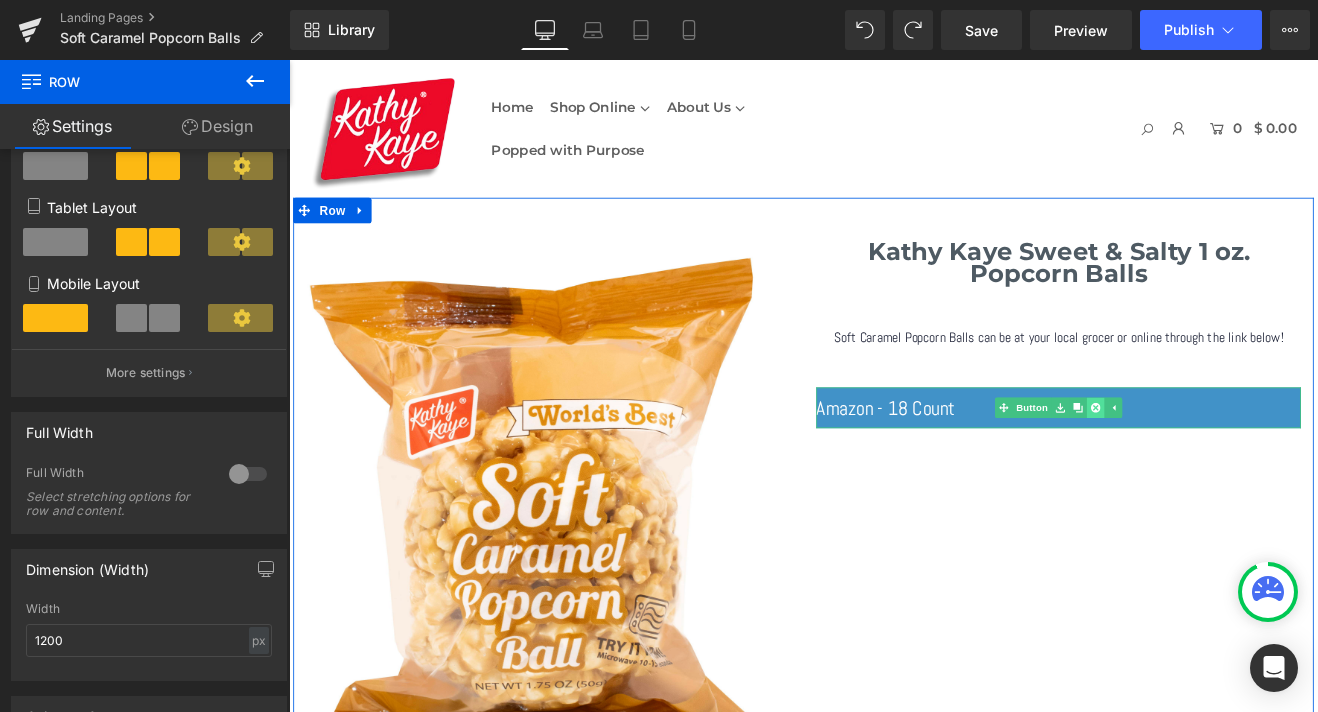 click 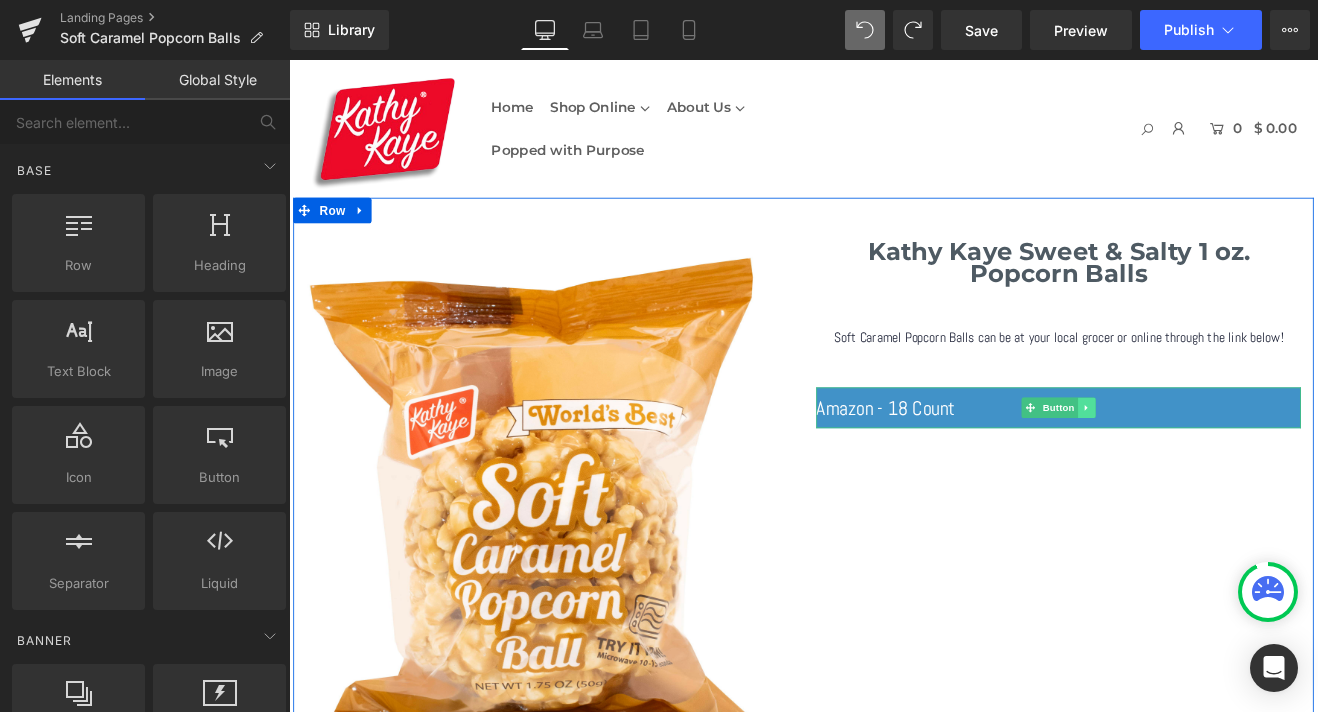 click 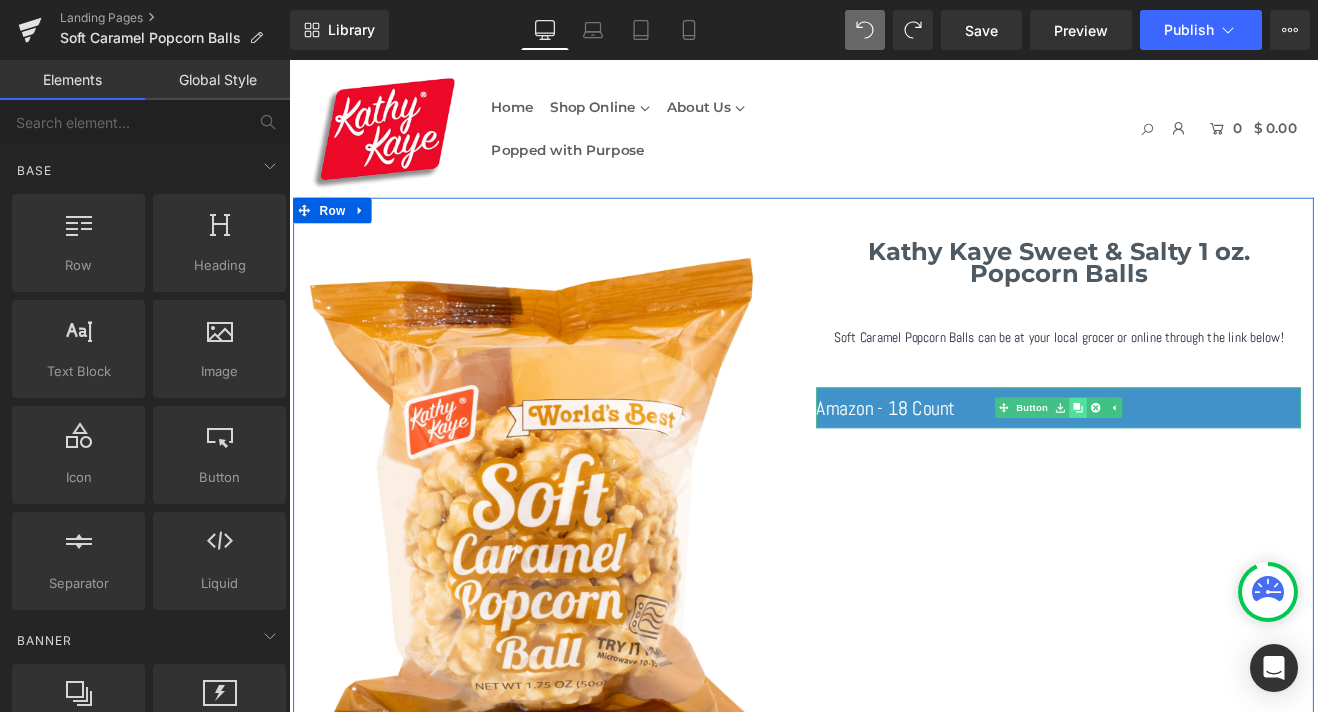 click 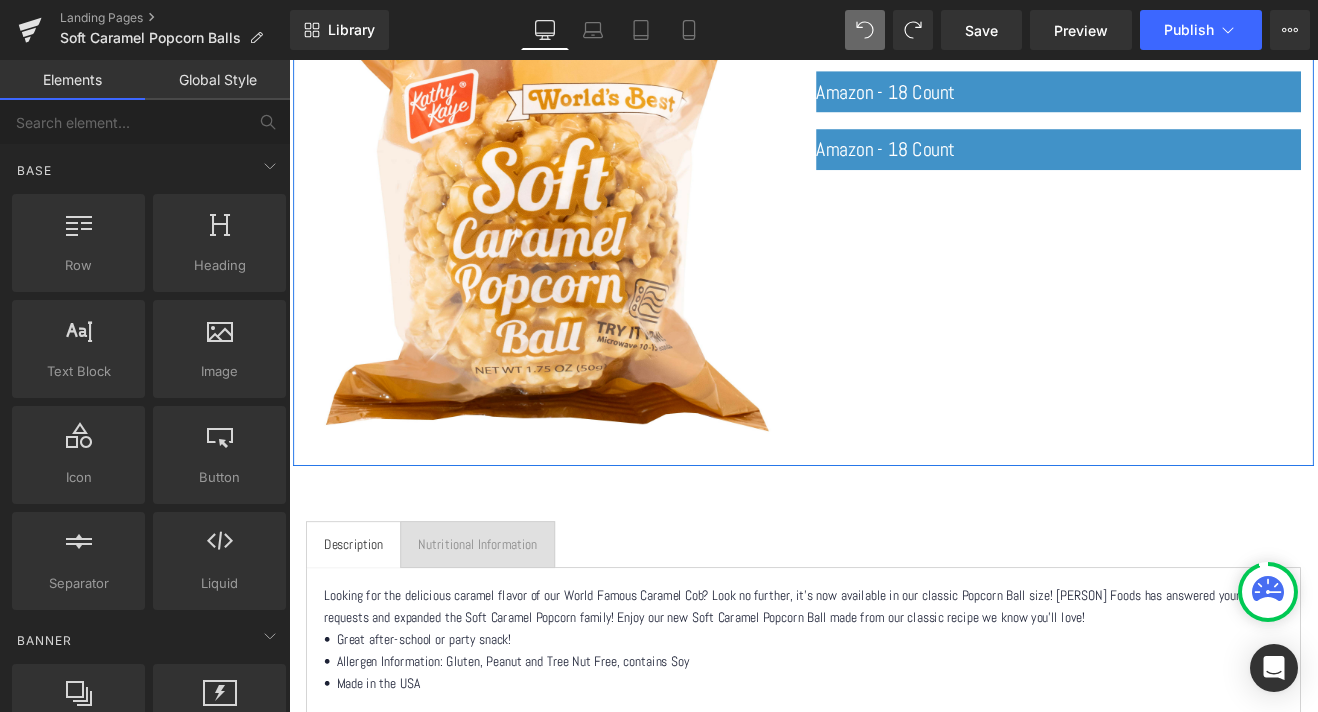 scroll, scrollTop: 372, scrollLeft: 0, axis: vertical 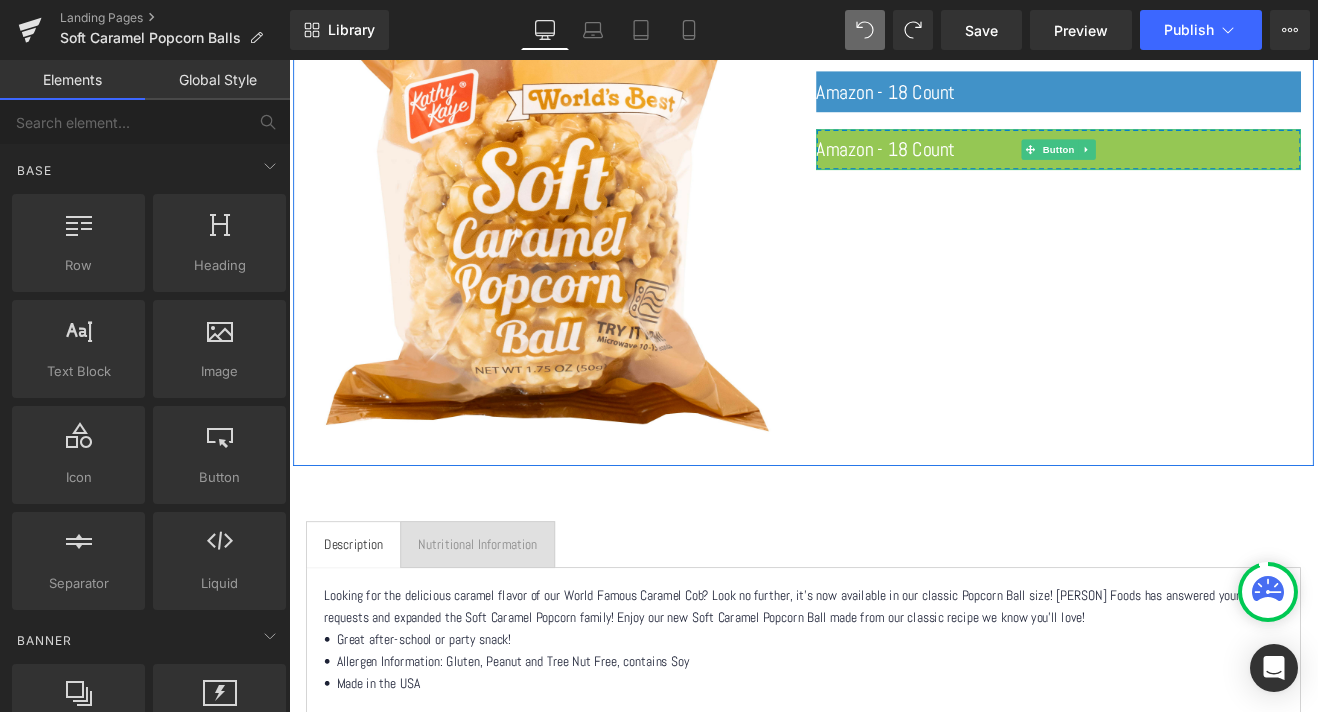 click on "Amazon - 18 Count" at bounding box center [1194, 165] 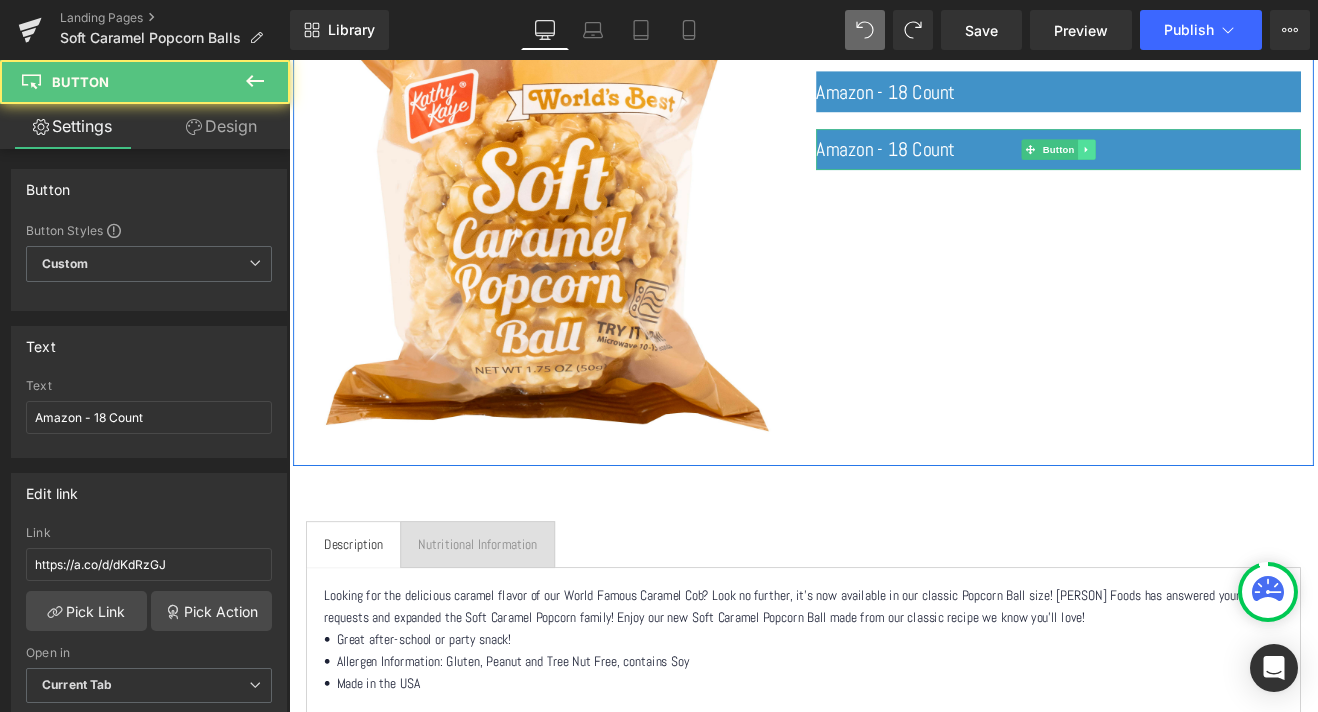 click 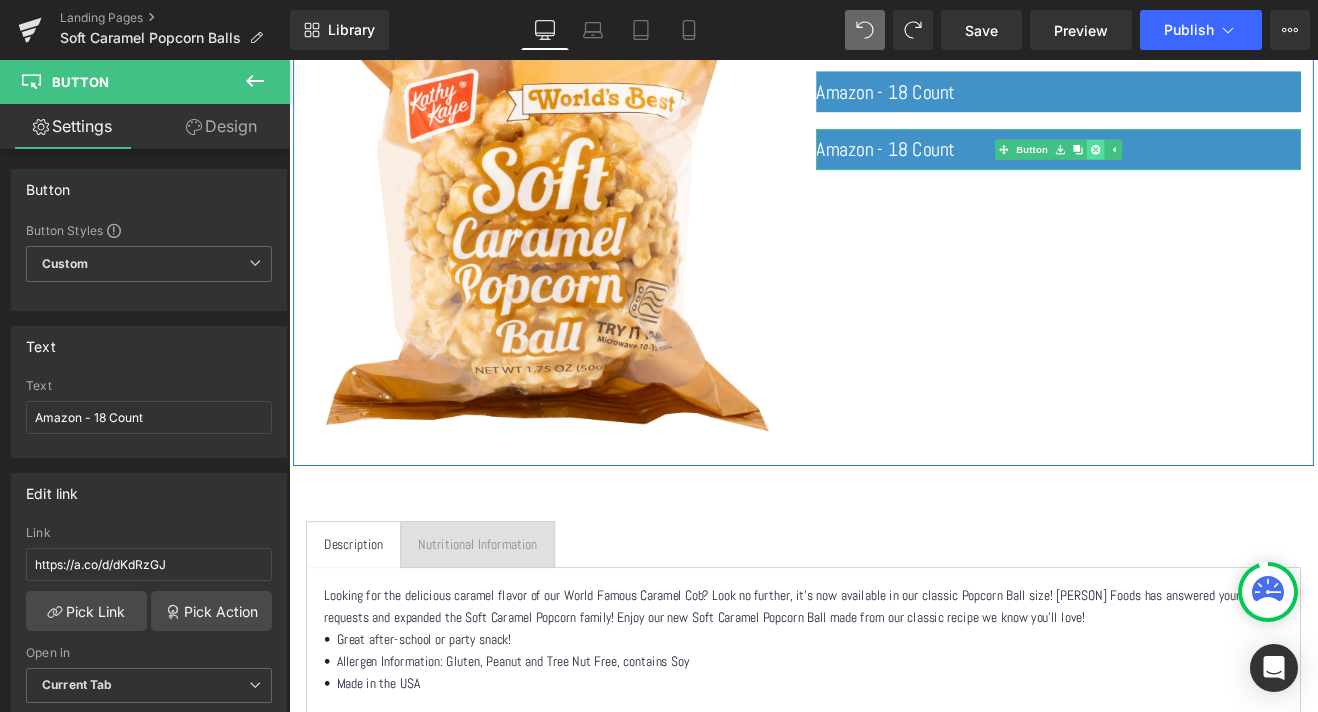 click 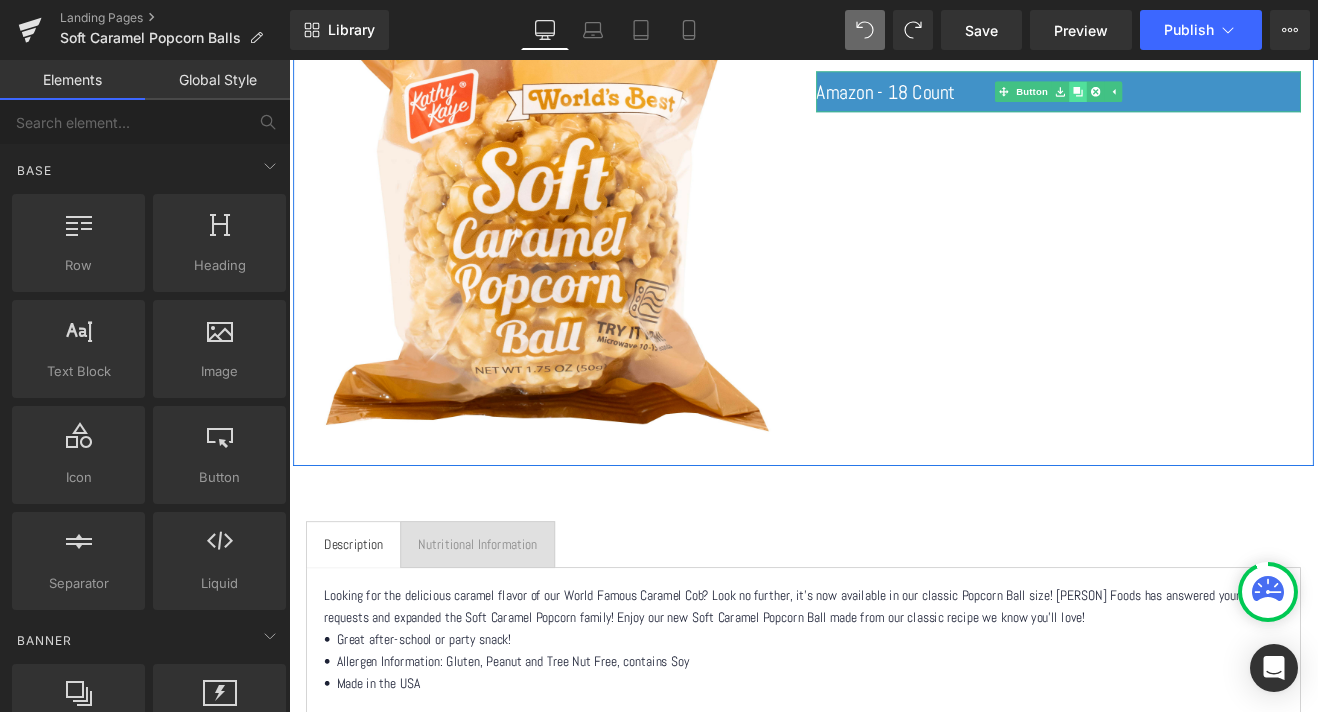 click at bounding box center (1216, 97) 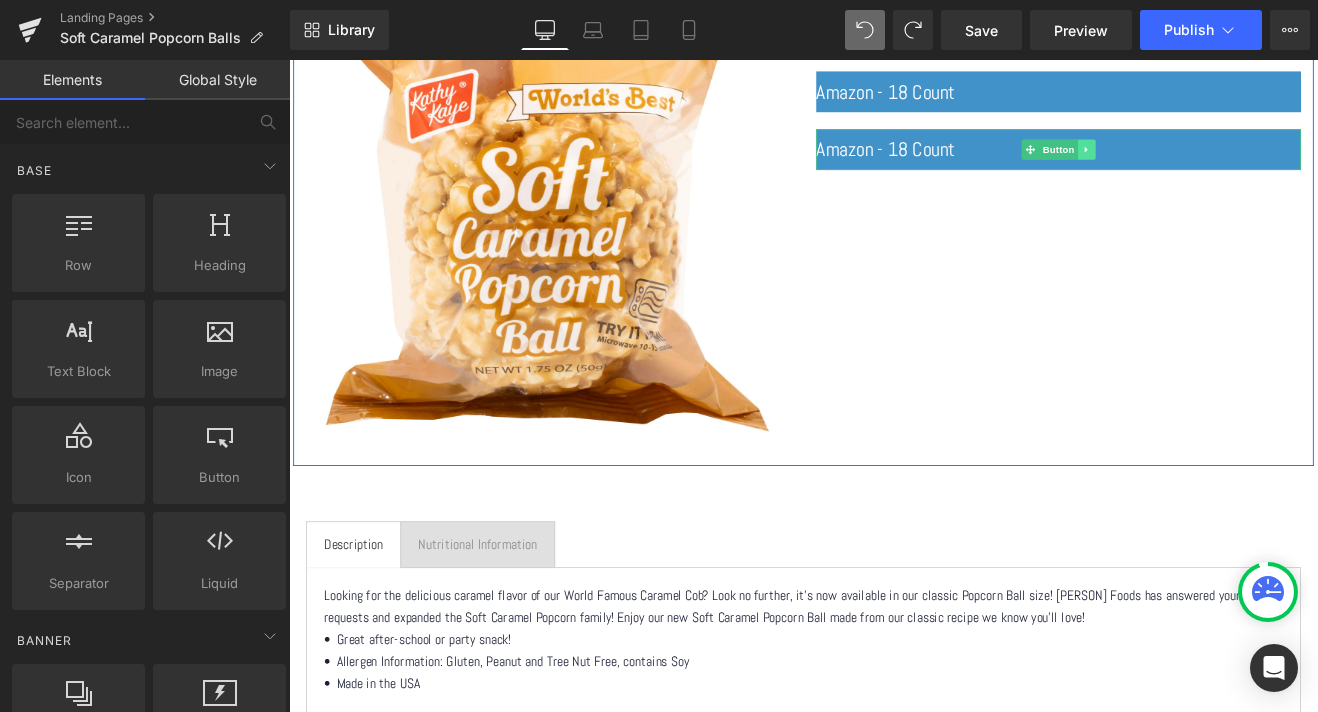 click at bounding box center [1227, 165] 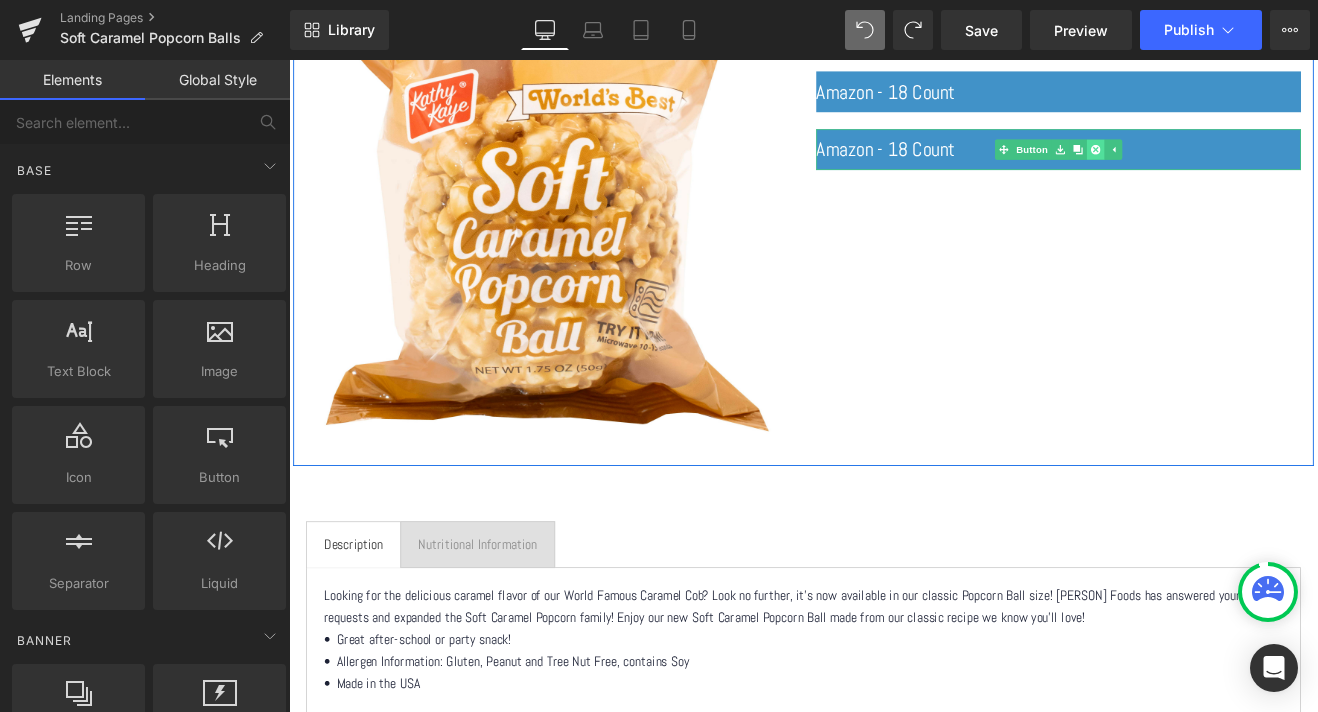 click 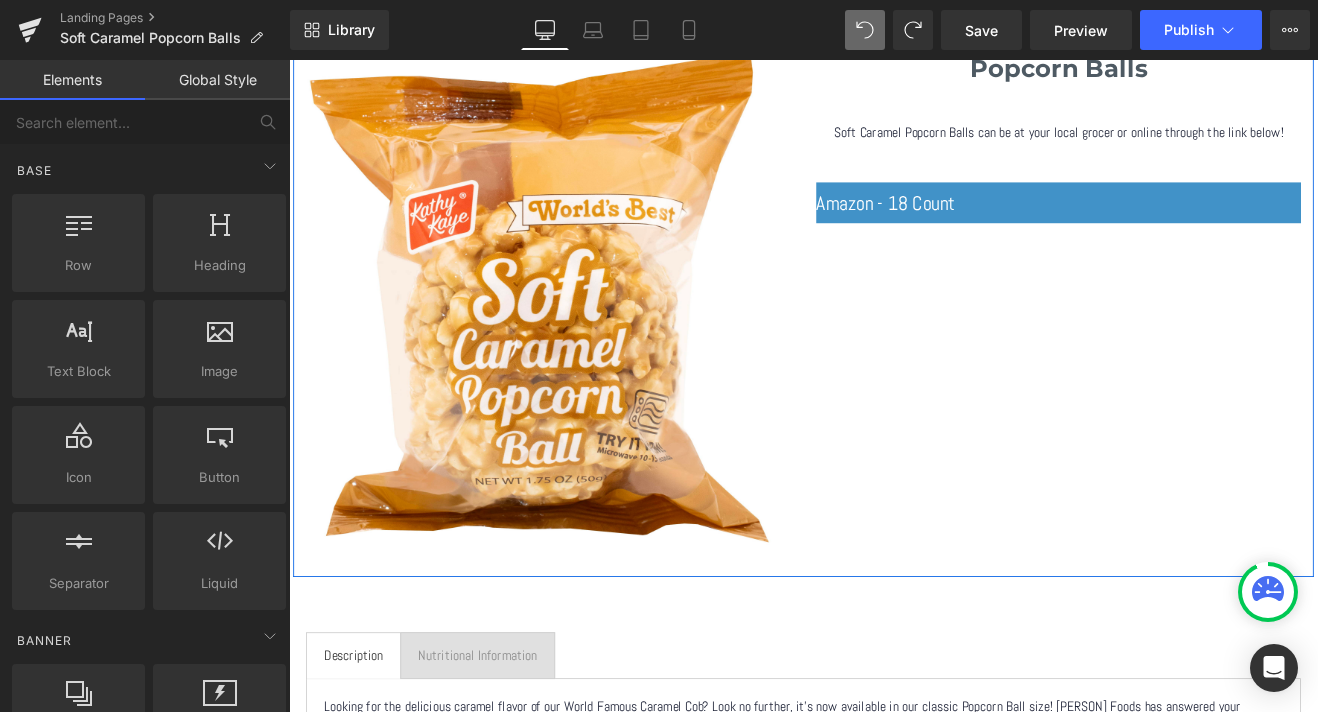 scroll, scrollTop: 39, scrollLeft: 0, axis: vertical 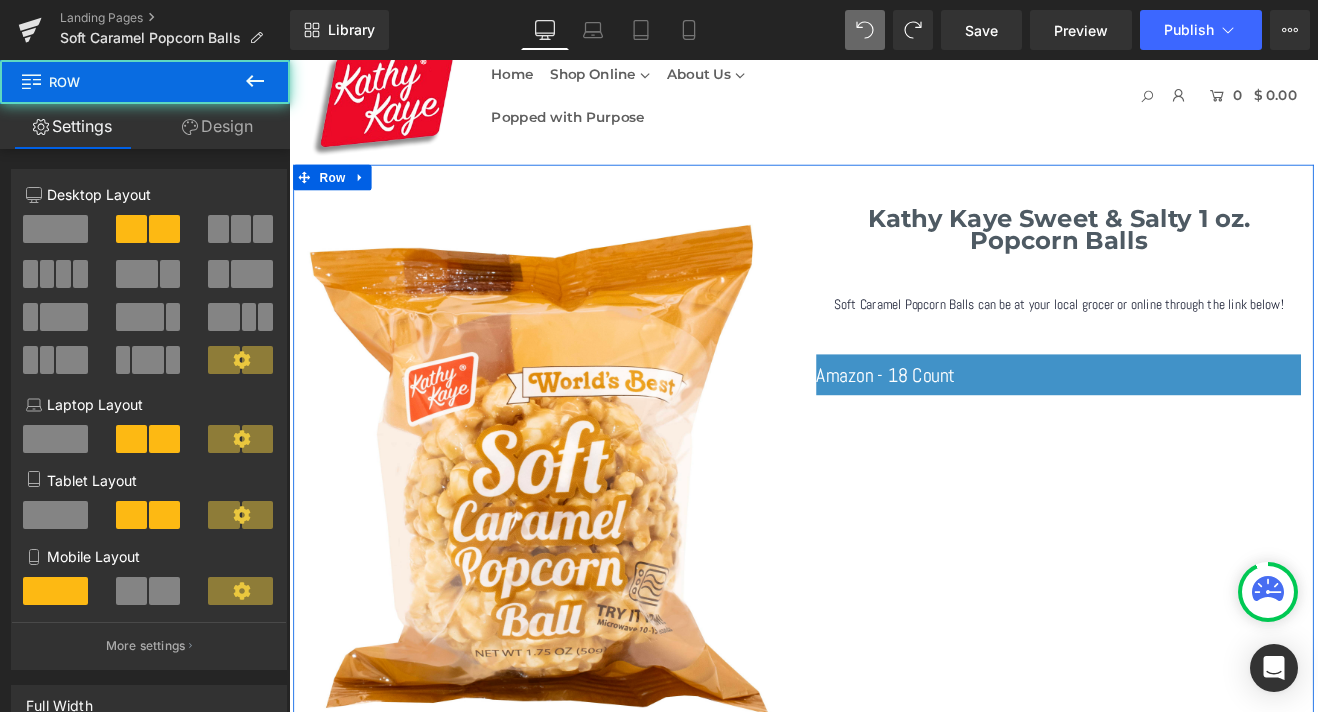 click on "Kathy Kaye Sweet & Salty 1 oz. Popcorn Balls Heading         Soft Caramel Popcorn Balls can be at your local grocer or online through the link below! Text Block       NaNpx   Amazon - 18 Count Button" at bounding box center (1194, 333) 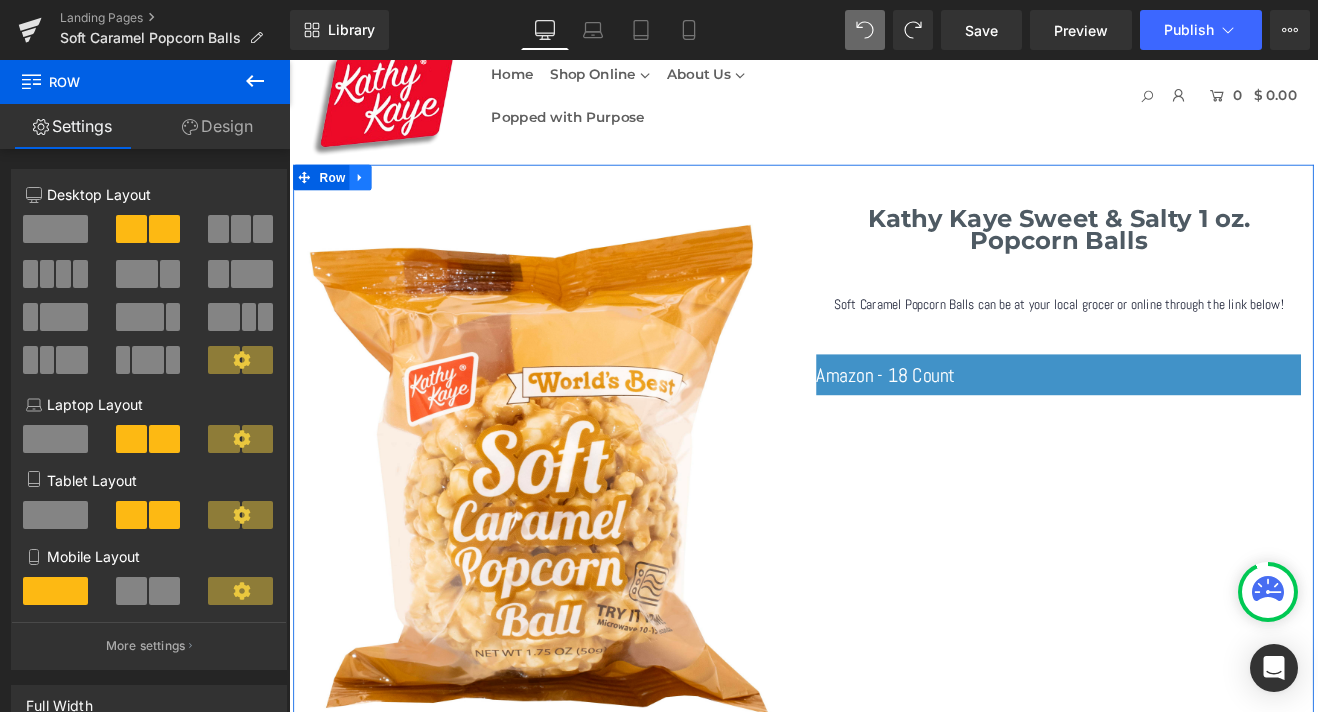 click 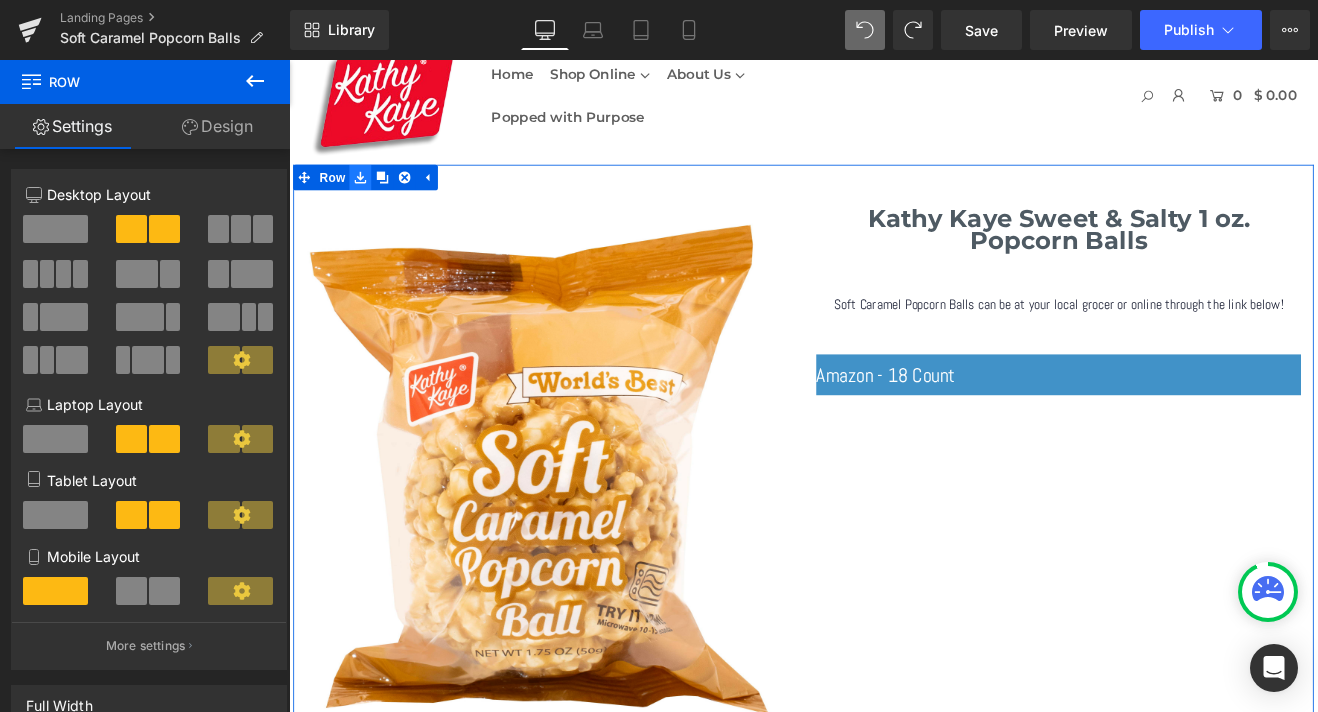 click 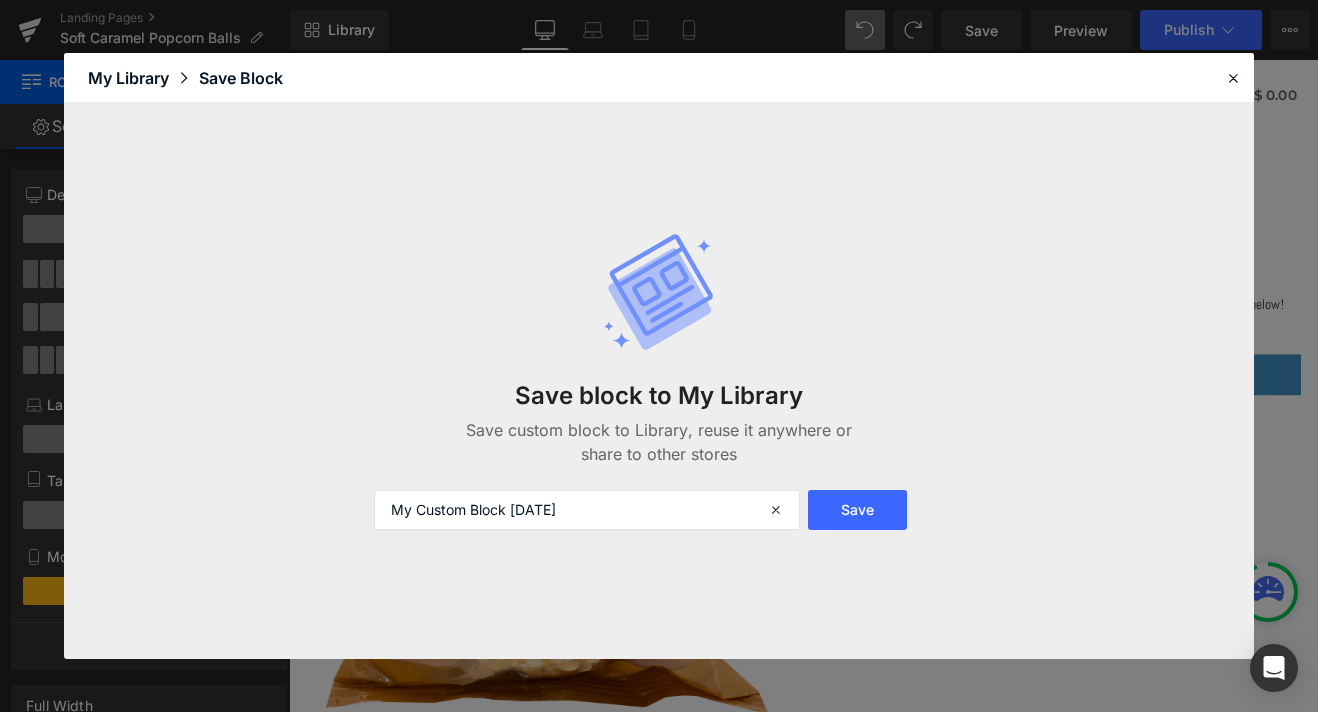 click on "My Library" at bounding box center (143, 78) 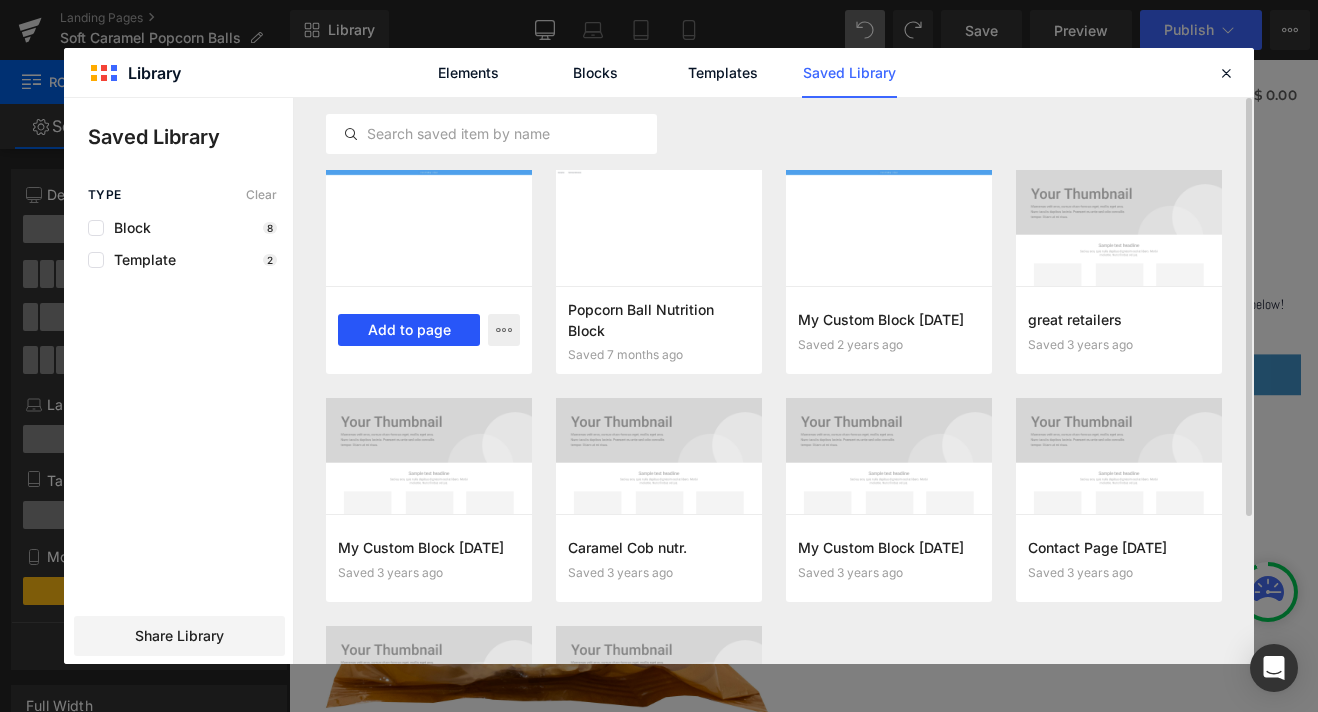 click on "Add to page" at bounding box center [409, 330] 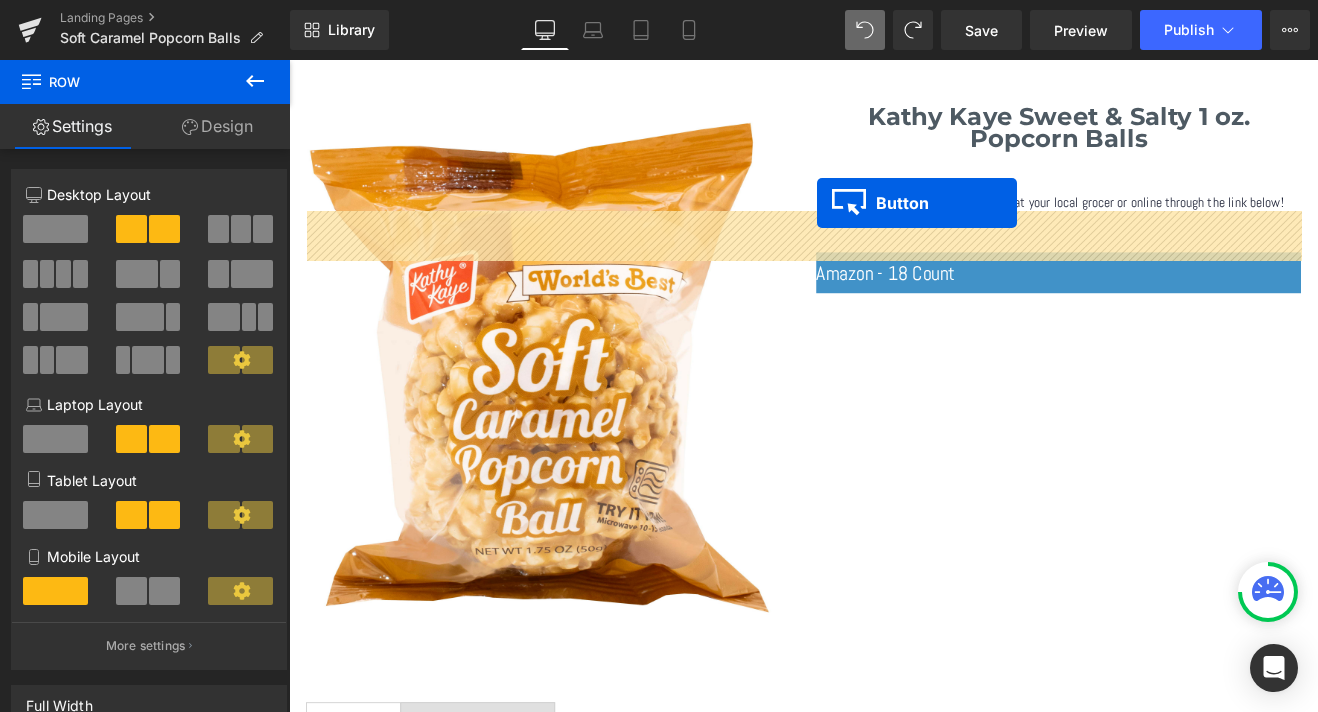 scroll, scrollTop: 152, scrollLeft: 0, axis: vertical 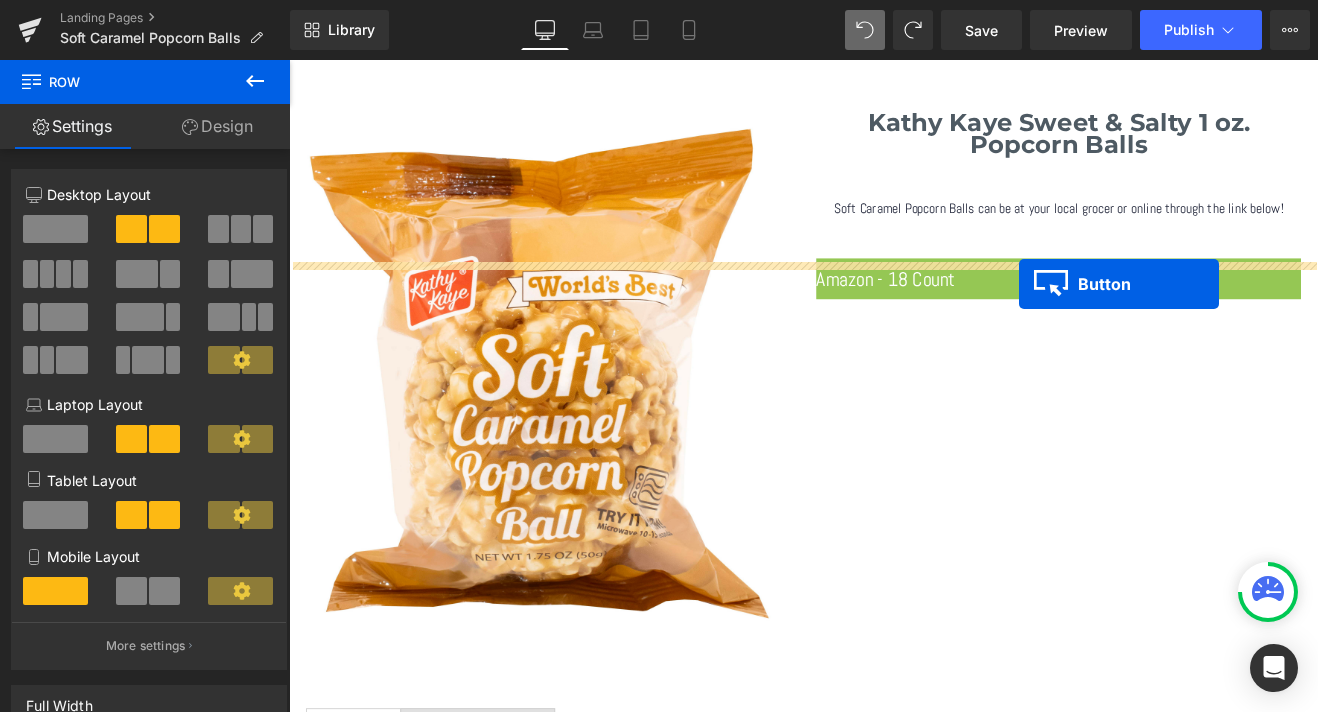 drag, startPoint x: 858, startPoint y: 339, endPoint x: 1147, endPoint y: 323, distance: 289.44257 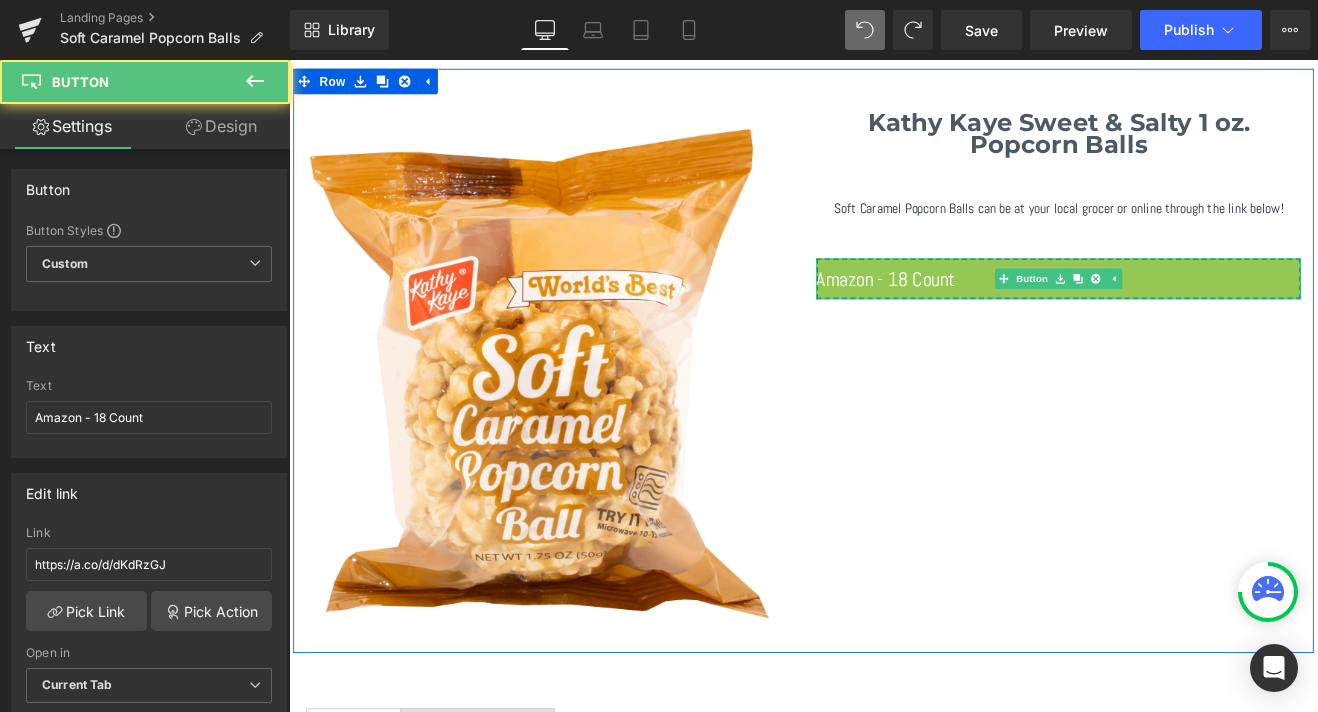 click on "Amazon - 18 Count" at bounding box center (1194, 317) 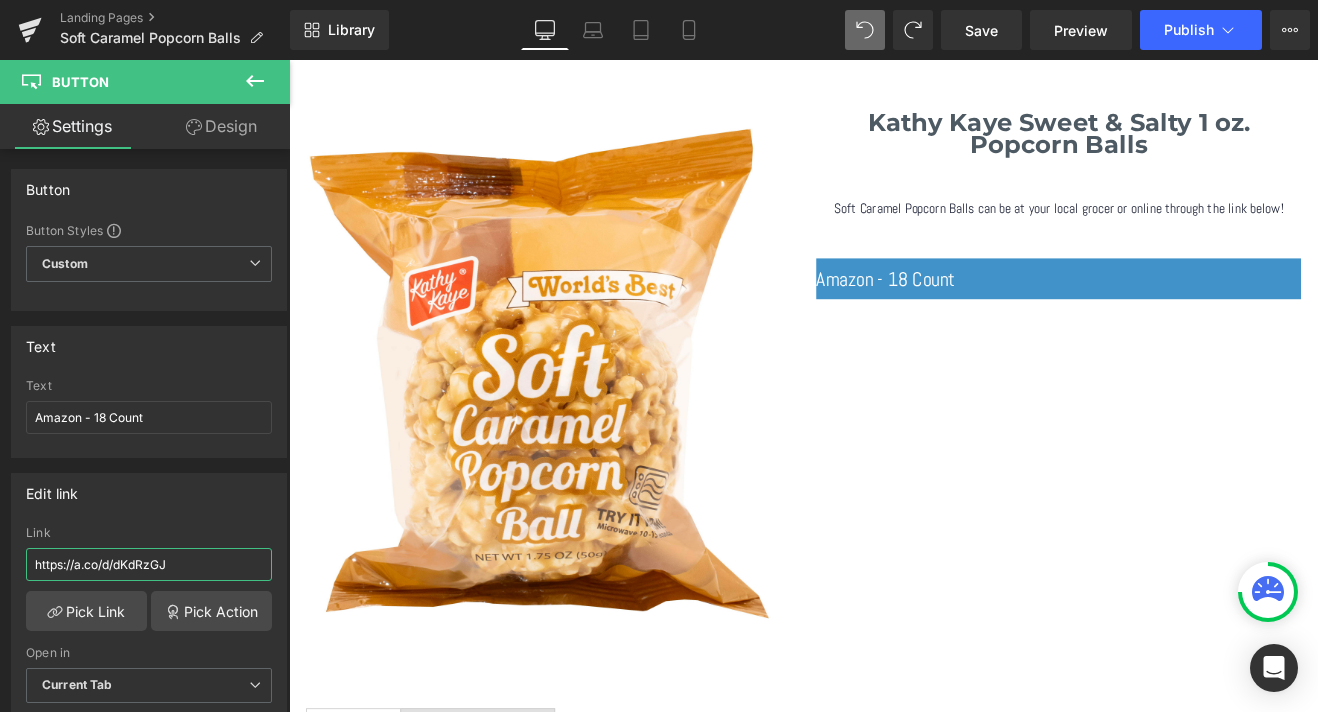drag, startPoint x: 189, startPoint y: 568, endPoint x: -17, endPoint y: 560, distance: 206.15529 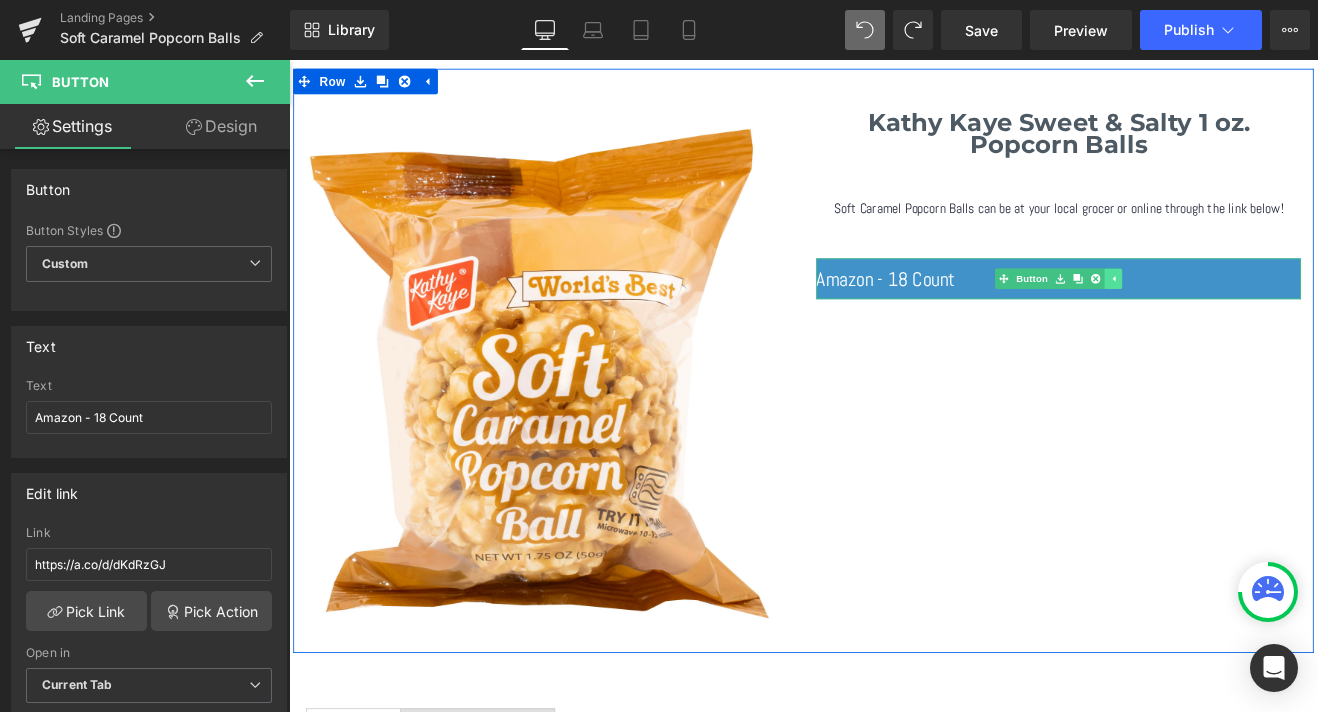 click at bounding box center (1258, 317) 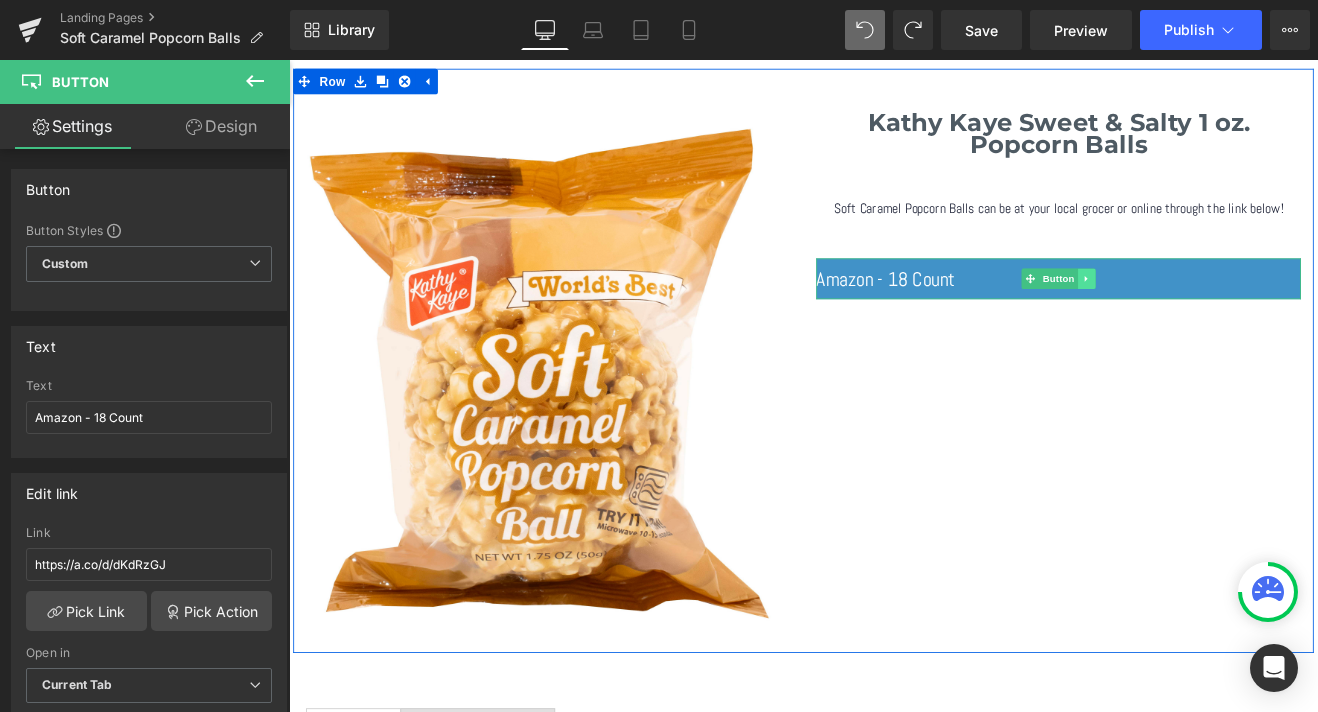 click 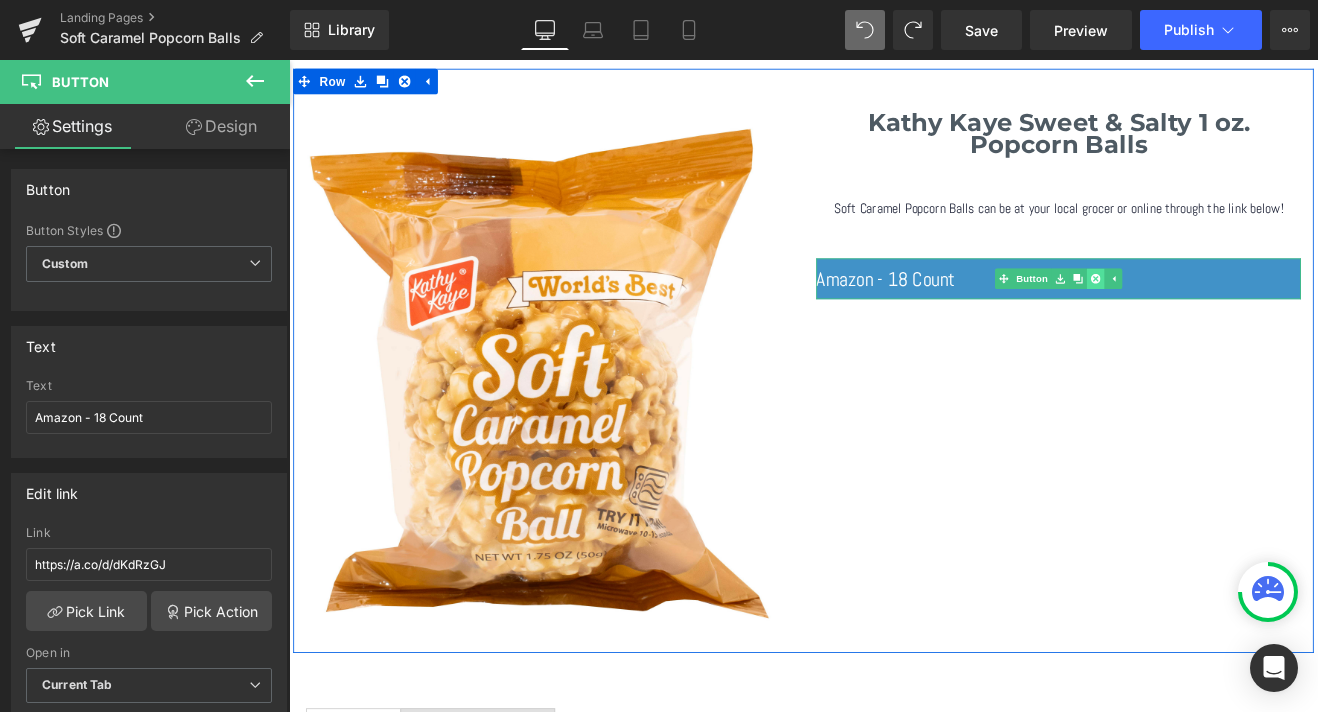 click at bounding box center (1237, 317) 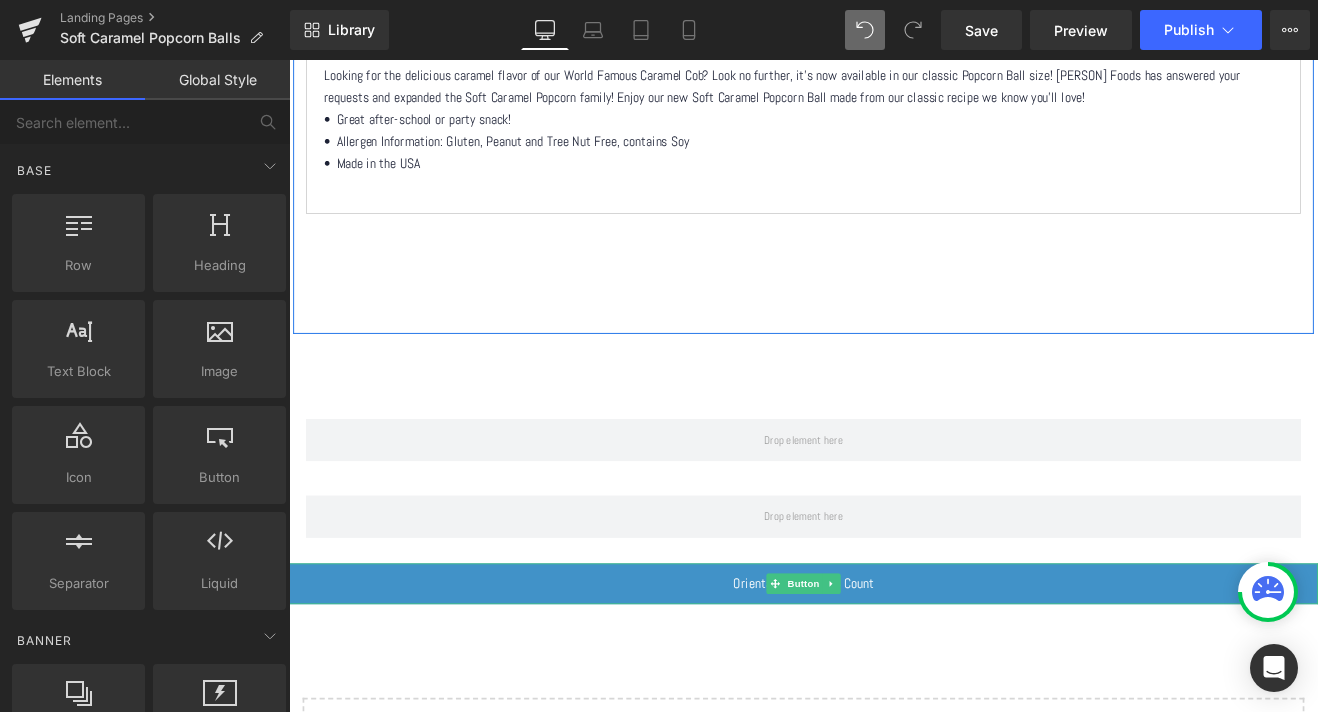 scroll, scrollTop: 989, scrollLeft: 0, axis: vertical 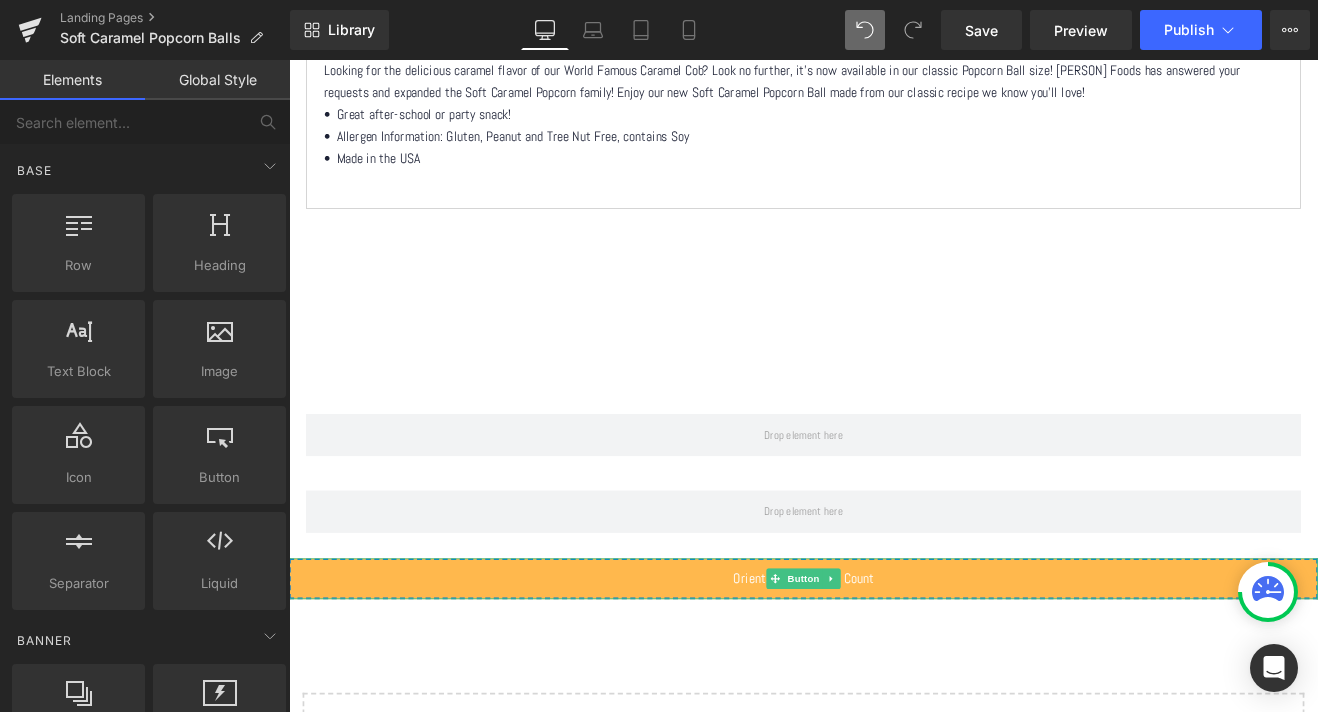click on "Oriental Trading - 18 Count" at bounding box center (894, 670) 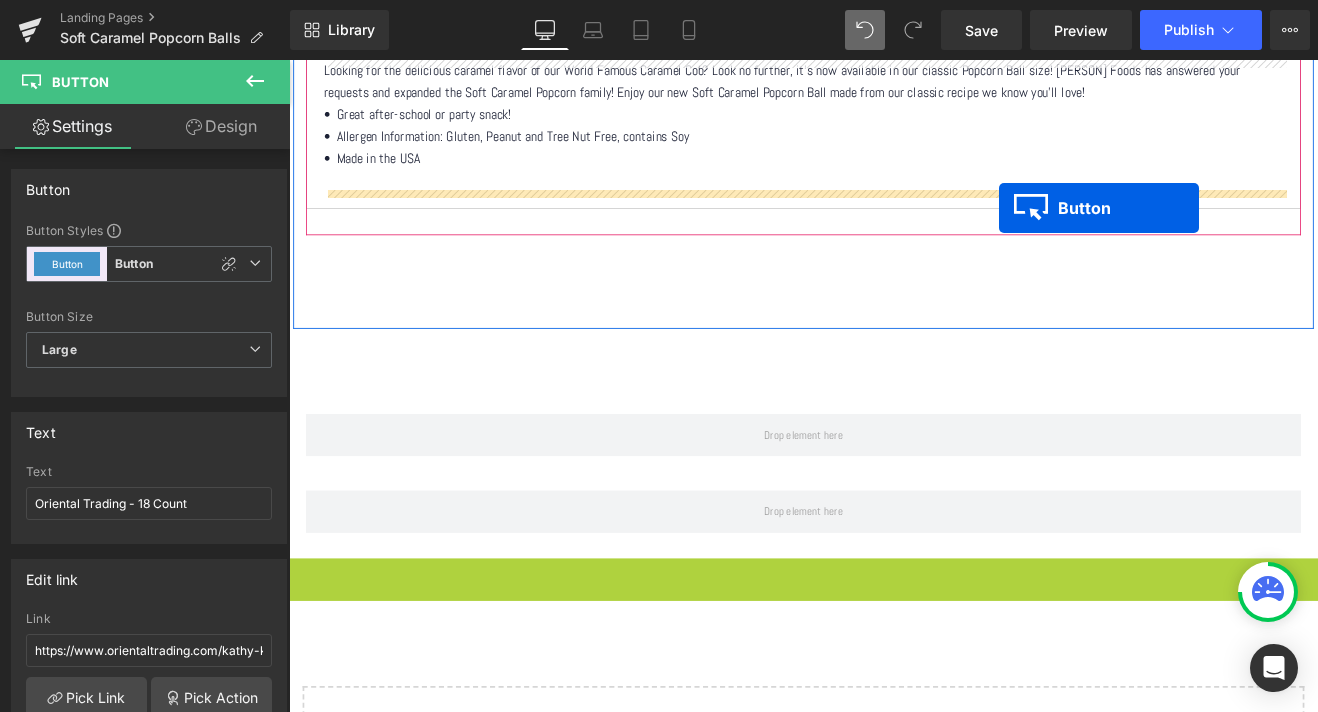 scroll, scrollTop: 0, scrollLeft: 0, axis: both 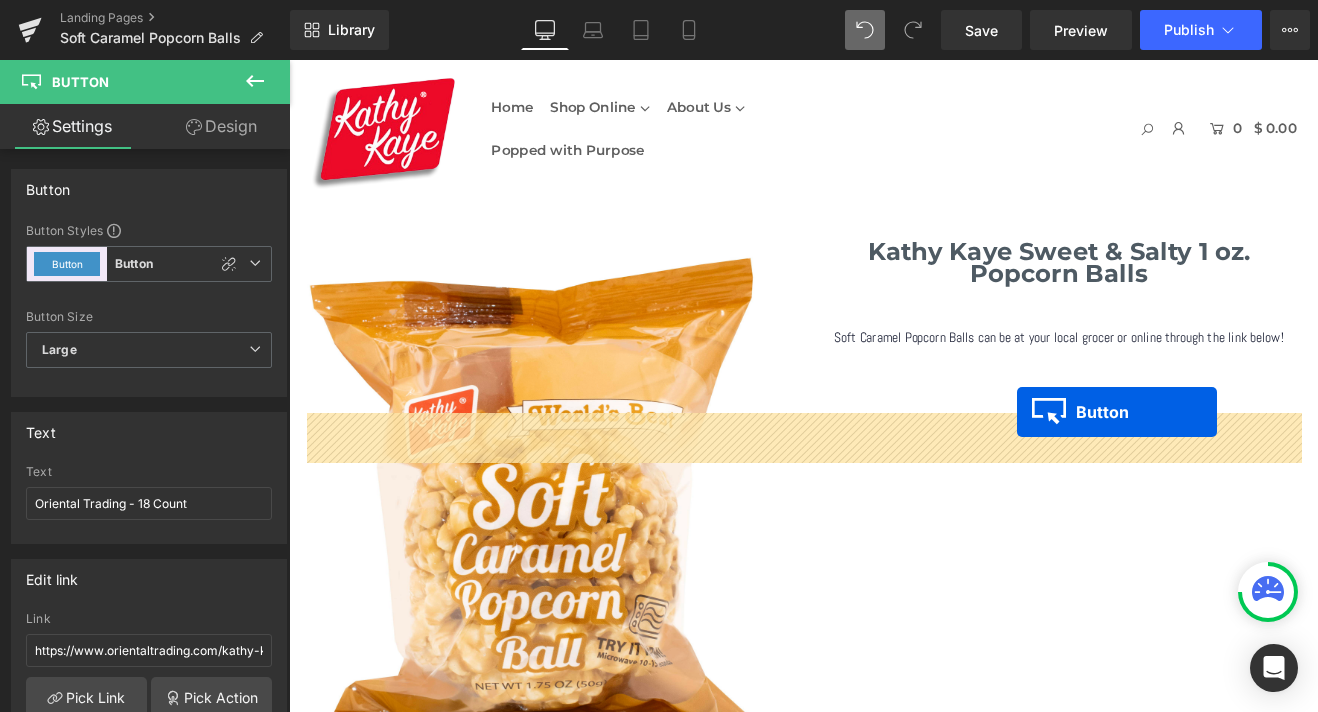 drag, startPoint x: 859, startPoint y: 667, endPoint x: 1145, endPoint y: 474, distance: 345.029 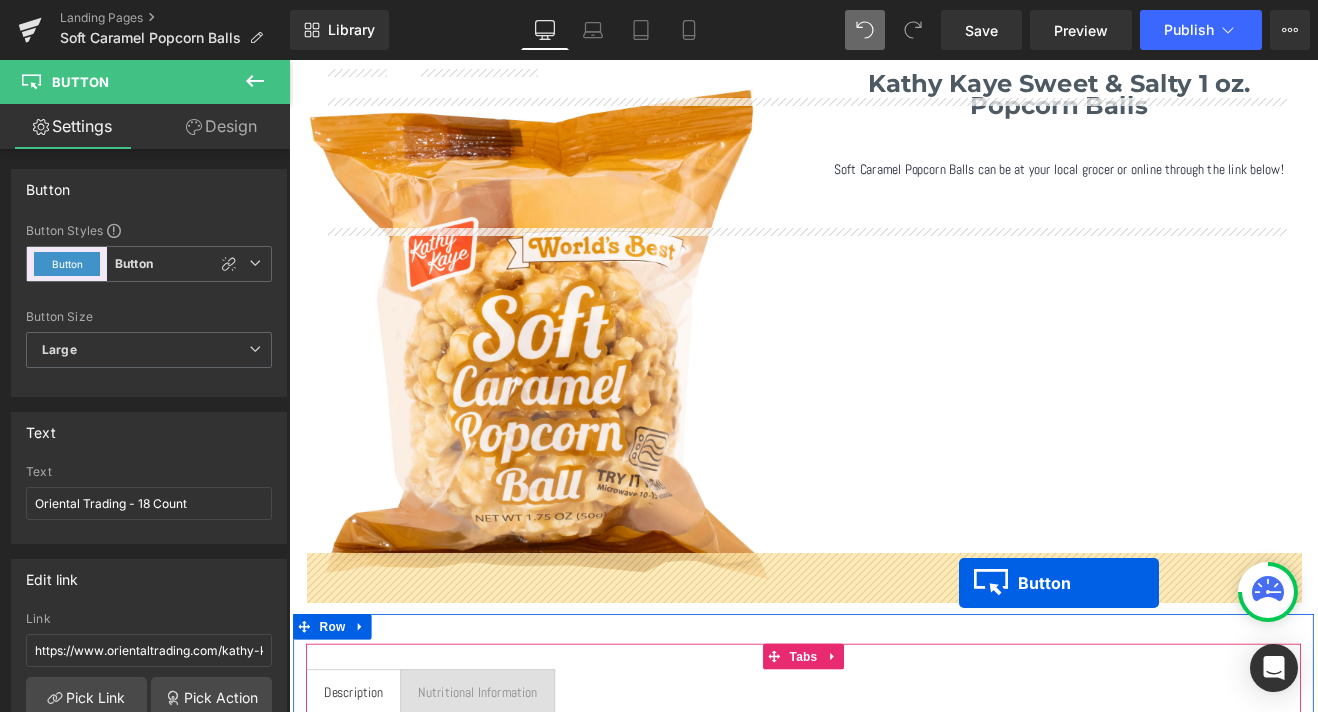 scroll, scrollTop: 20, scrollLeft: 0, axis: vertical 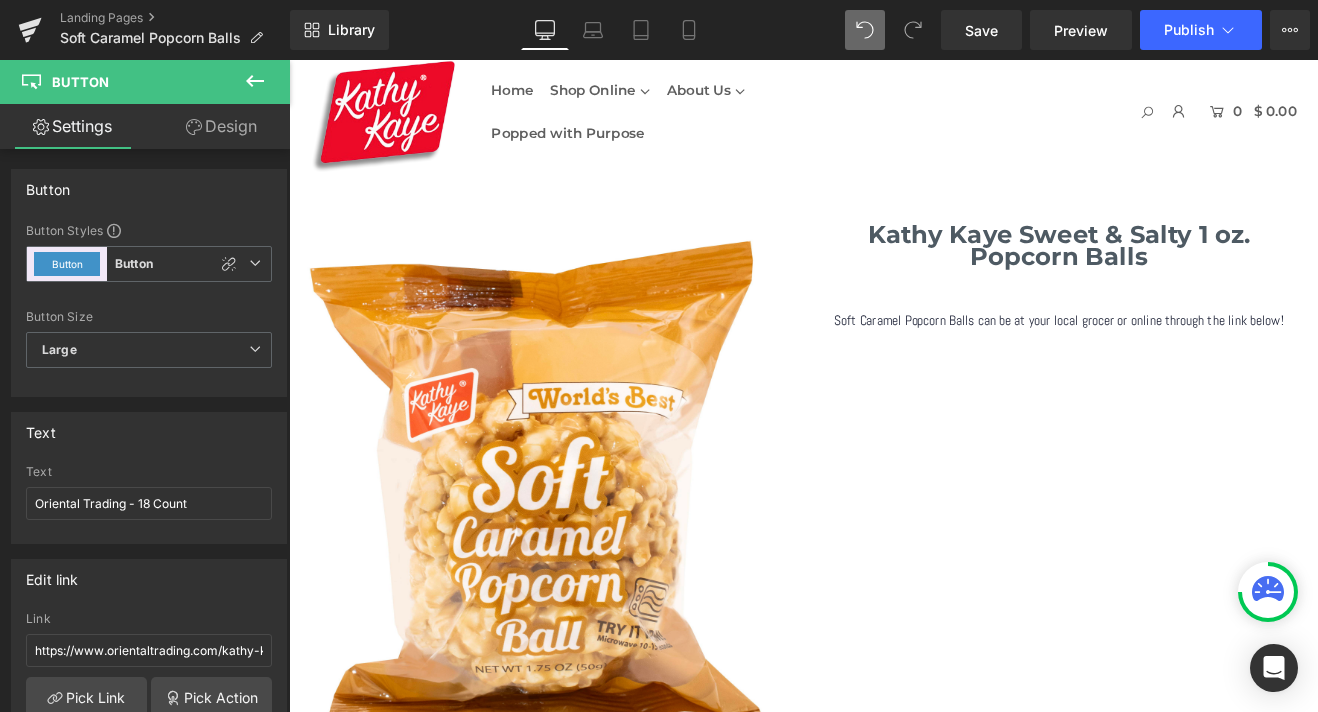 drag, startPoint x: 861, startPoint y: 565, endPoint x: 1095, endPoint y: 483, distance: 247.95161 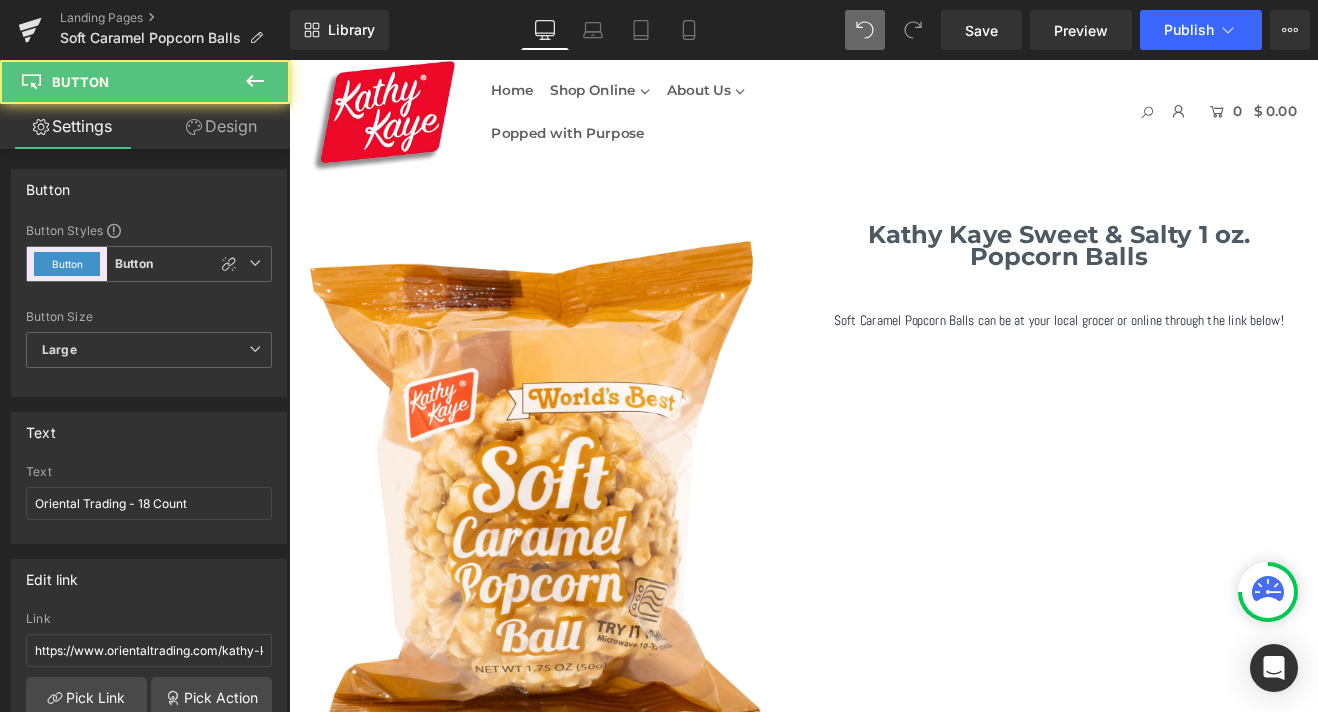 scroll, scrollTop: 0, scrollLeft: 0, axis: both 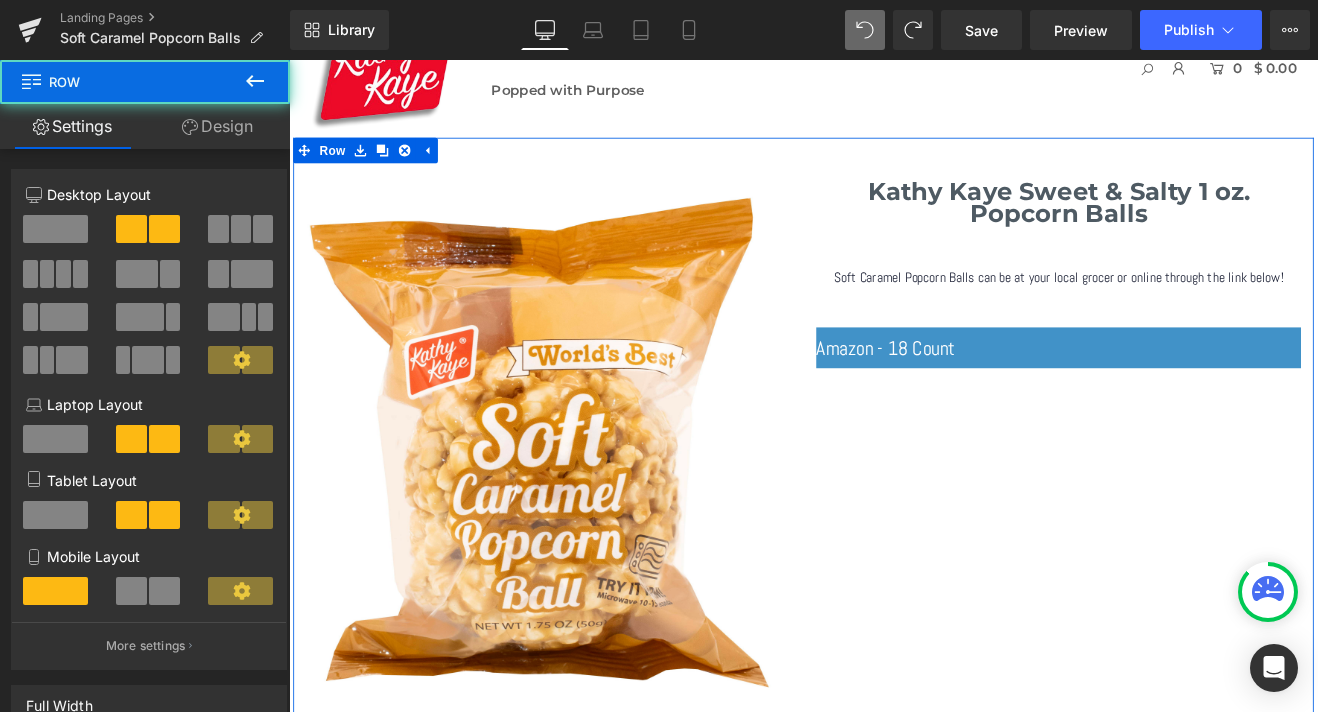 click on "Image         Kathy Kaye Sweet & Salty 1 oz. Popcorn Balls Heading         Soft Caramel Popcorn Balls can be at your local grocer or online through the link below! Text Block       NaNpx   Amazon - 18 Count Button         Row" at bounding box center [894, 494] 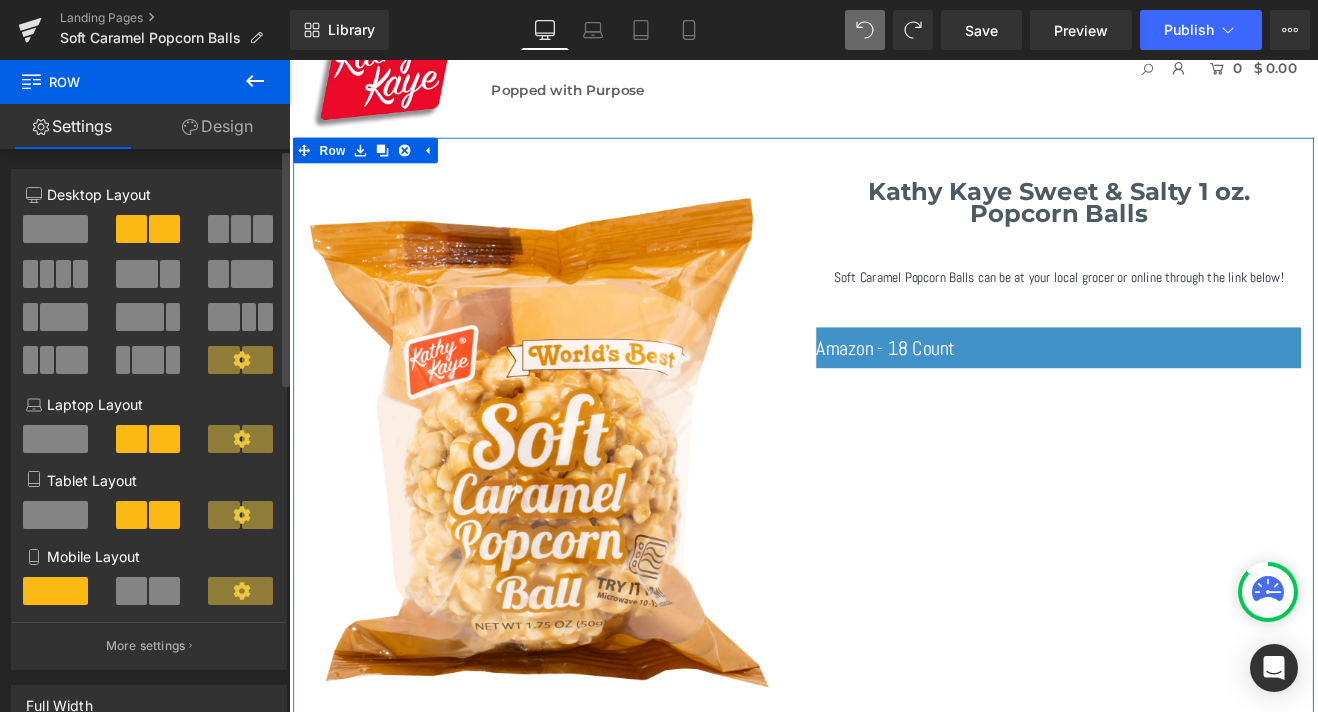 click at bounding box center (131, 229) 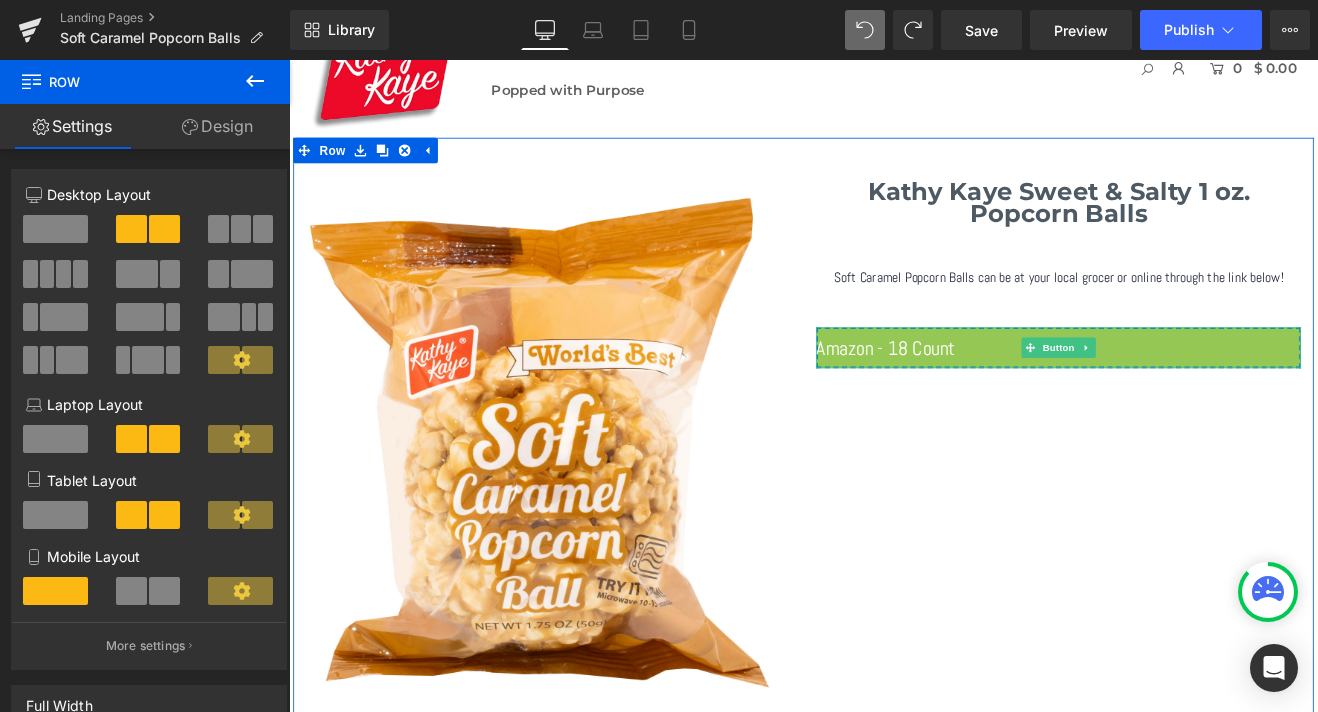 click on "Amazon - 18 Count" at bounding box center [1194, 398] 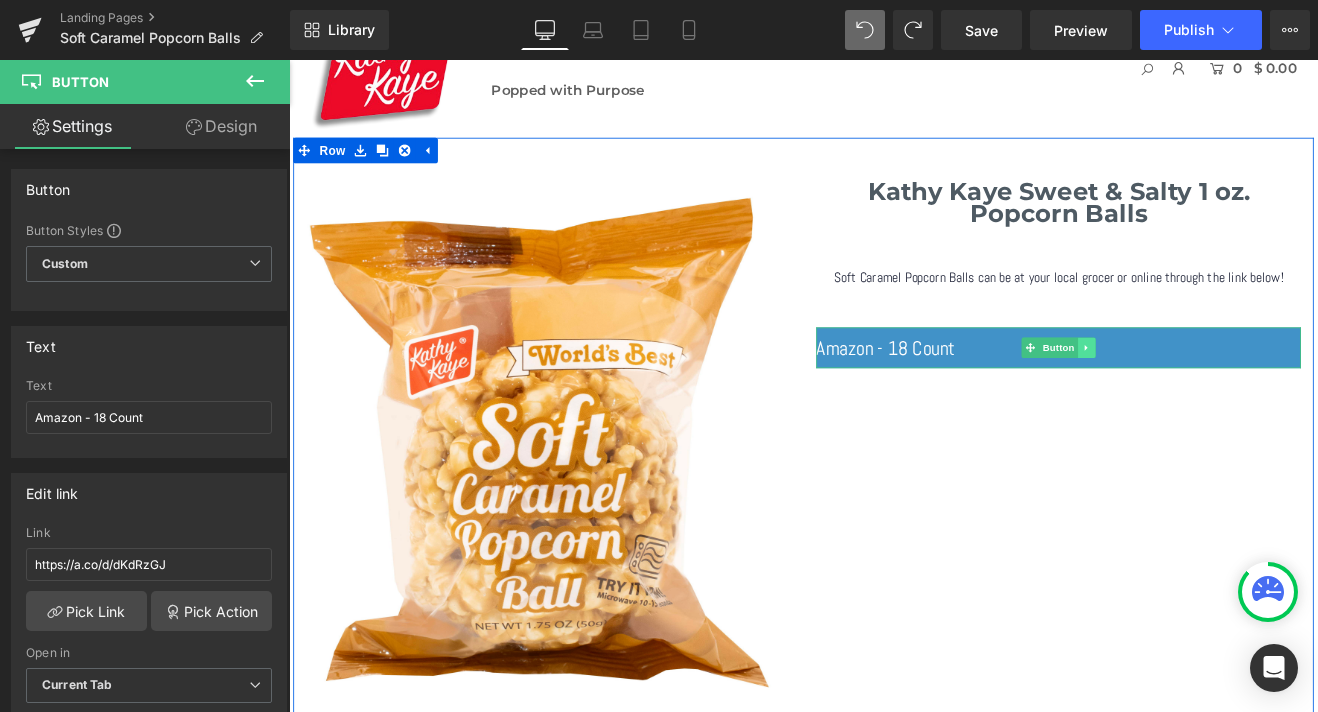 click 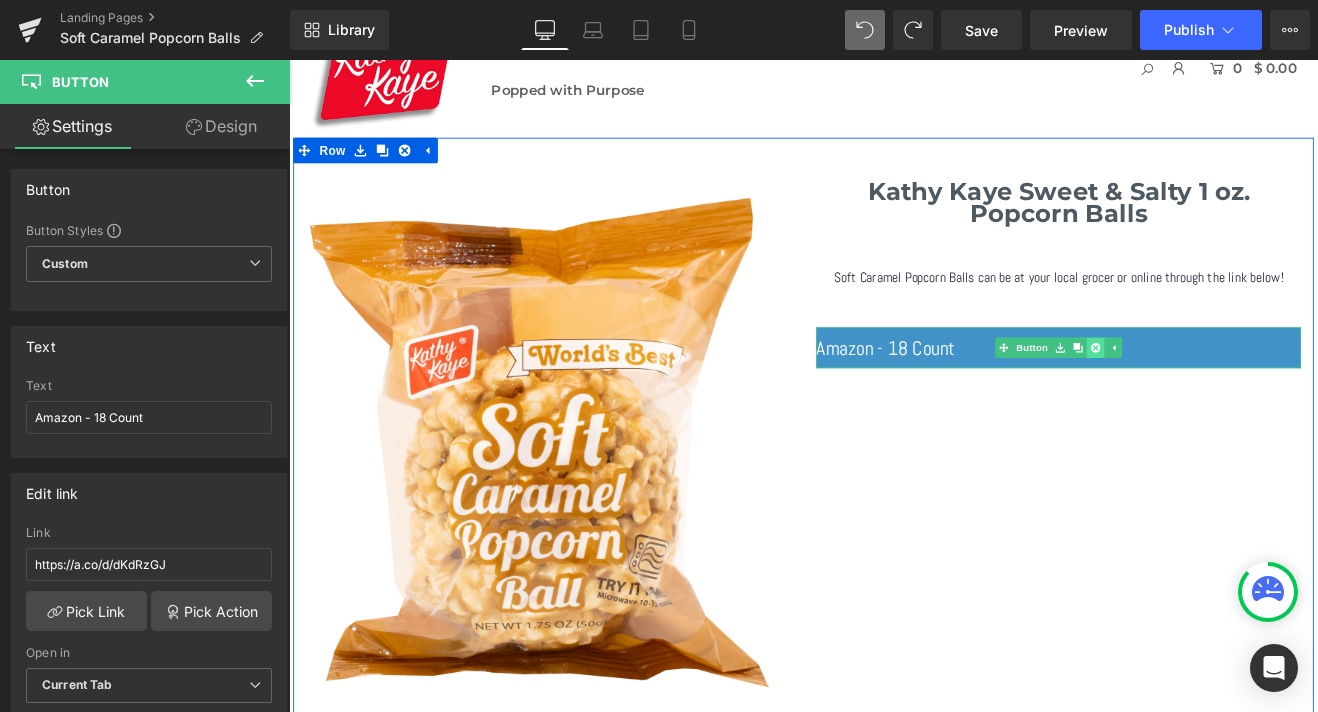 click 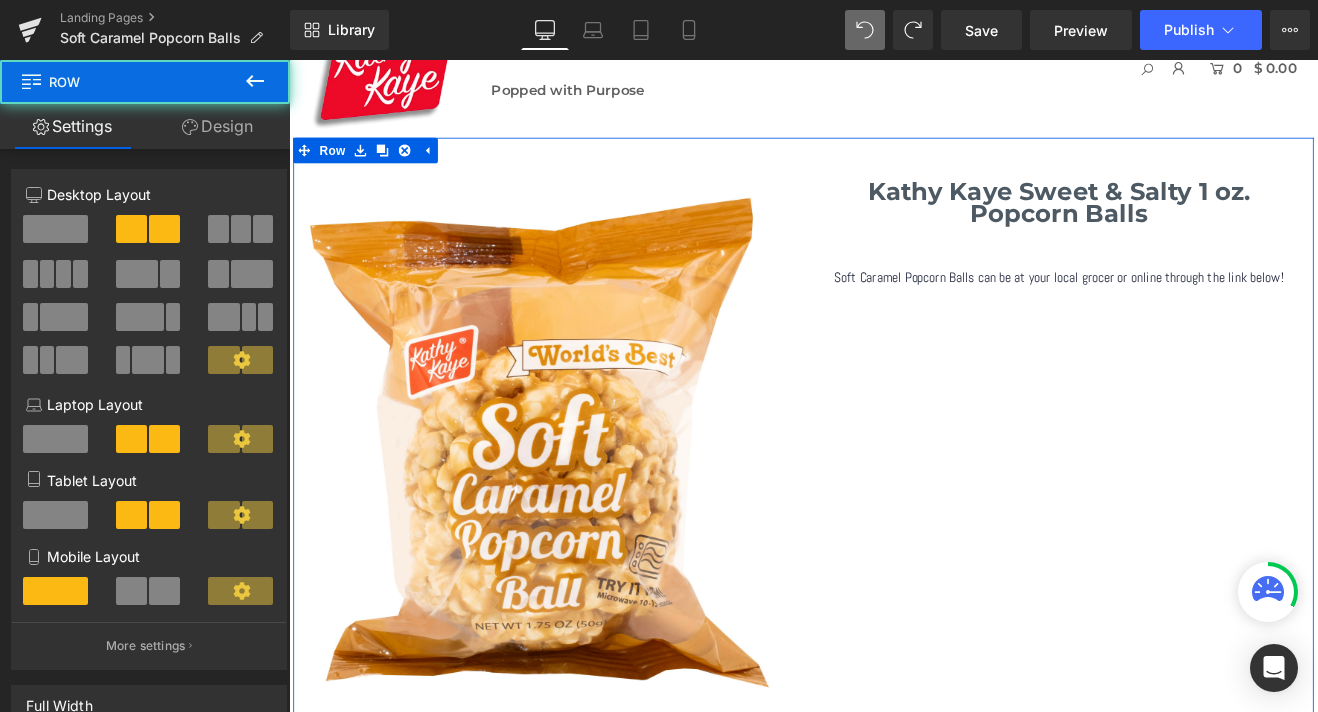 click on "Image         Kathy Kaye Sweet & Salty 1 oz. Popcorn Balls Heading         Soft Caramel Popcorn Balls can be at your local grocer or online through the link below! Text Block       NaNpx   Row" at bounding box center [894, 494] 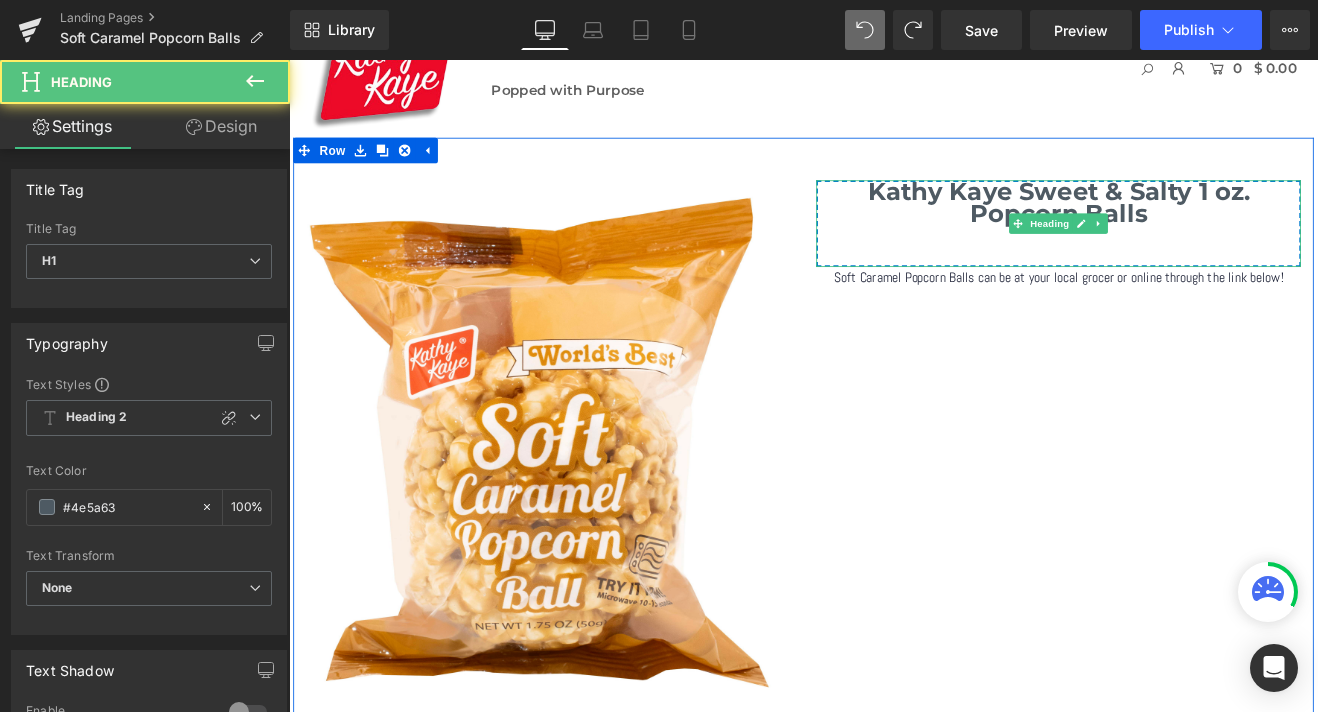 click at bounding box center (1194, 291) 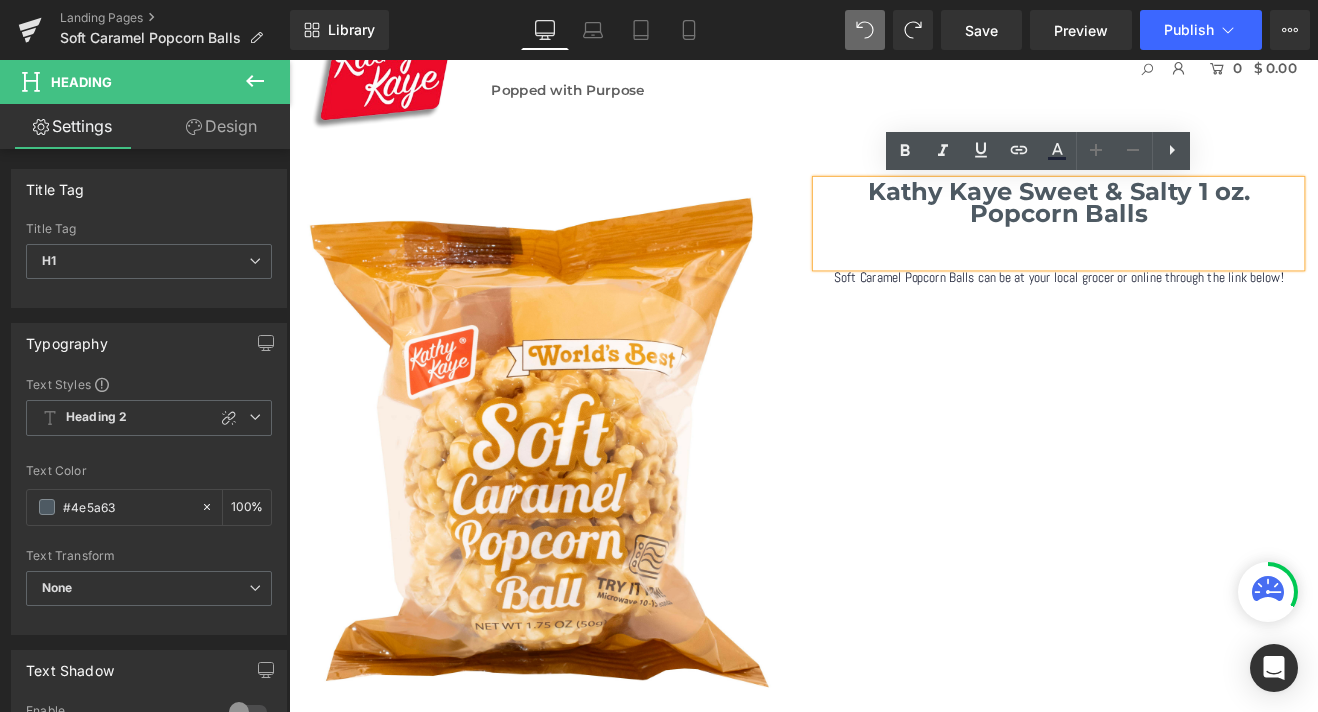 click on "Image         Kathy Kaye Sweet & Salty 1 oz. Popcorn Balls Heading         Soft Caramel Popcorn Balls can be at your local grocer or online through the link below! Text Block       NaNpx   Row" at bounding box center (894, 494) 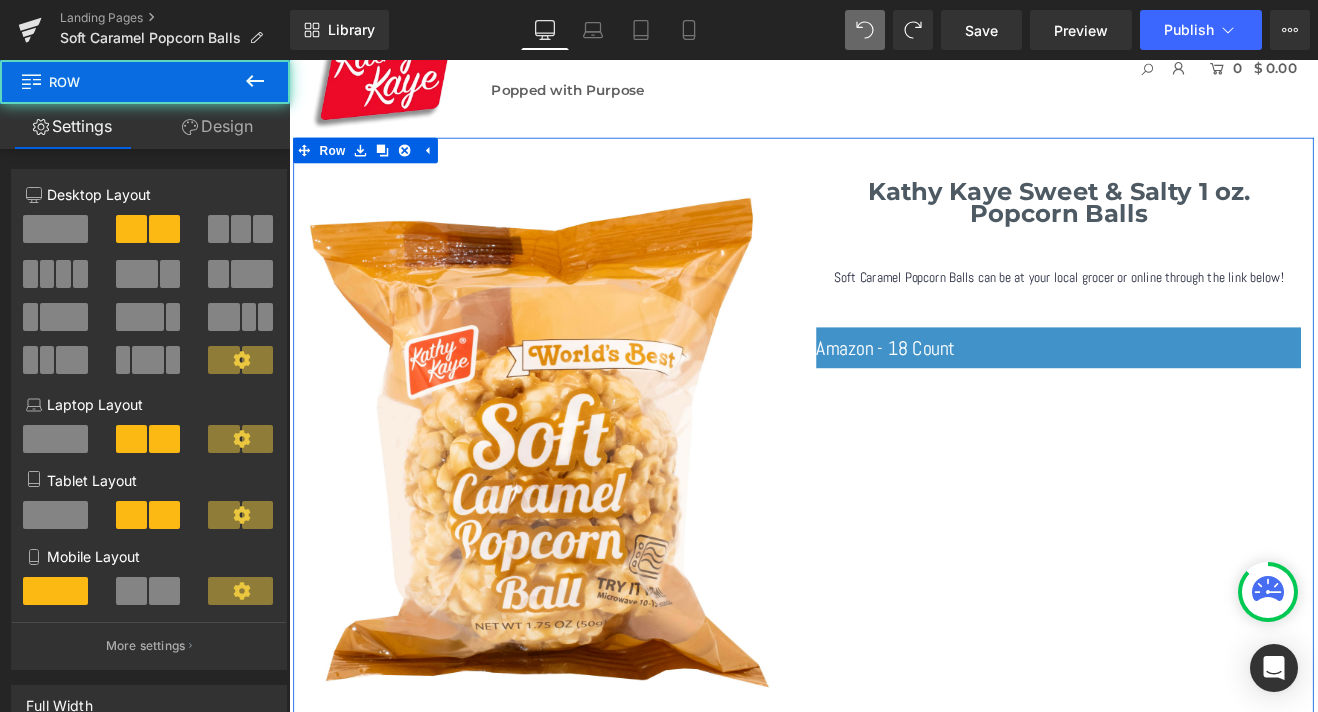 click on "Image         Kathy Kaye Sweet & Salty 1 oz. Popcorn Balls Heading         Soft Caramel Popcorn Balls can be at your local grocer or online through the link below! Text Block       NaNpx   Amazon - 18 Count Button         Row" at bounding box center (894, 494) 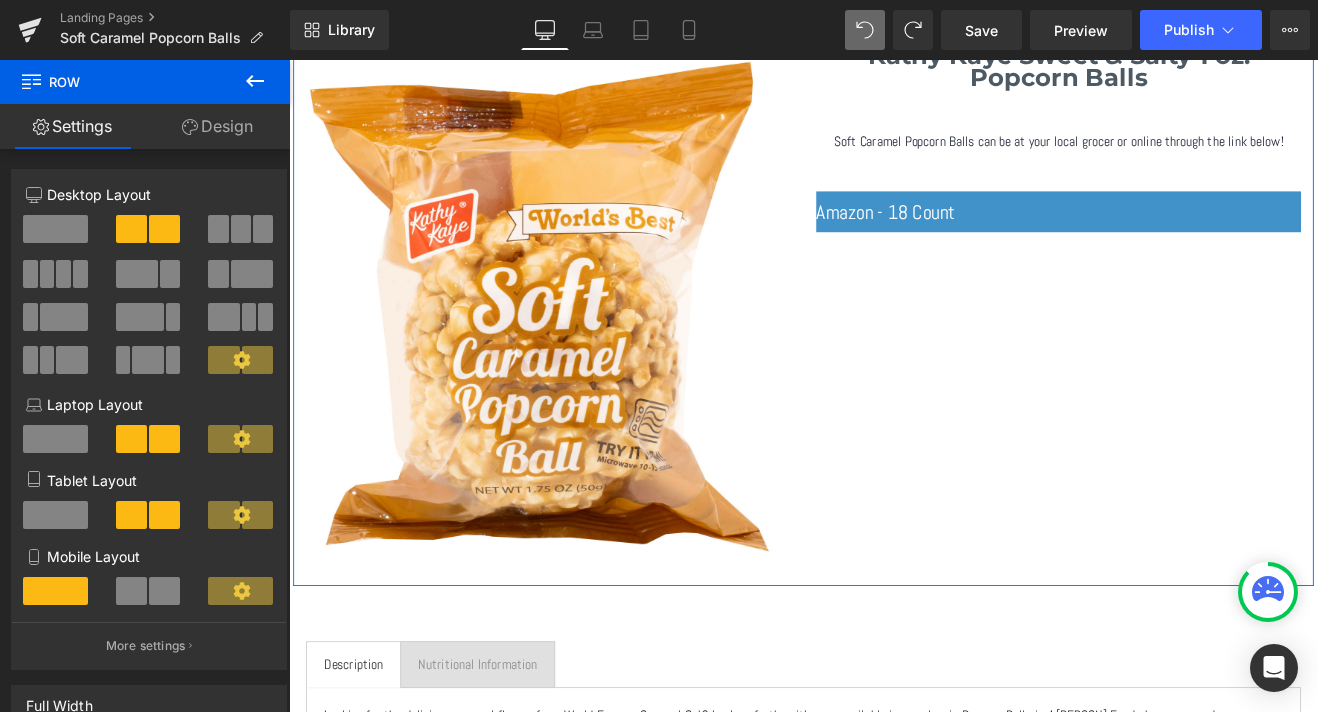 scroll, scrollTop: 268, scrollLeft: 0, axis: vertical 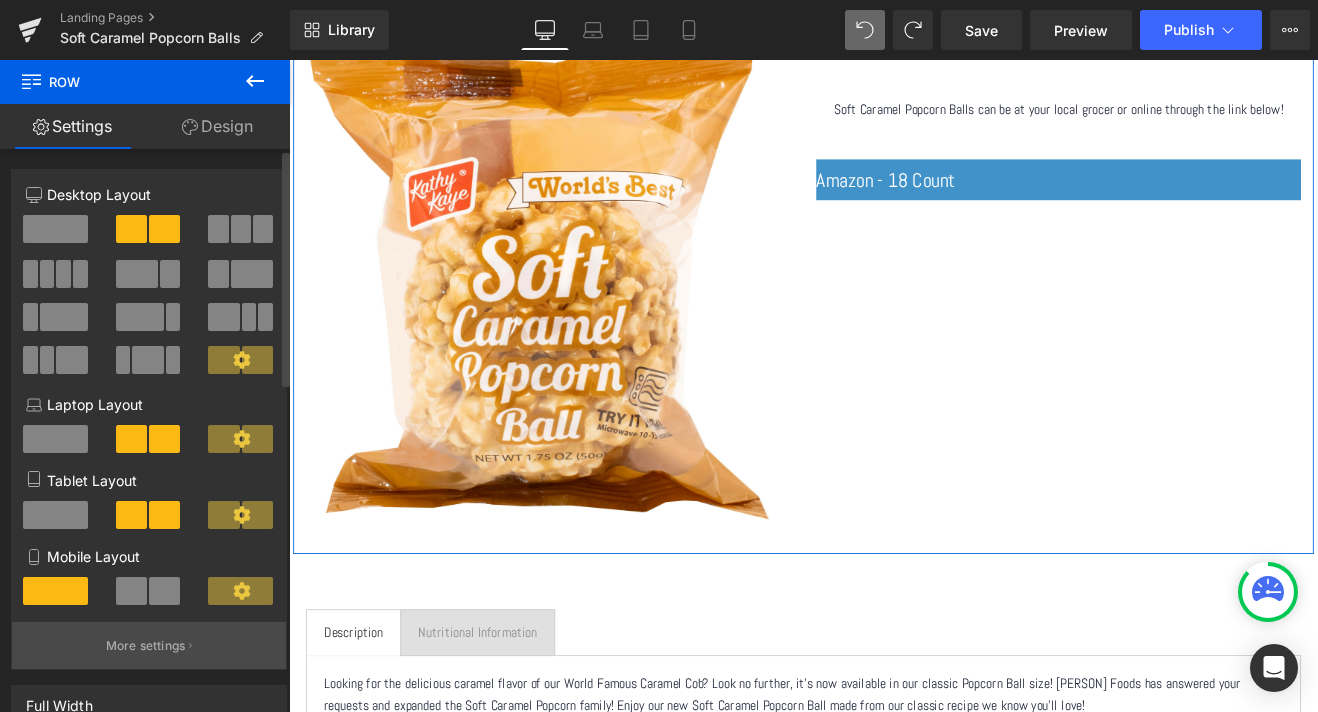click on "More settings" at bounding box center (149, 645) 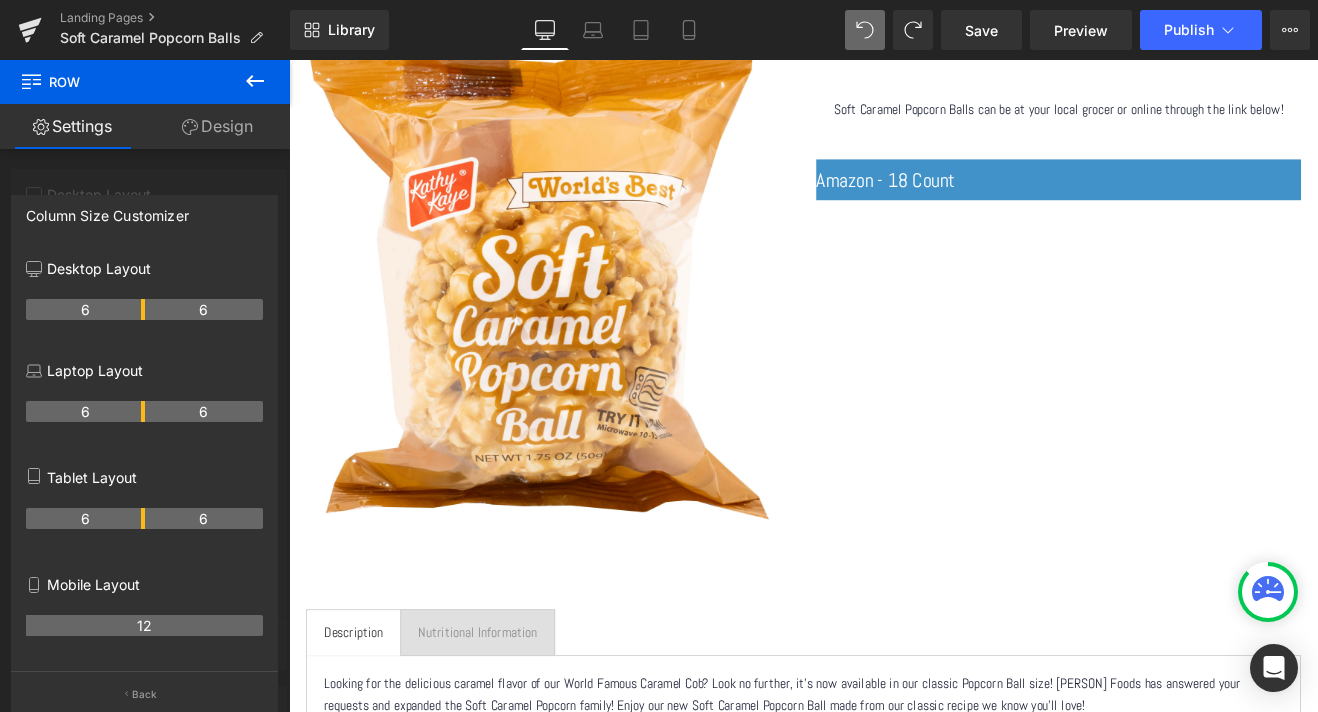 click on "My Cart
Close
Home
Shop Online
Baseball Popcorn Balls
Soft Caramel Popcorn Balls
Caramel Cob
Mini Popcorn Balls
Sweet & Salty Popcorn Balls" at bounding box center [894, 443] 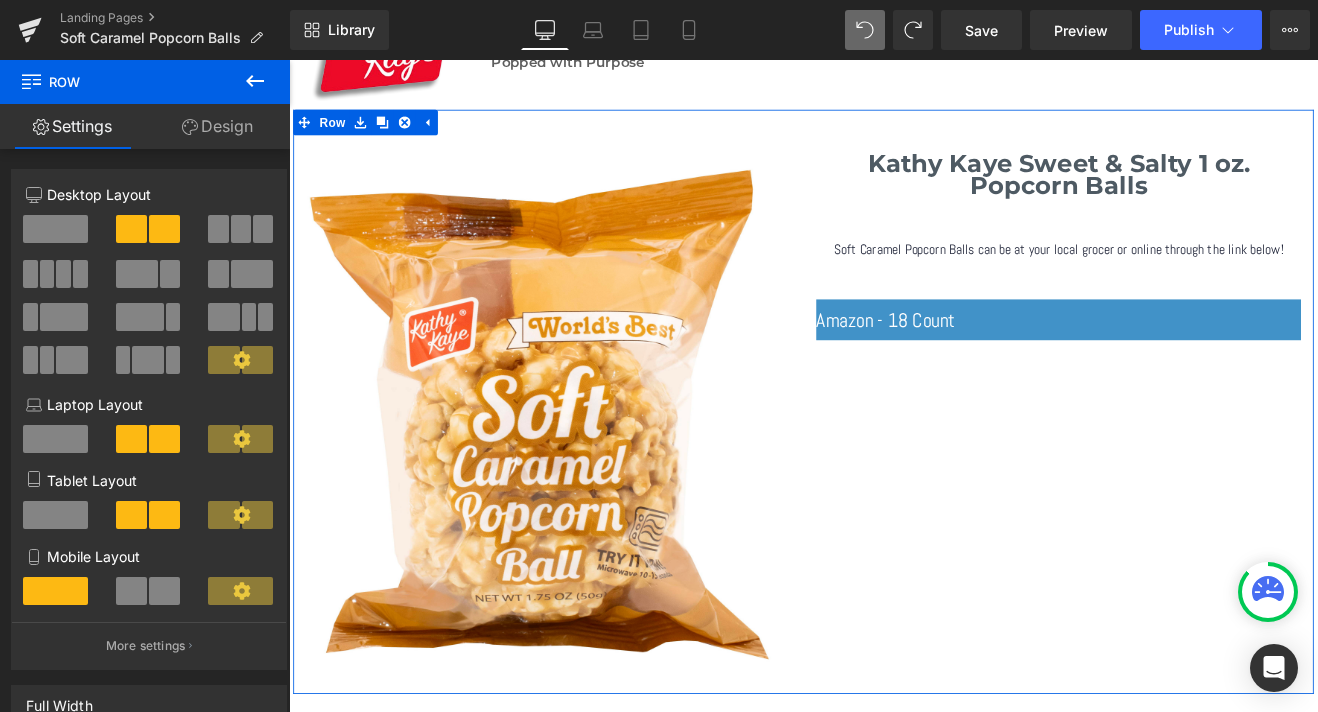 scroll, scrollTop: 103, scrollLeft: 0, axis: vertical 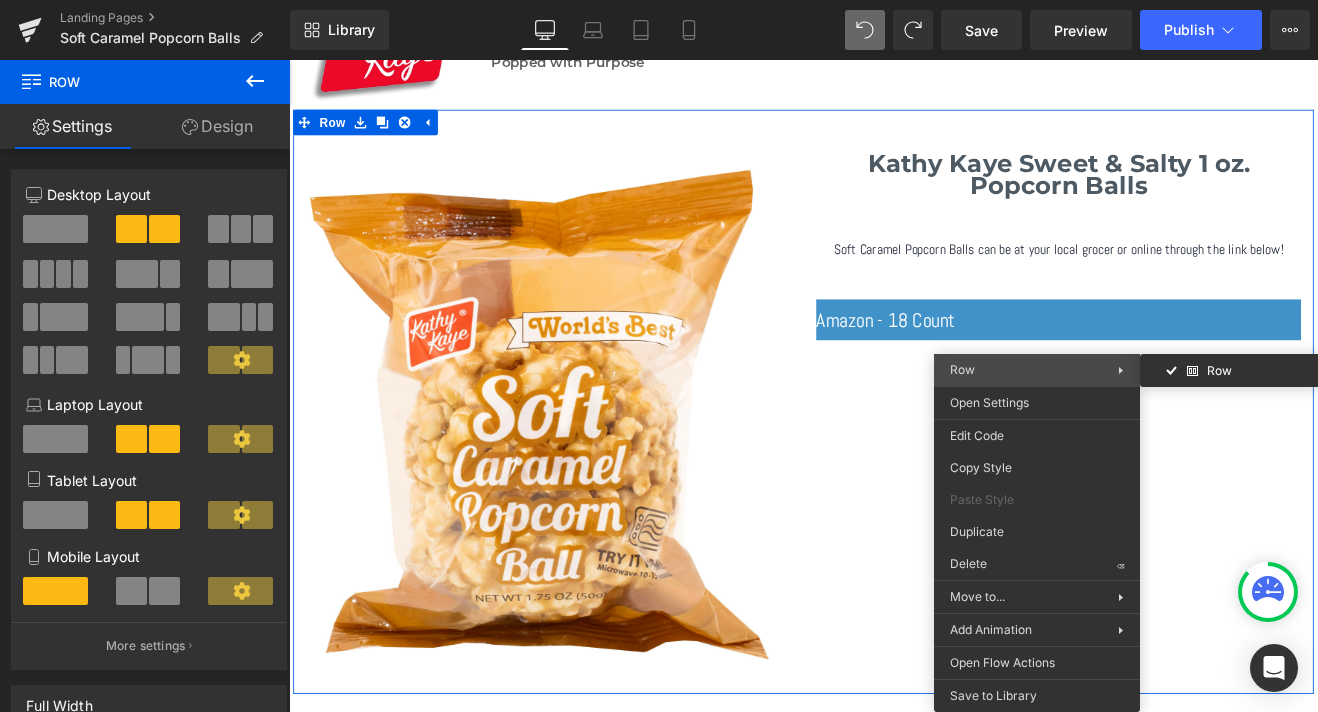 click on "Row" at bounding box center (1034, 370) 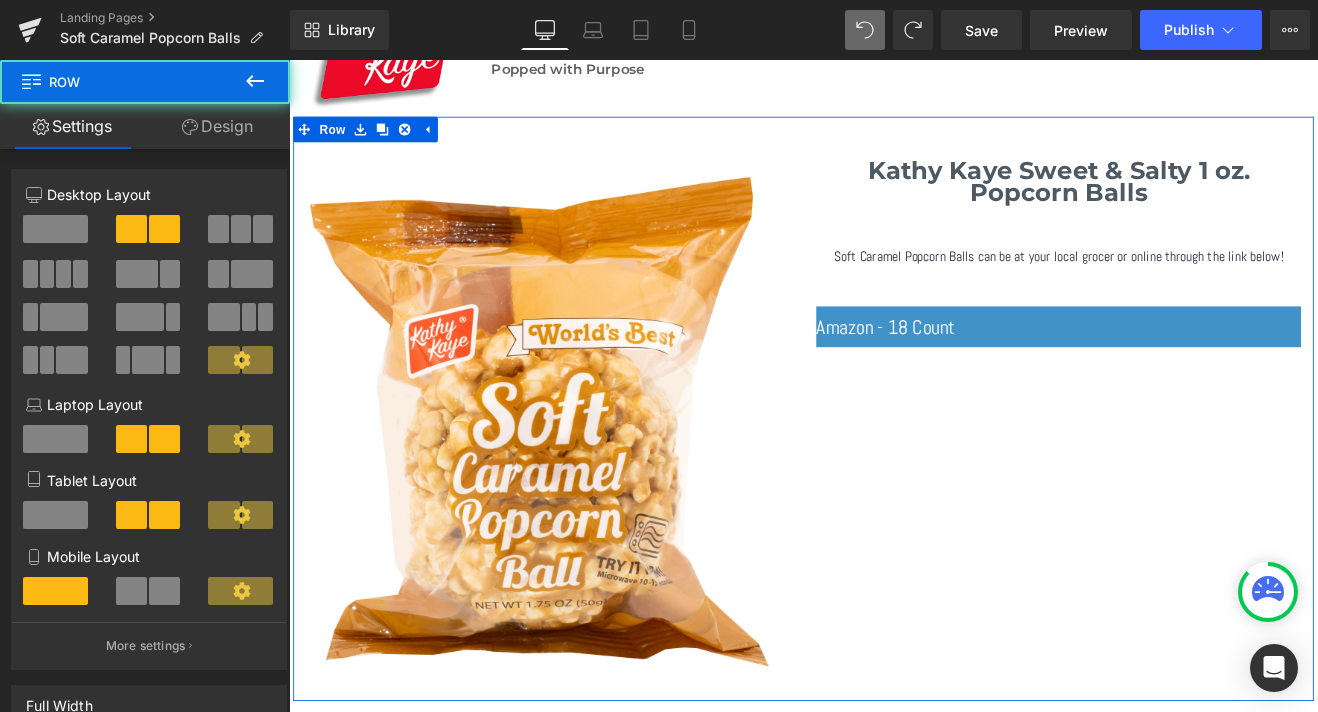 drag, startPoint x: 1473, startPoint y: 429, endPoint x: 1342, endPoint y: 424, distance: 131.09538 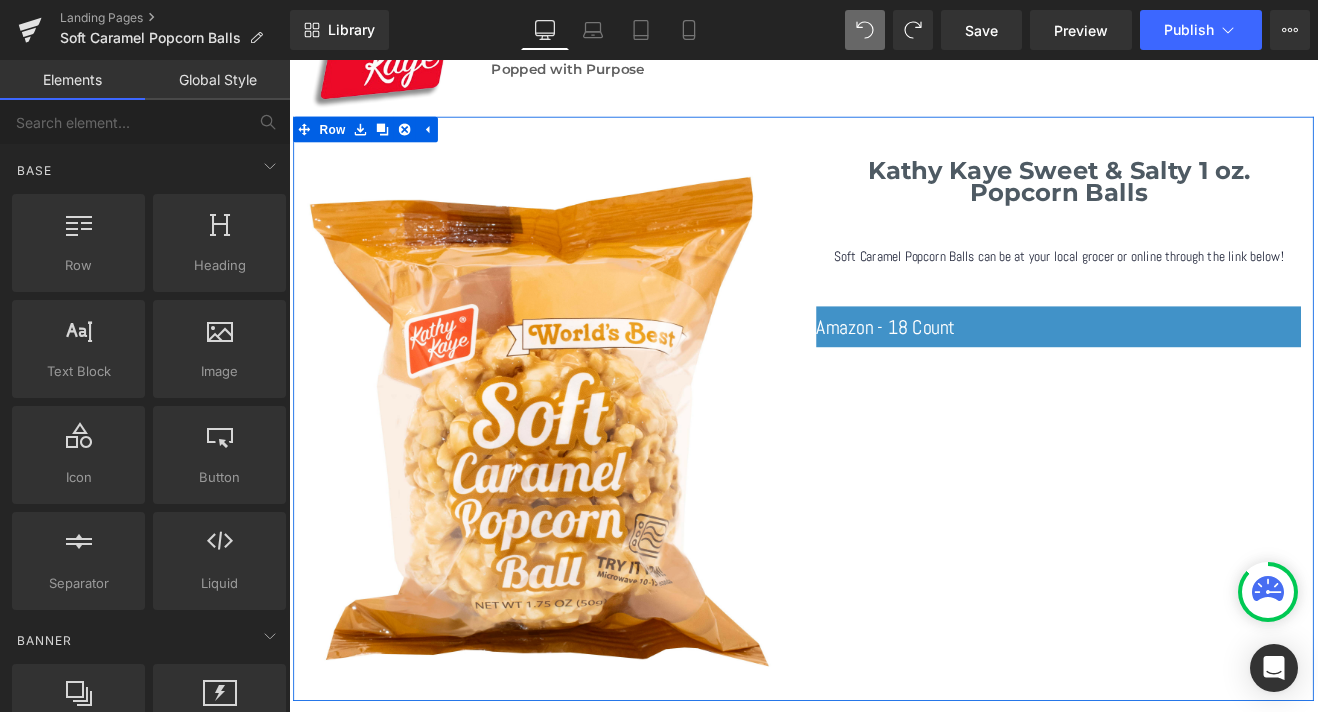 scroll, scrollTop: 92, scrollLeft: 0, axis: vertical 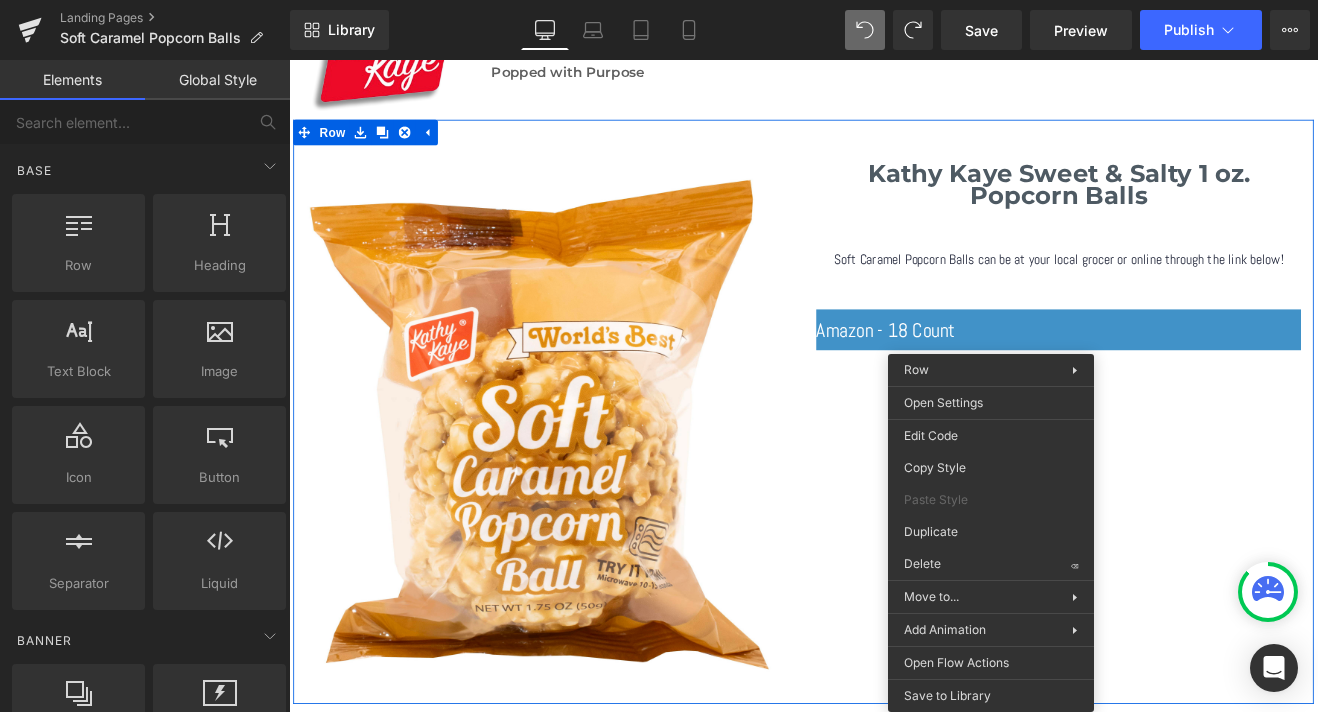 click on "Image         Kathy Kaye Sweet & Salty 1 oz. Popcorn Balls Heading         Soft Caramel Popcorn Balls can be at your local grocer or online through the link below! Text Block       NaNpx   Amazon - 18 Count Button         Row" at bounding box center [894, 473] 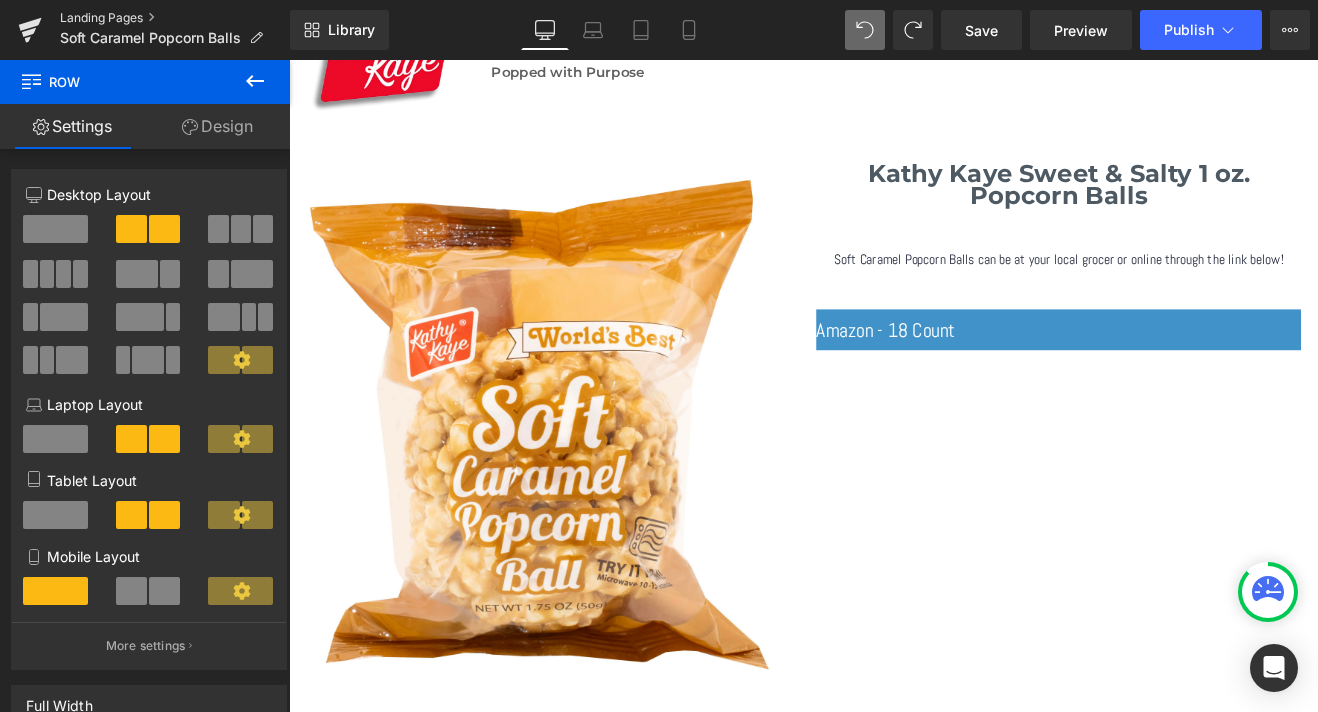 click on "Landing Pages" at bounding box center [175, 18] 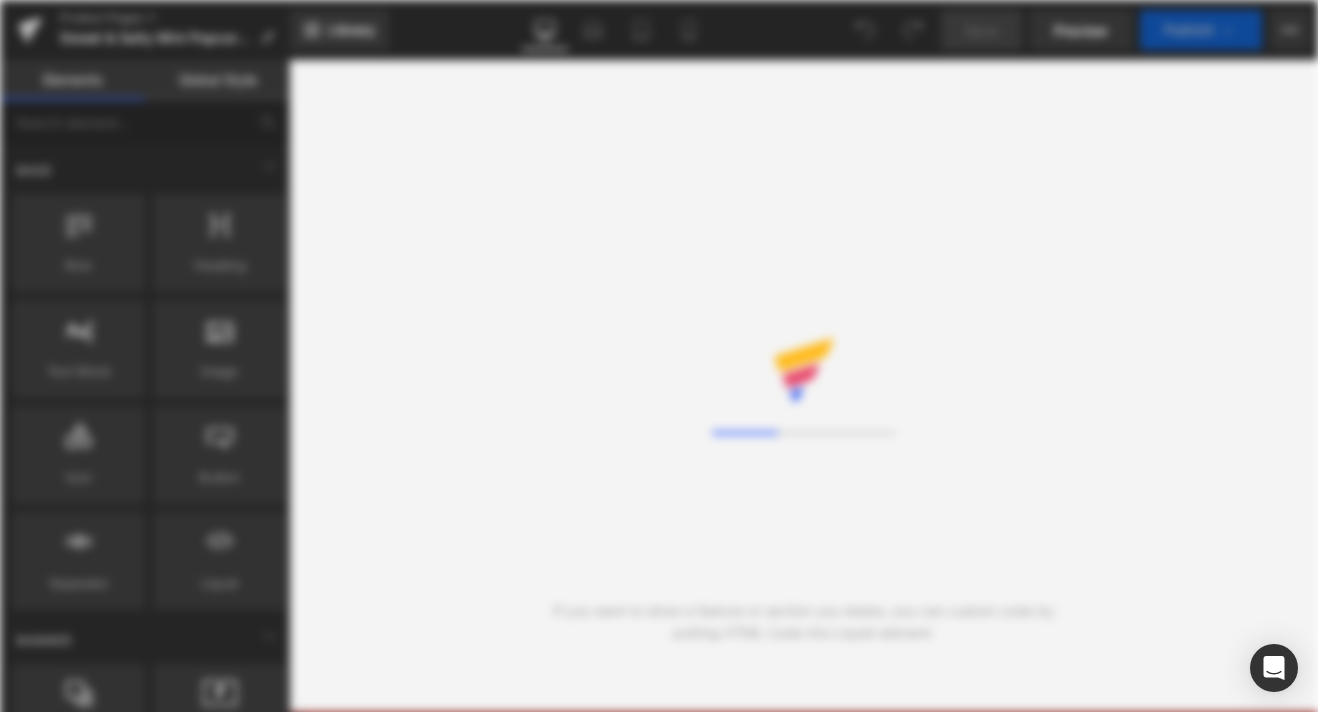scroll, scrollTop: 0, scrollLeft: 0, axis: both 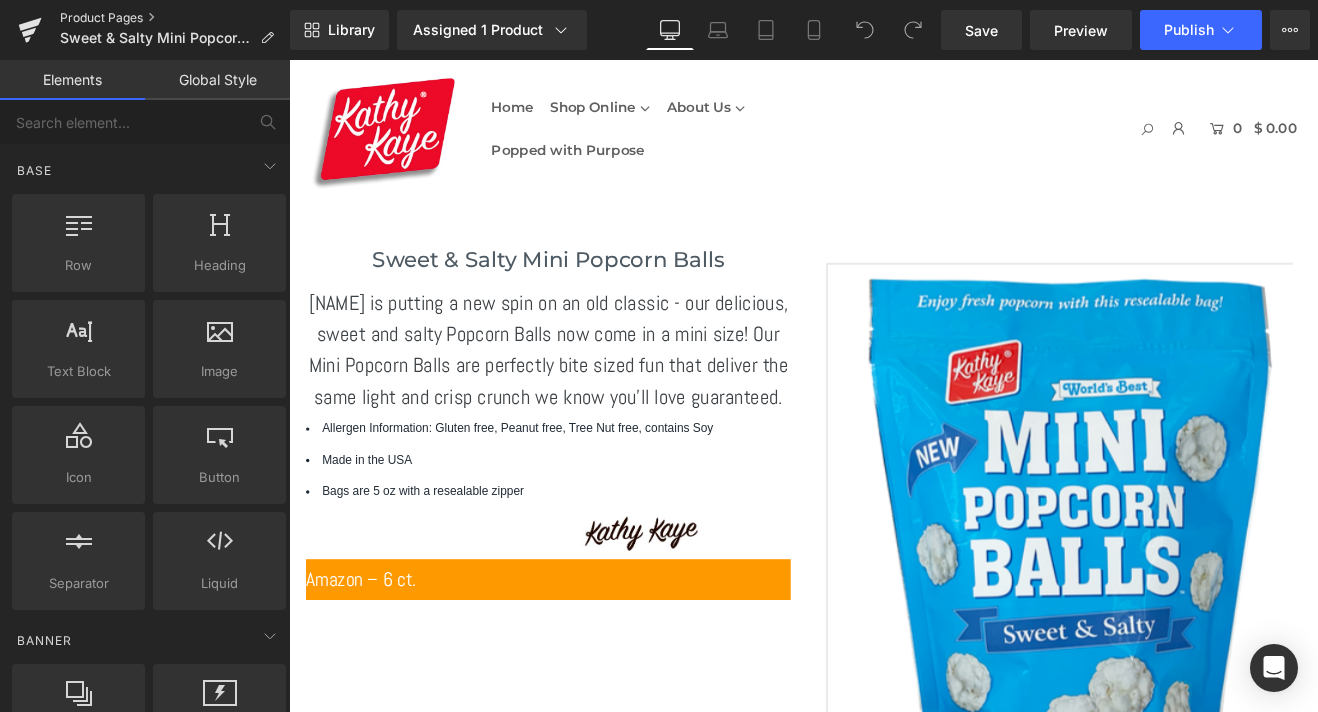 click on "Product Pages" at bounding box center (175, 18) 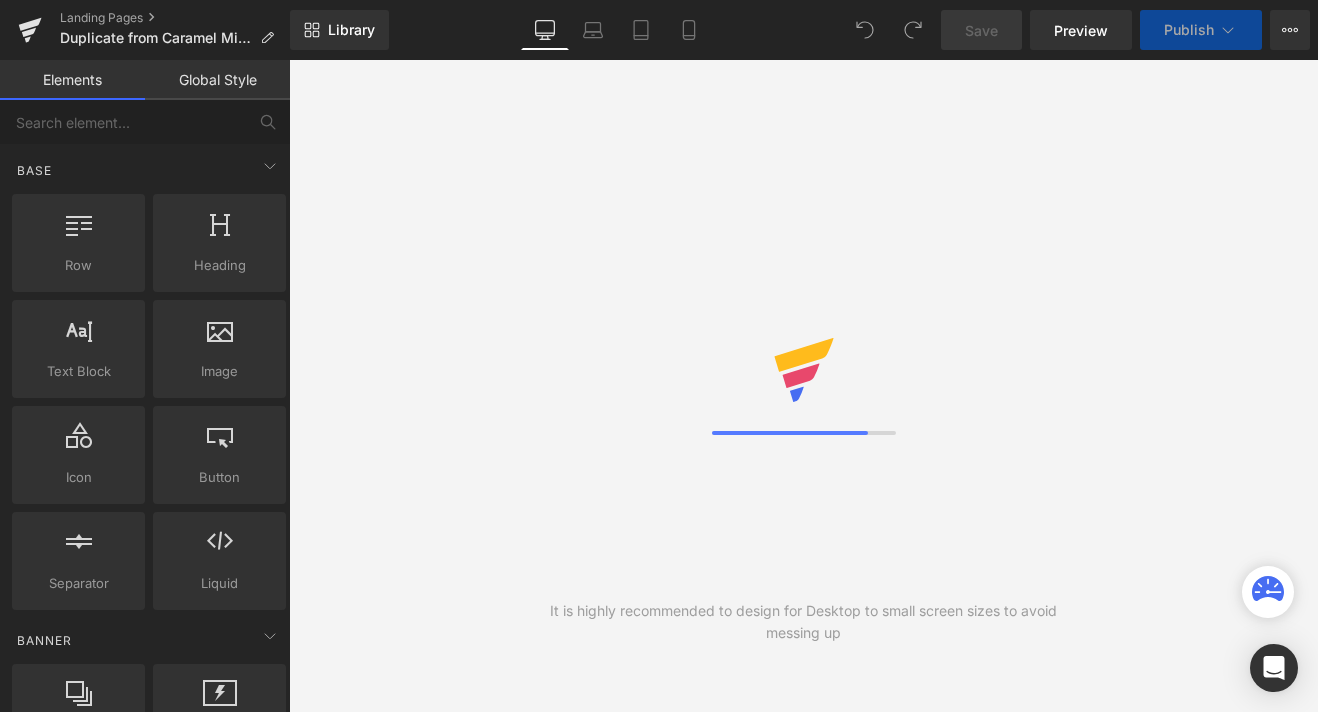 scroll, scrollTop: 0, scrollLeft: 0, axis: both 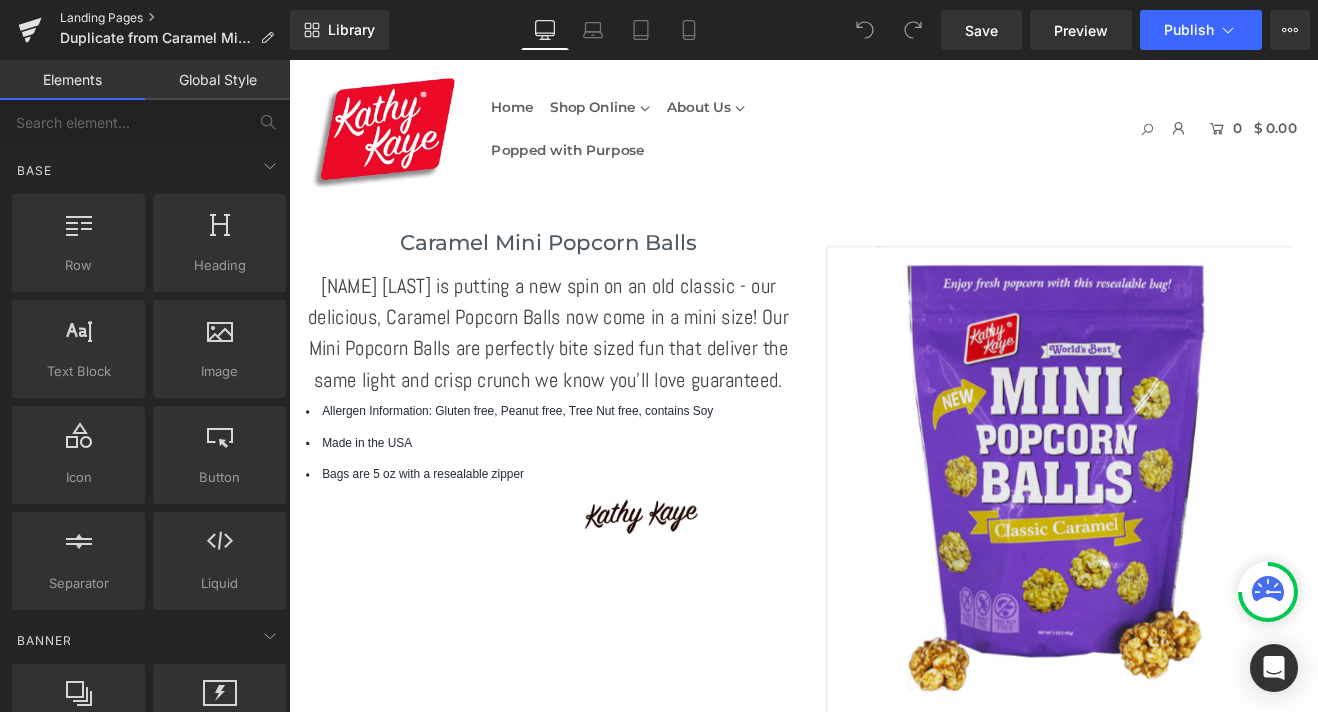 click on "Landing Pages" at bounding box center (175, 18) 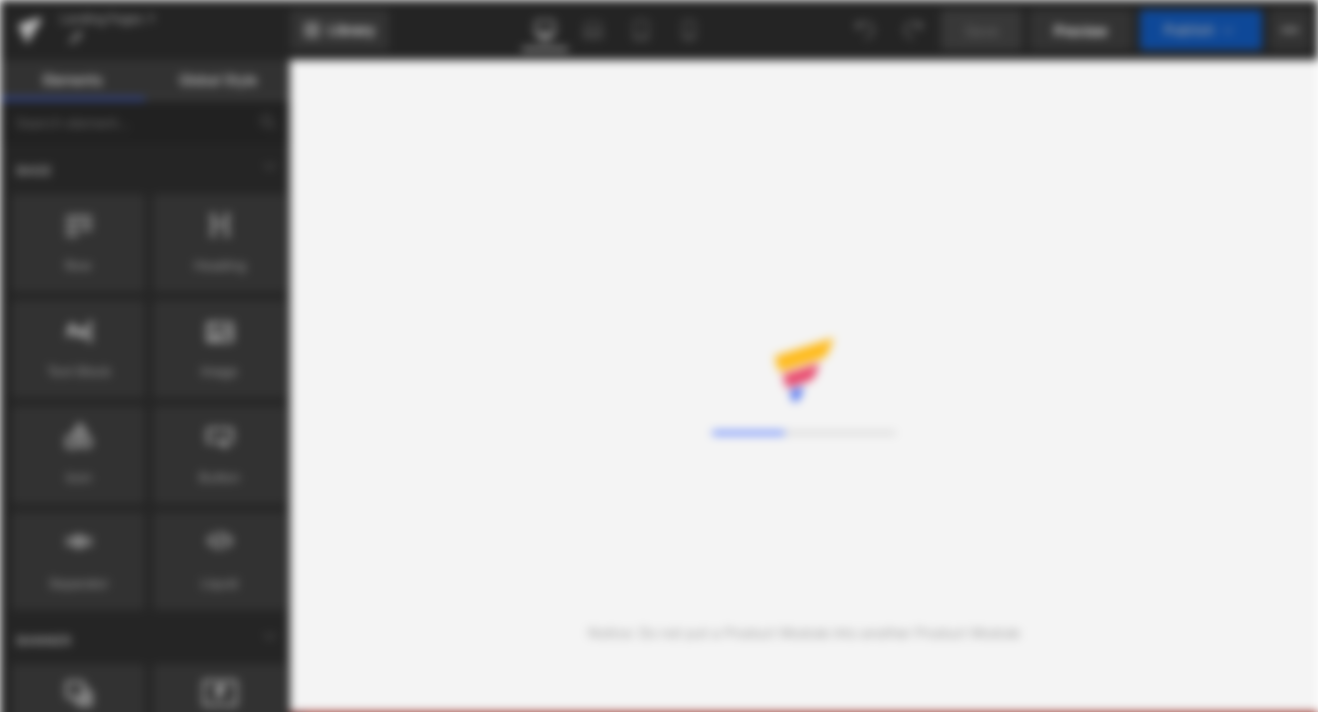 scroll, scrollTop: 0, scrollLeft: 0, axis: both 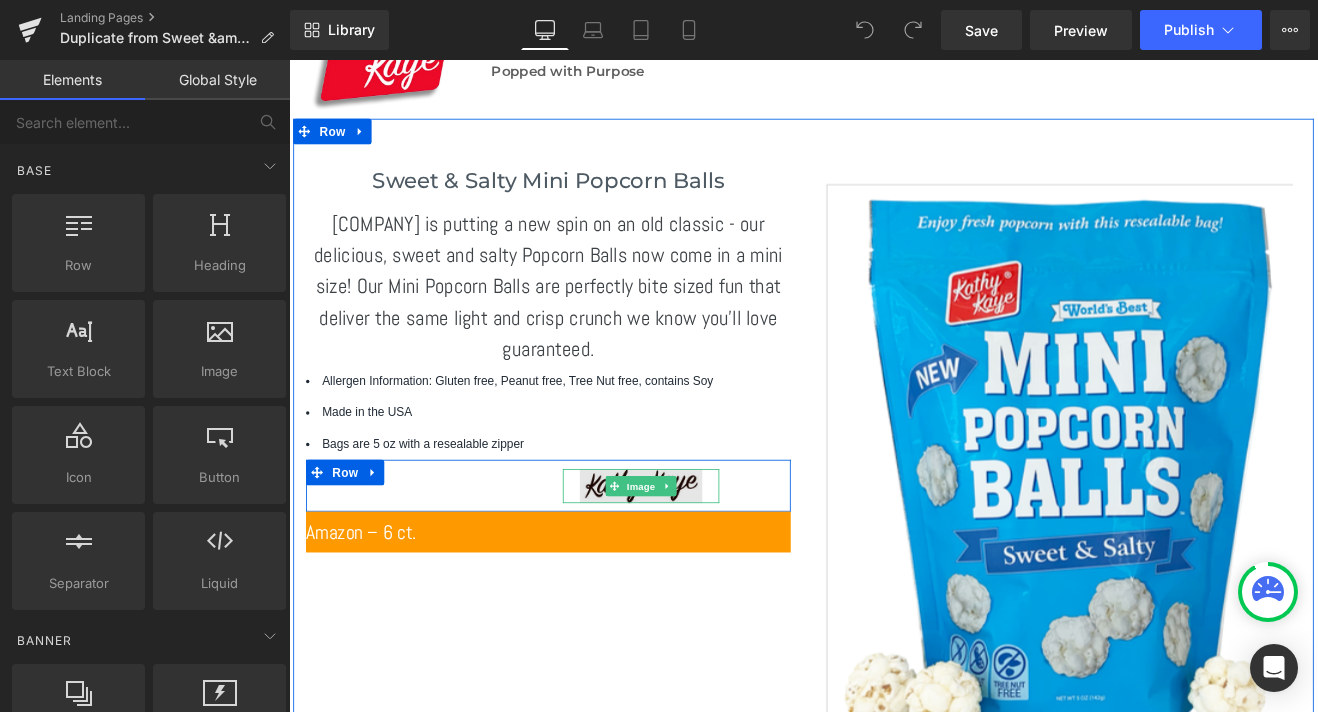 click at bounding box center [703, 561] 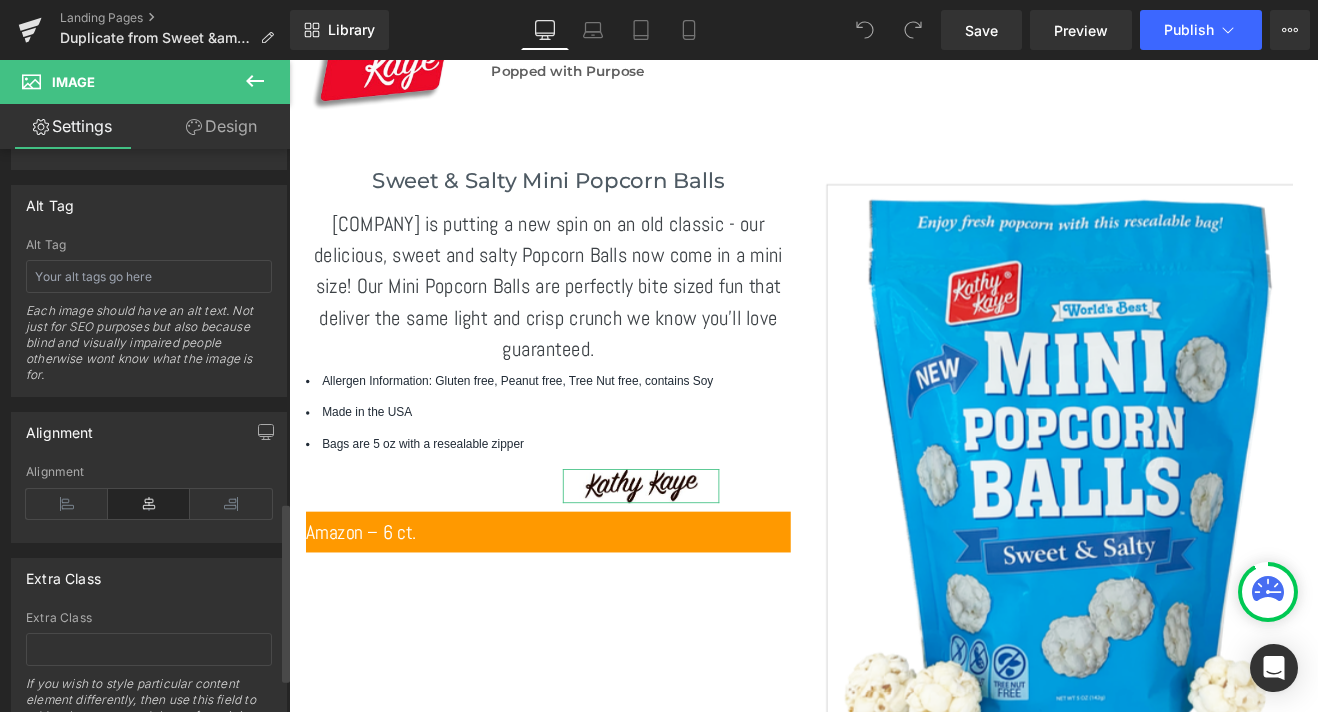 scroll, scrollTop: 1116, scrollLeft: 0, axis: vertical 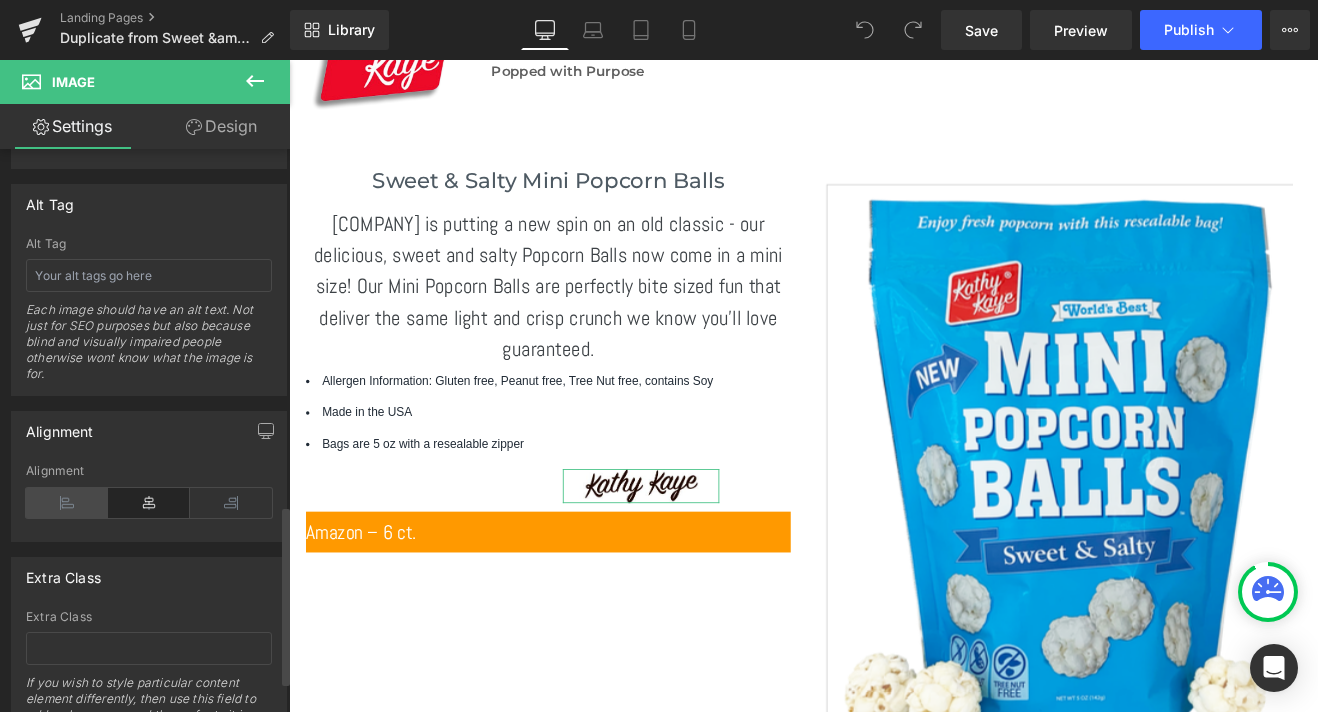 click at bounding box center (67, 503) 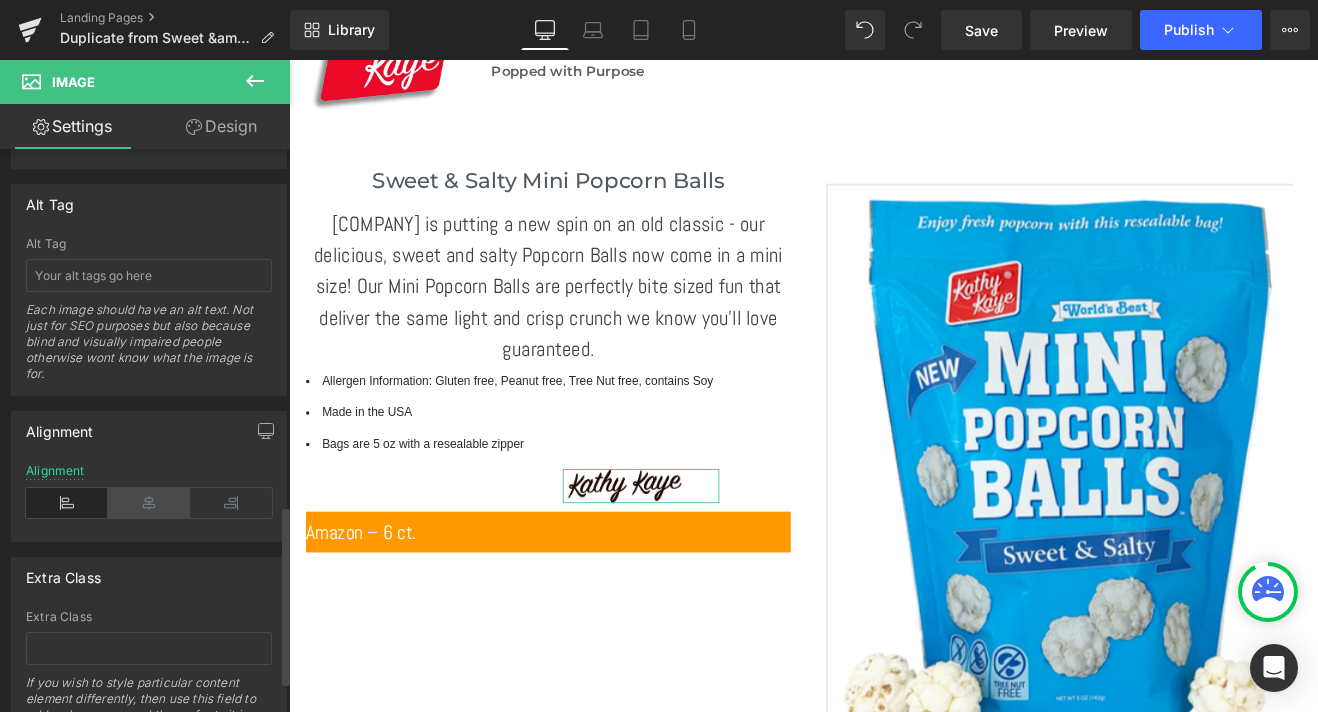 click at bounding box center (149, 503) 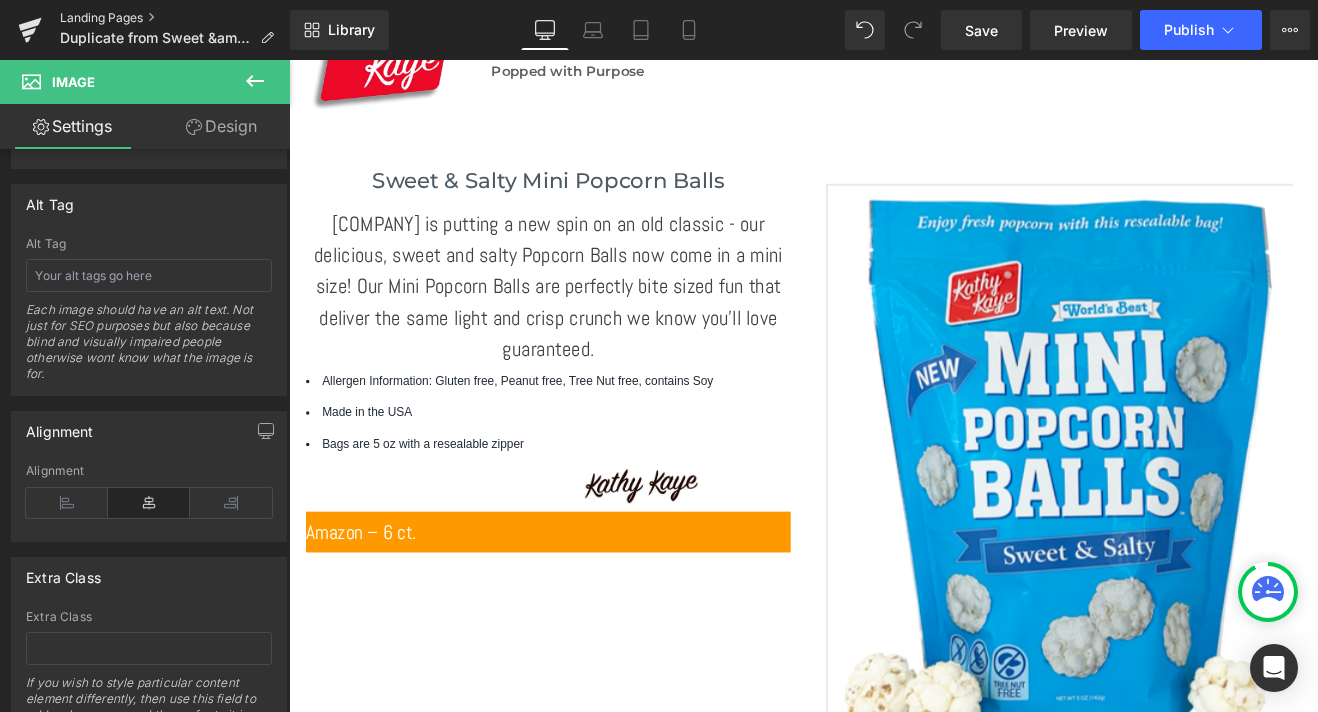 click on "Landing Pages" at bounding box center [175, 18] 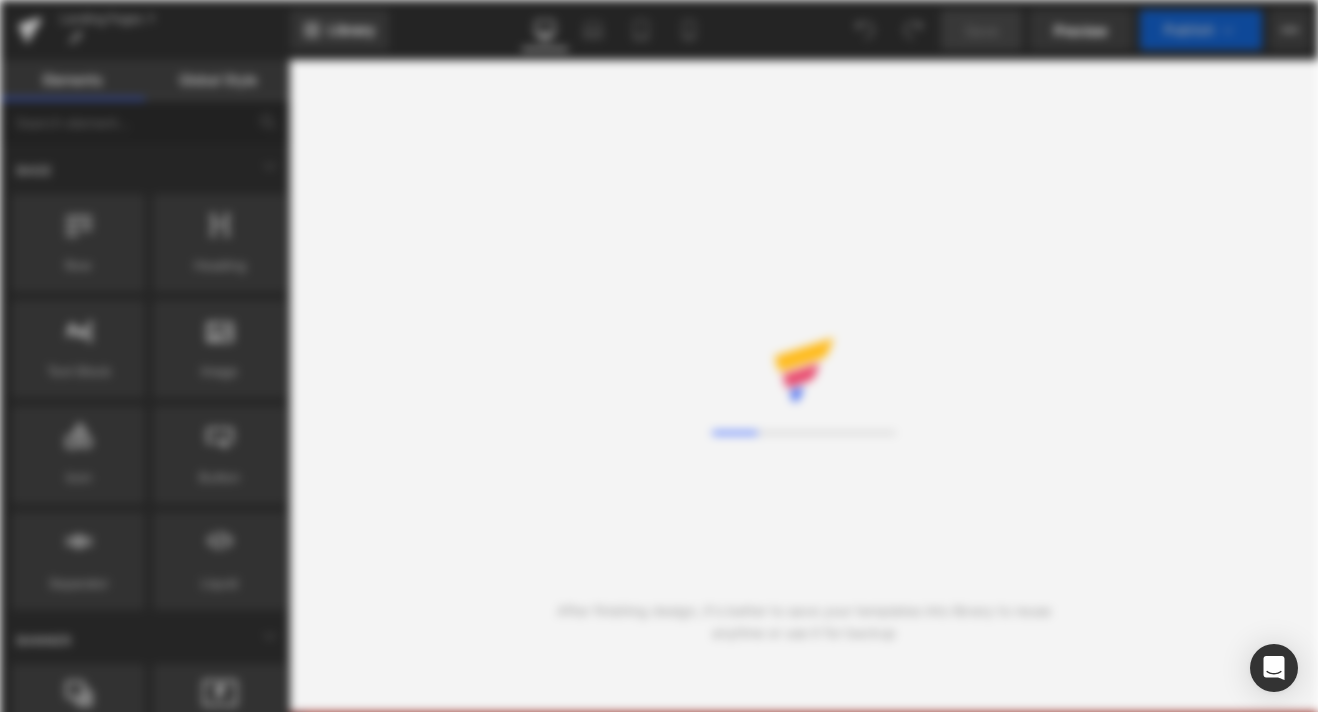 scroll, scrollTop: 0, scrollLeft: 0, axis: both 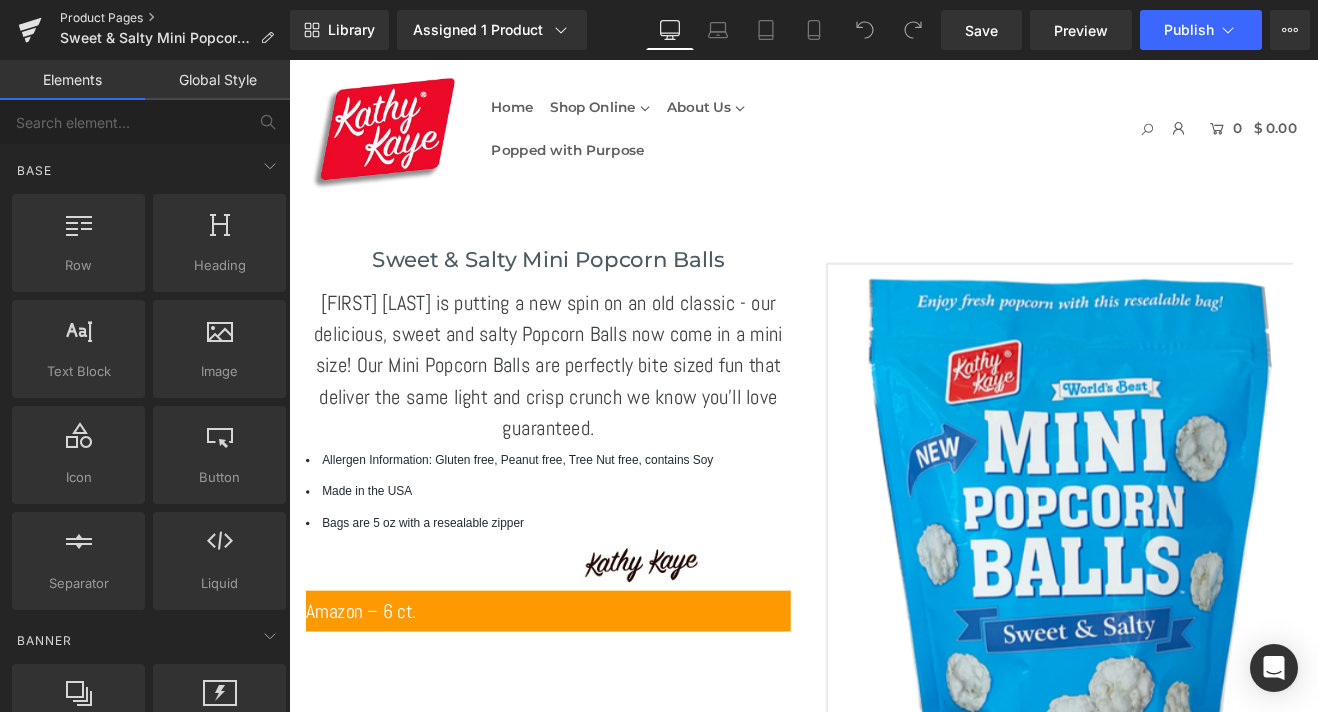 click on "Product Pages" at bounding box center (175, 18) 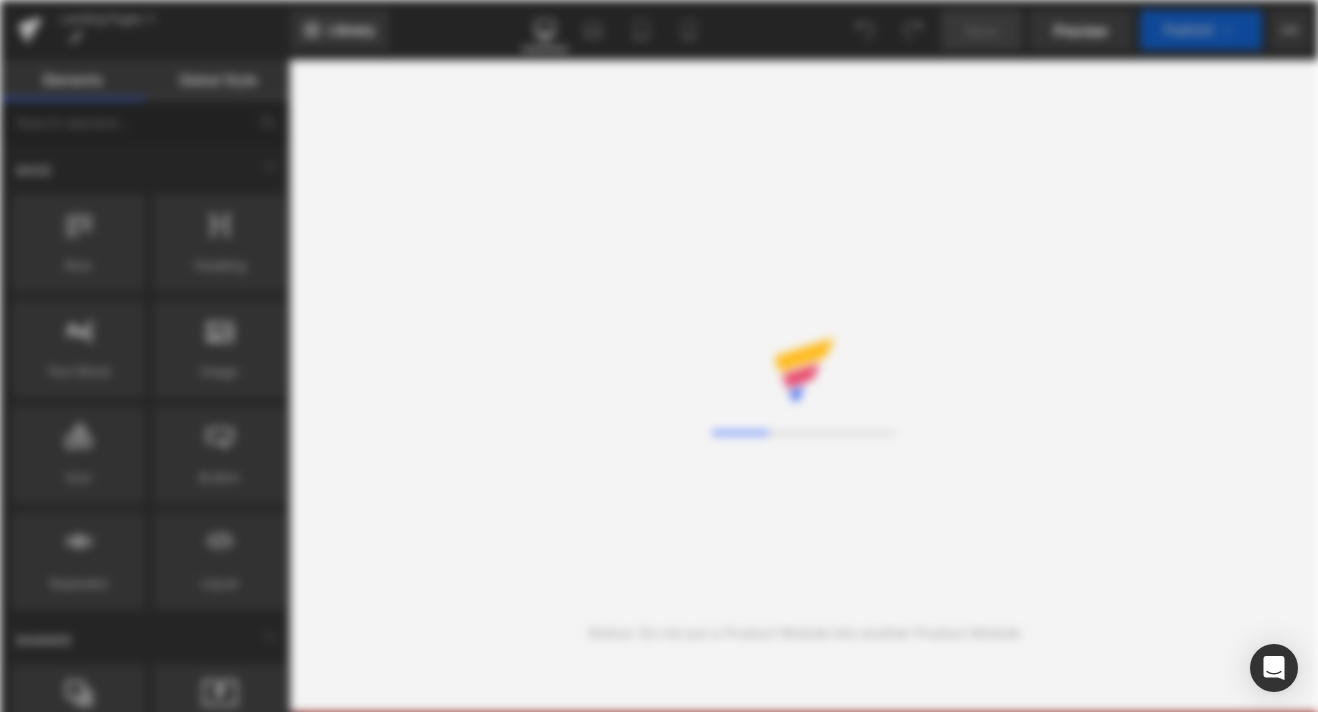scroll, scrollTop: 0, scrollLeft: 0, axis: both 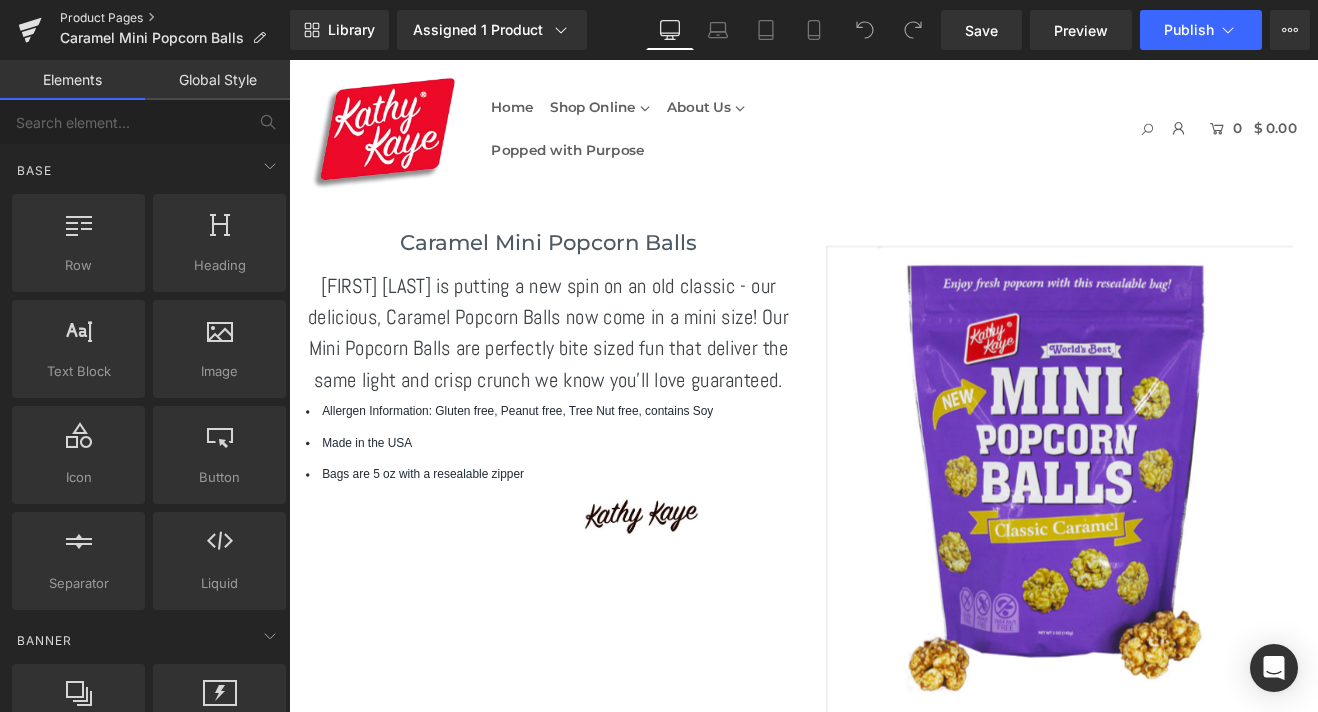 click on "Product Pages" at bounding box center (175, 18) 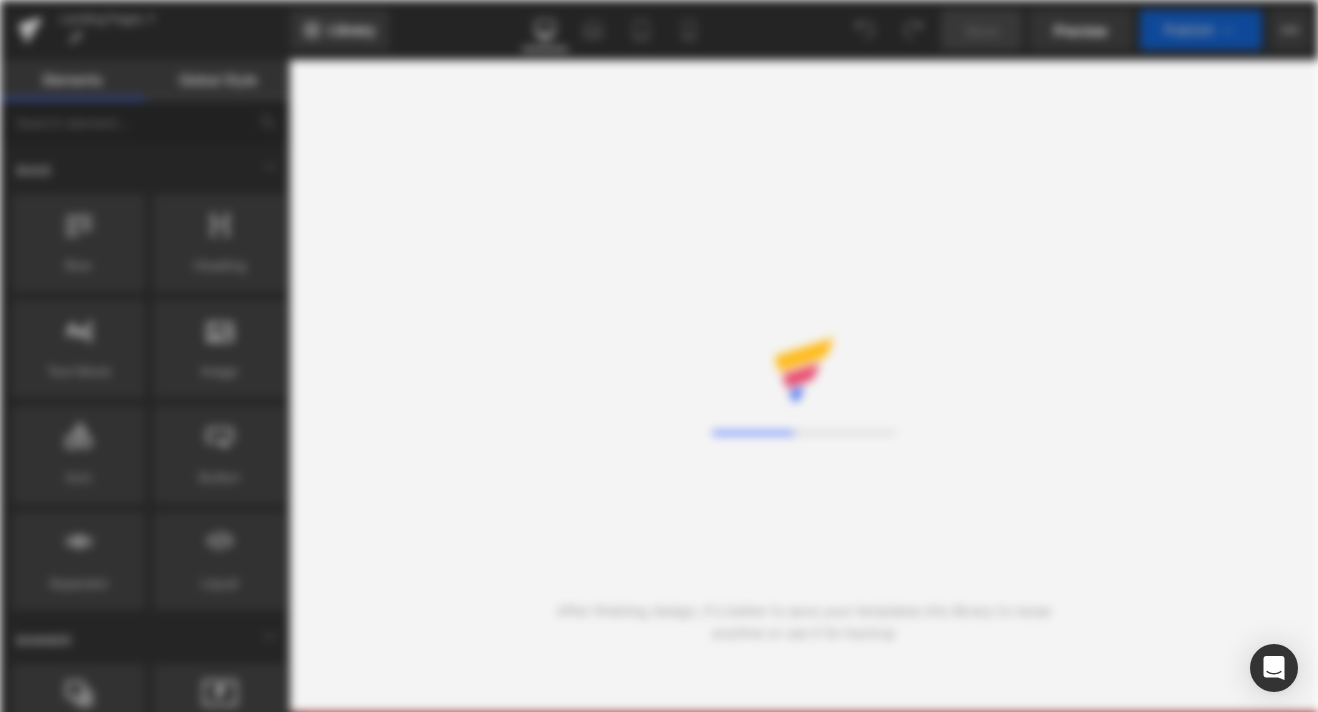 scroll, scrollTop: 0, scrollLeft: 0, axis: both 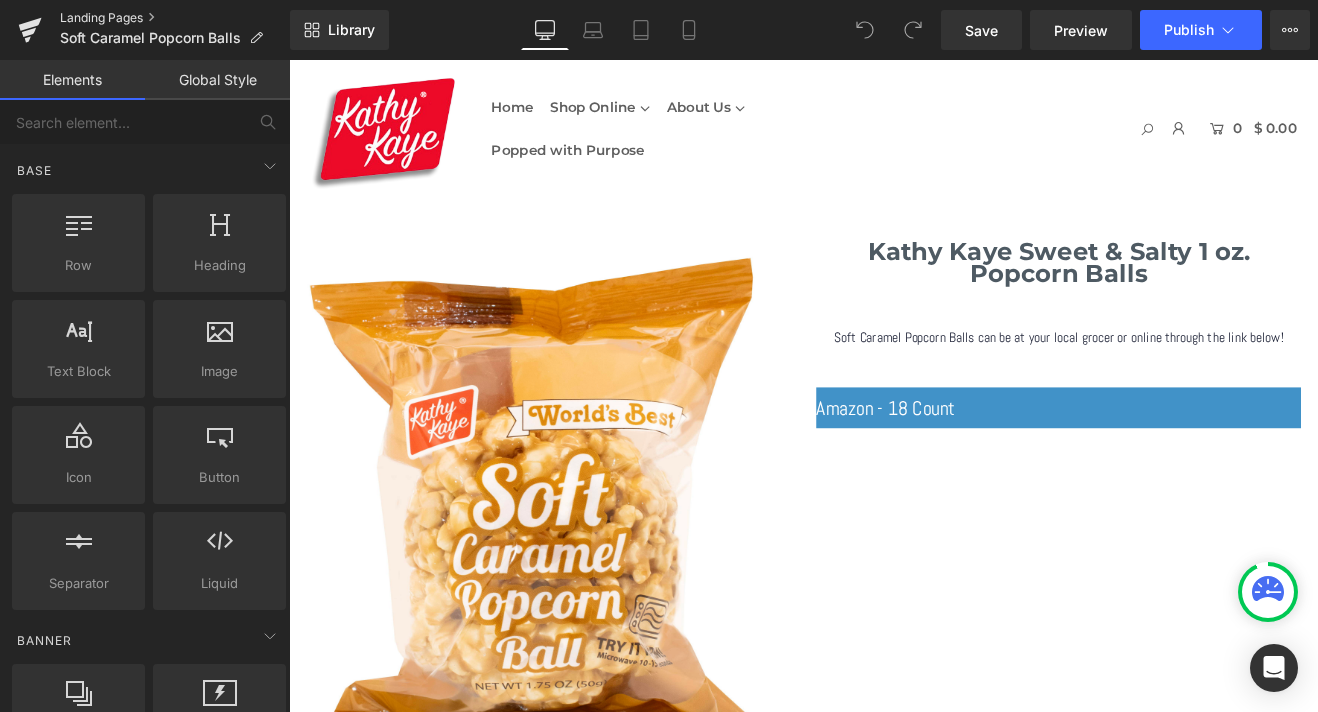 click on "Landing Pages" at bounding box center [175, 18] 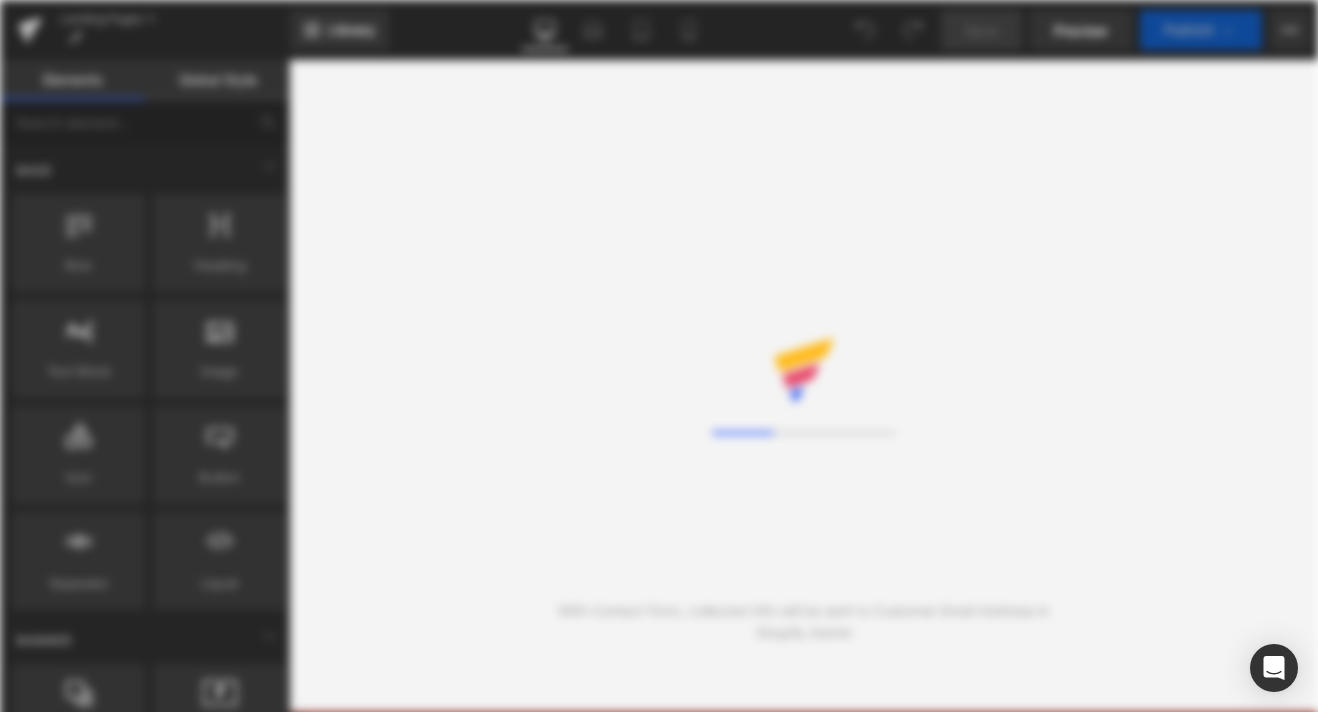 scroll, scrollTop: 0, scrollLeft: 0, axis: both 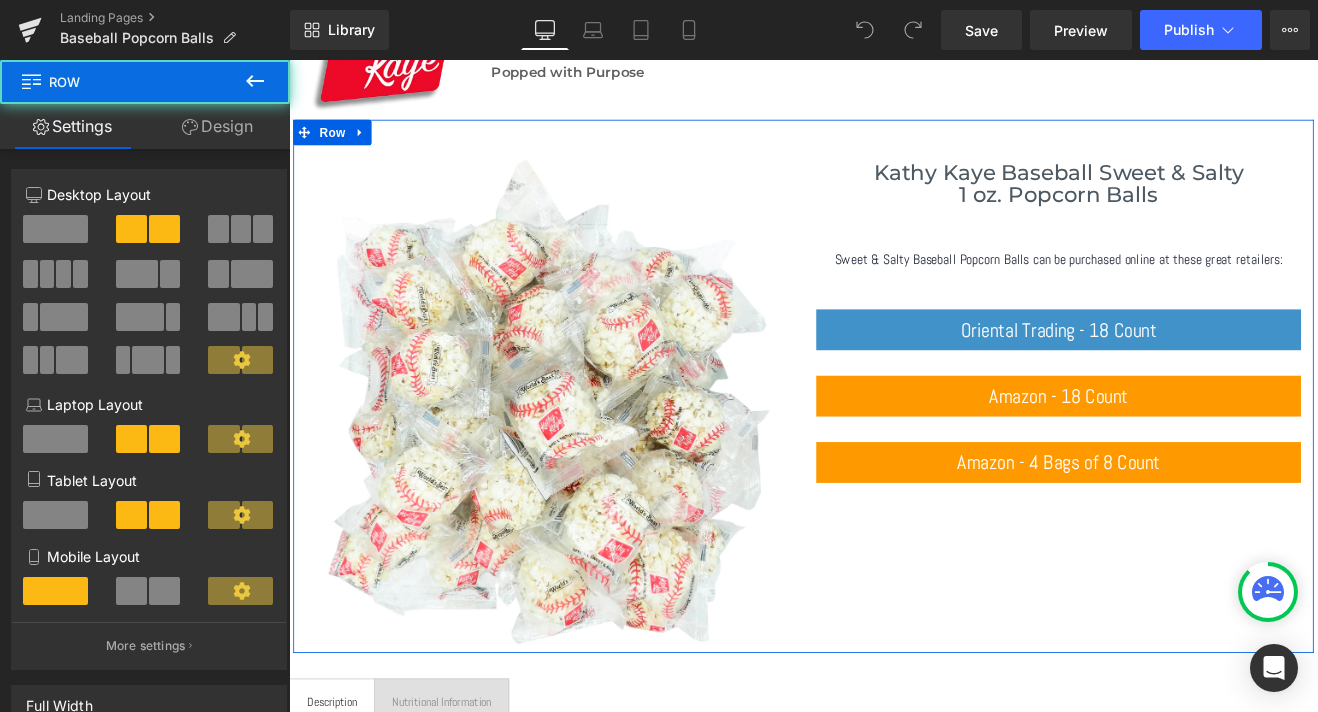 click on "Image         Kathy Kaye Baseball Sweet & Salty 1 oz. Popcorn Balls Heading         Sweet & Salty Baseball Popcorn Balls can be purchased online at these great retailers: Text Block         Oriental Trading - 18 Count Button         Amazon - 18 Count Button         Amazon - 4 Bags of 8 Count Button         Row" at bounding box center [894, 443] 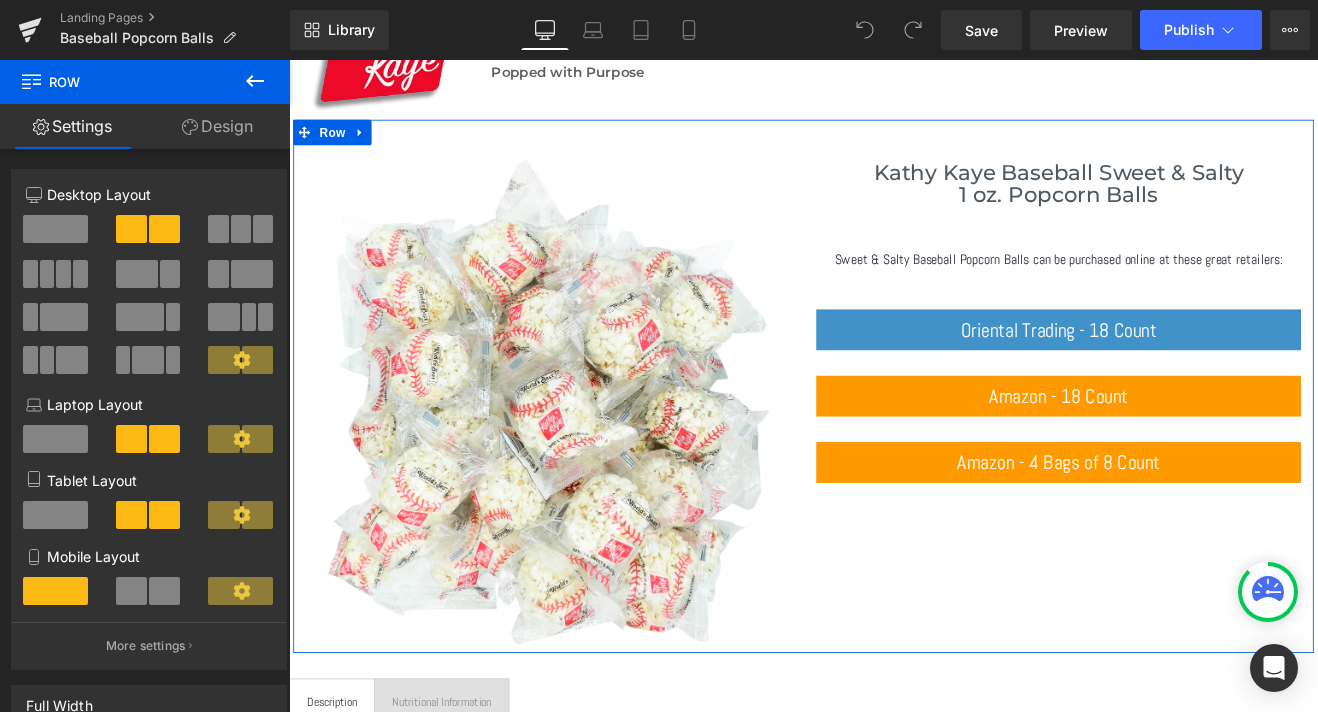 click on "Image         Kathy Kaye Baseball Sweet & Salty 1 oz. Popcorn Balls Heading         Sweet & Salty Baseball Popcorn Balls can be purchased online at these great retailers: Text Block         Oriental Trading - 18 Count Button         Amazon - 18 Count Button         Amazon - 4 Bags of 8 Count Button         Row" at bounding box center (894, 443) 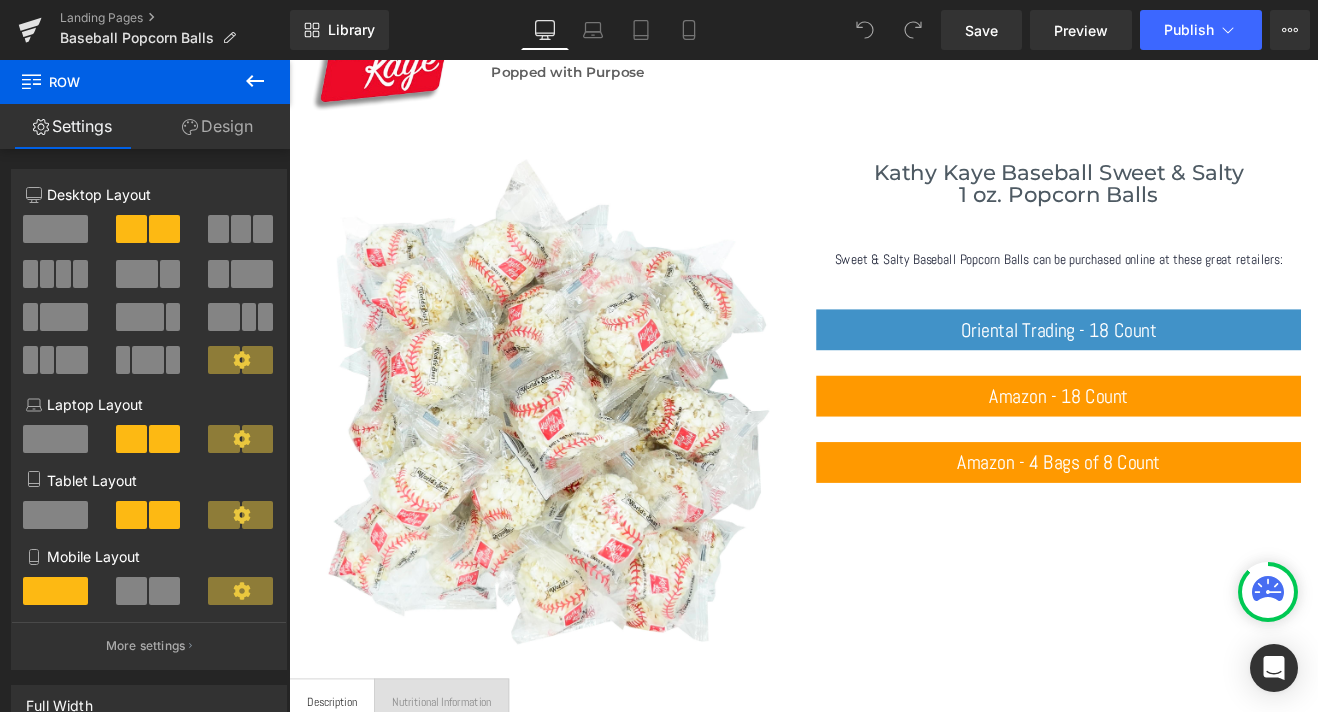 click 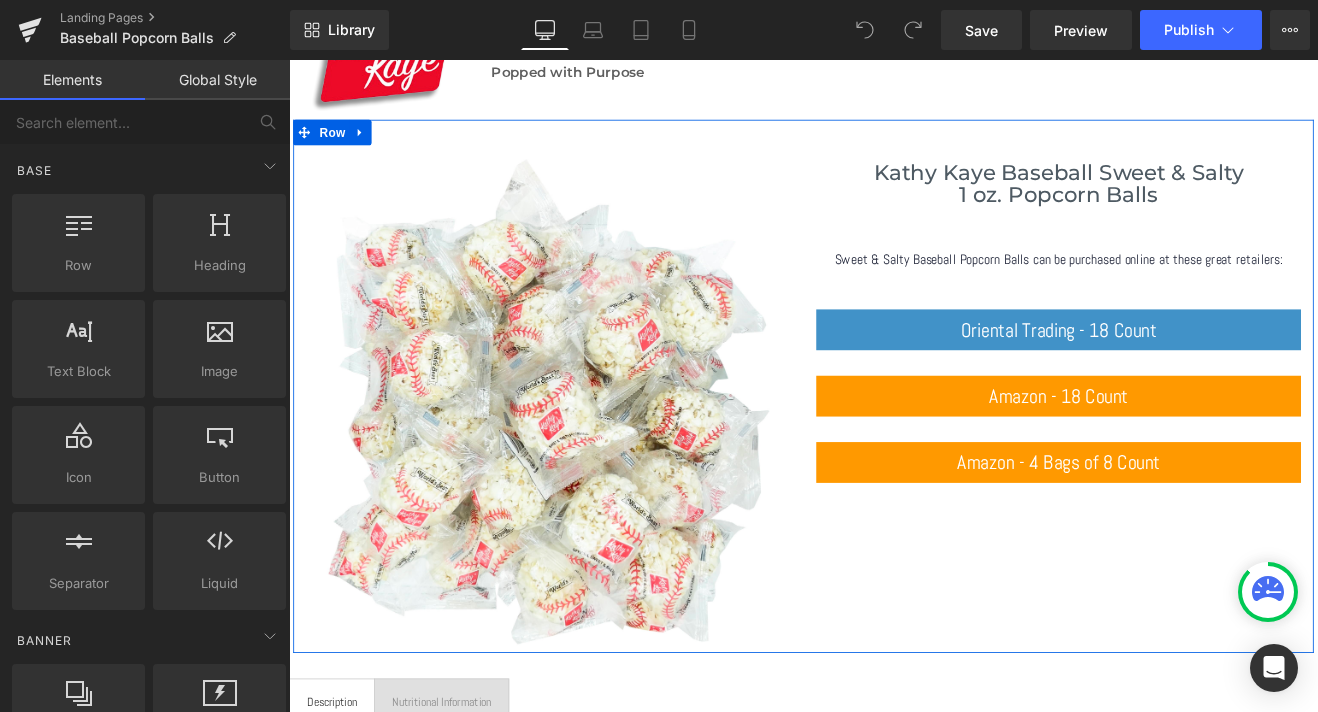 click on "Image         Kathy Kaye Baseball Sweet & Salty 1 oz. Popcorn Balls Heading         Sweet & Salty Baseball Popcorn Balls can be purchased online at these great retailers: Text Block         Oriental Trading - 18 Count Button         Amazon - 18 Count Button         Amazon - 4 Bags of 8 Count Button         Row" at bounding box center (894, 443) 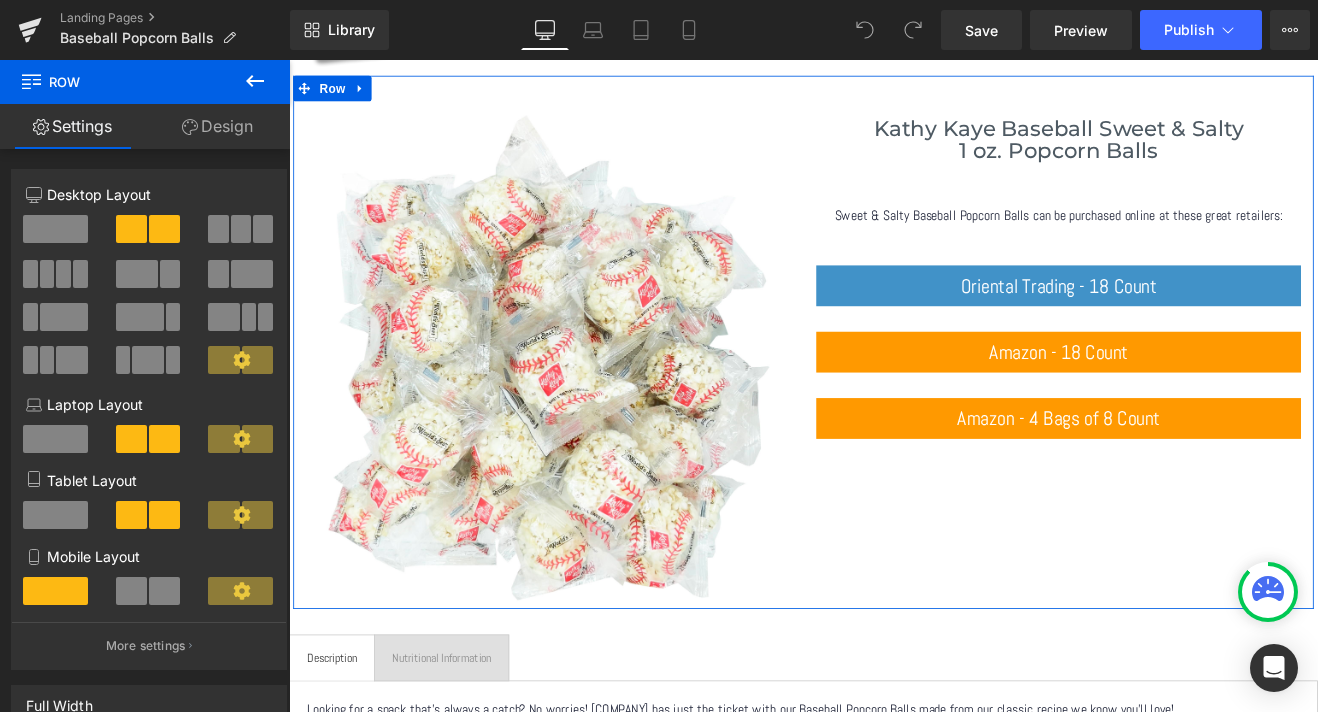 scroll, scrollTop: 145, scrollLeft: 0, axis: vertical 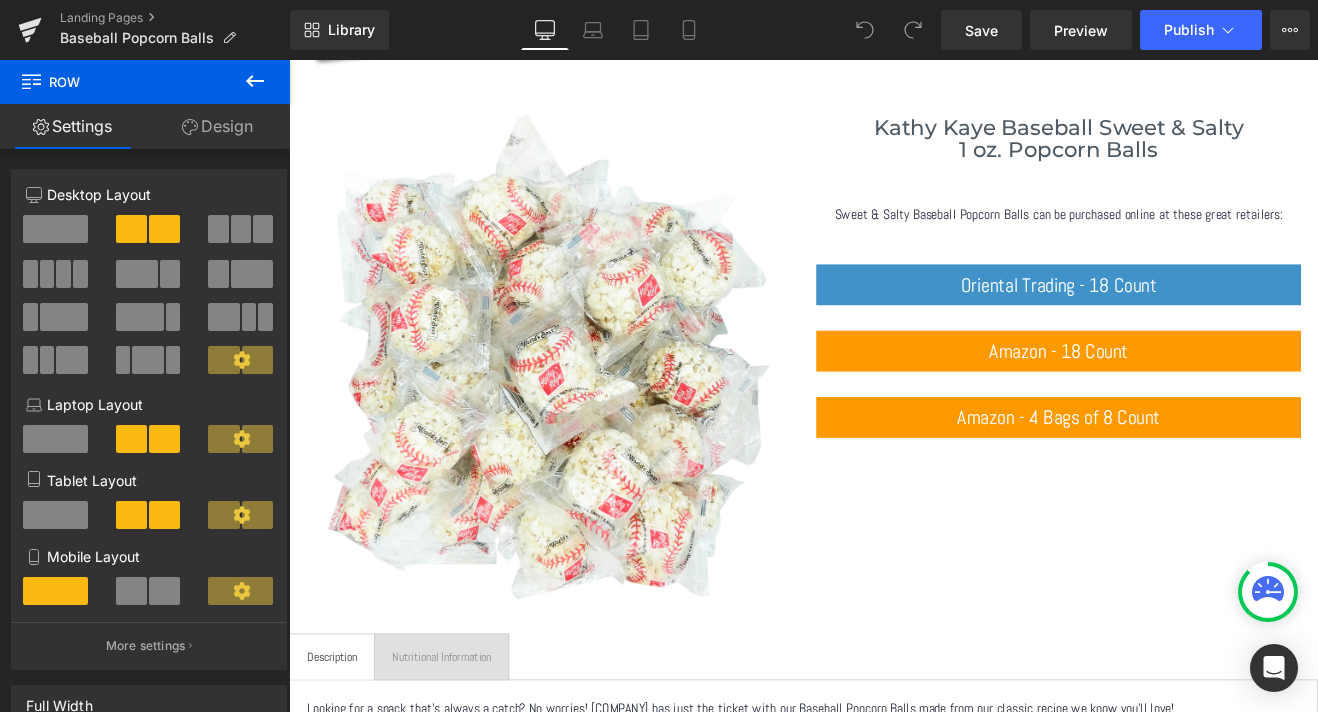 click 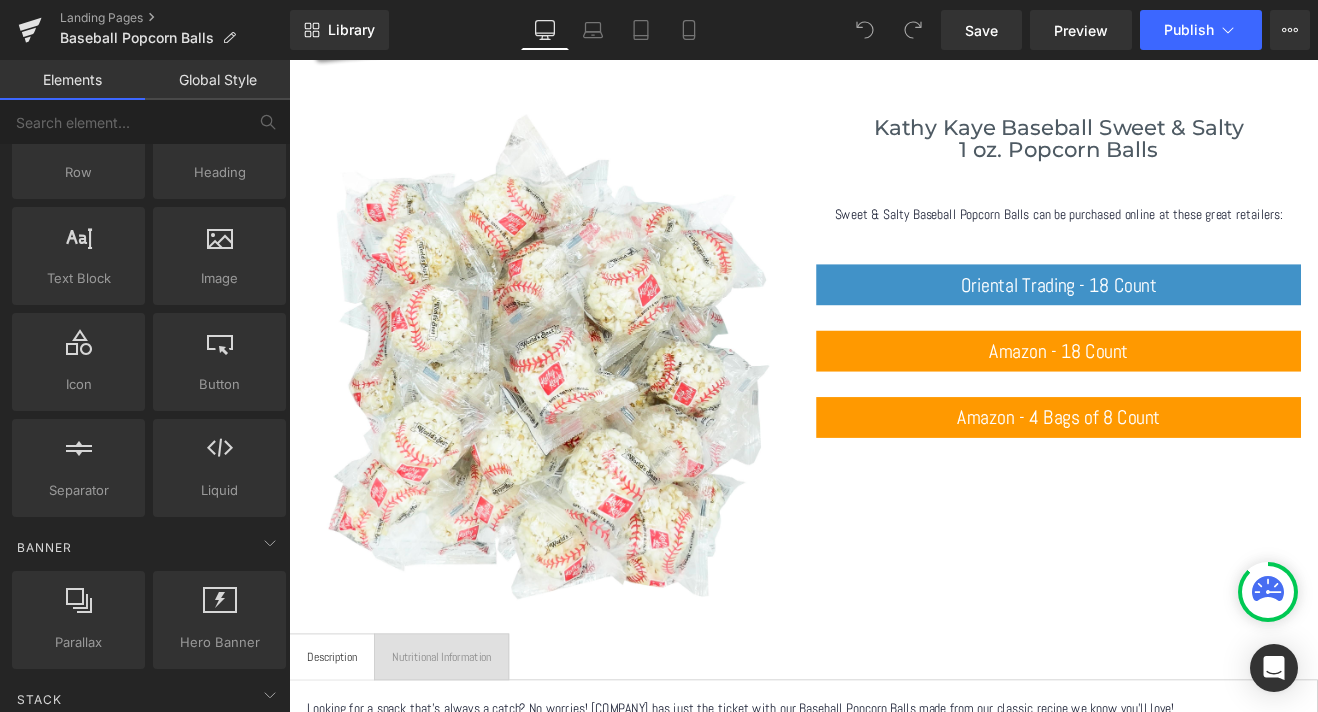 scroll, scrollTop: 99, scrollLeft: 0, axis: vertical 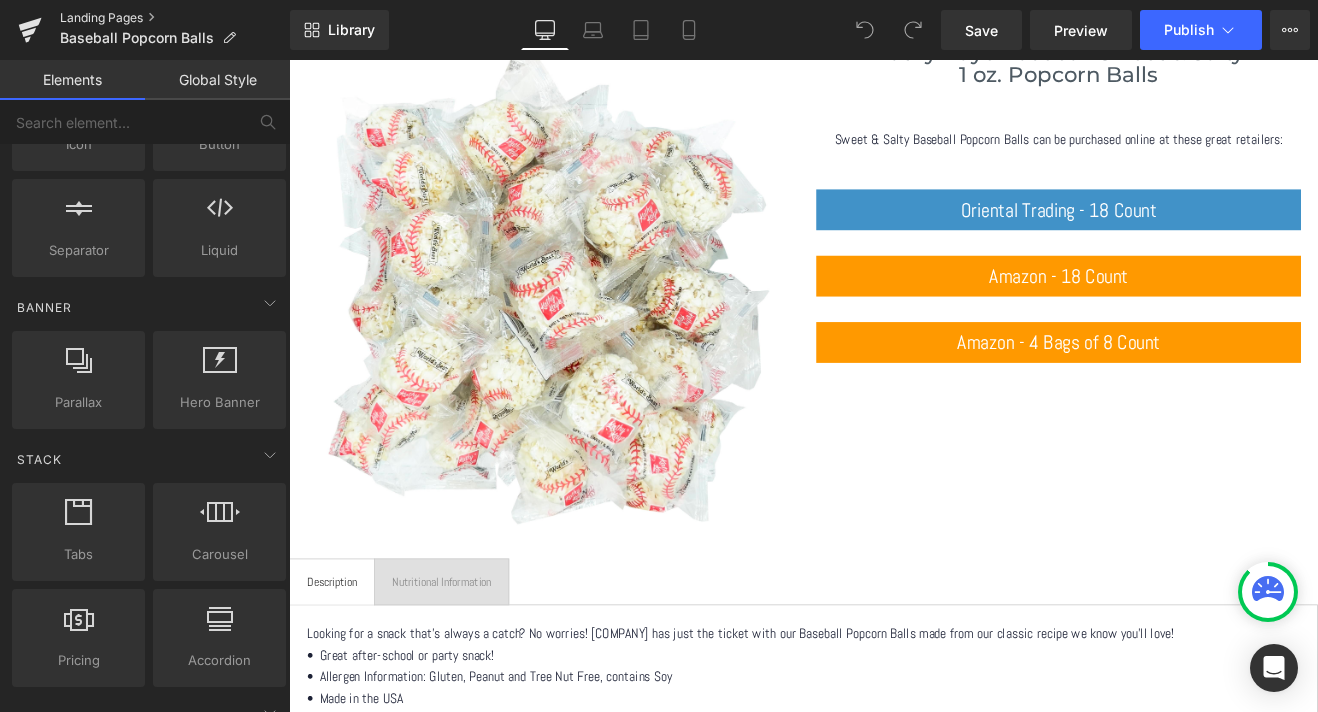 click on "Landing Pages" at bounding box center [175, 18] 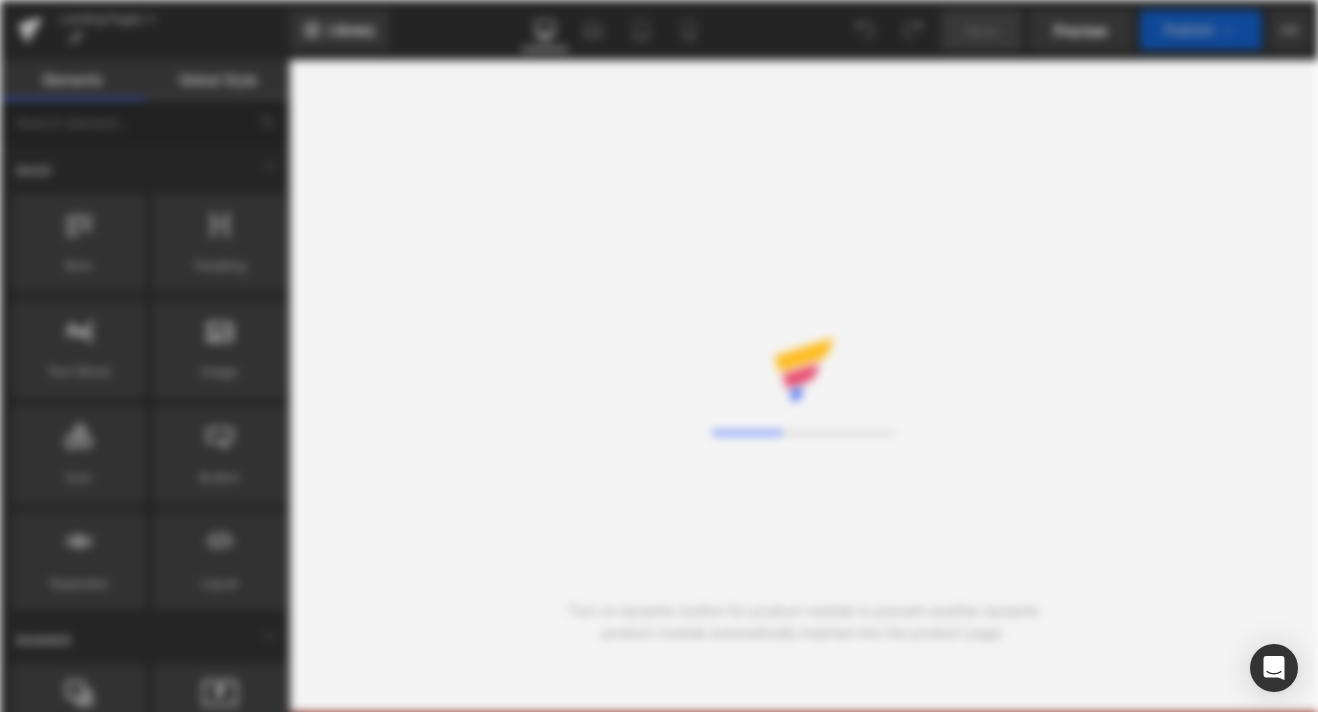 scroll, scrollTop: 0, scrollLeft: 0, axis: both 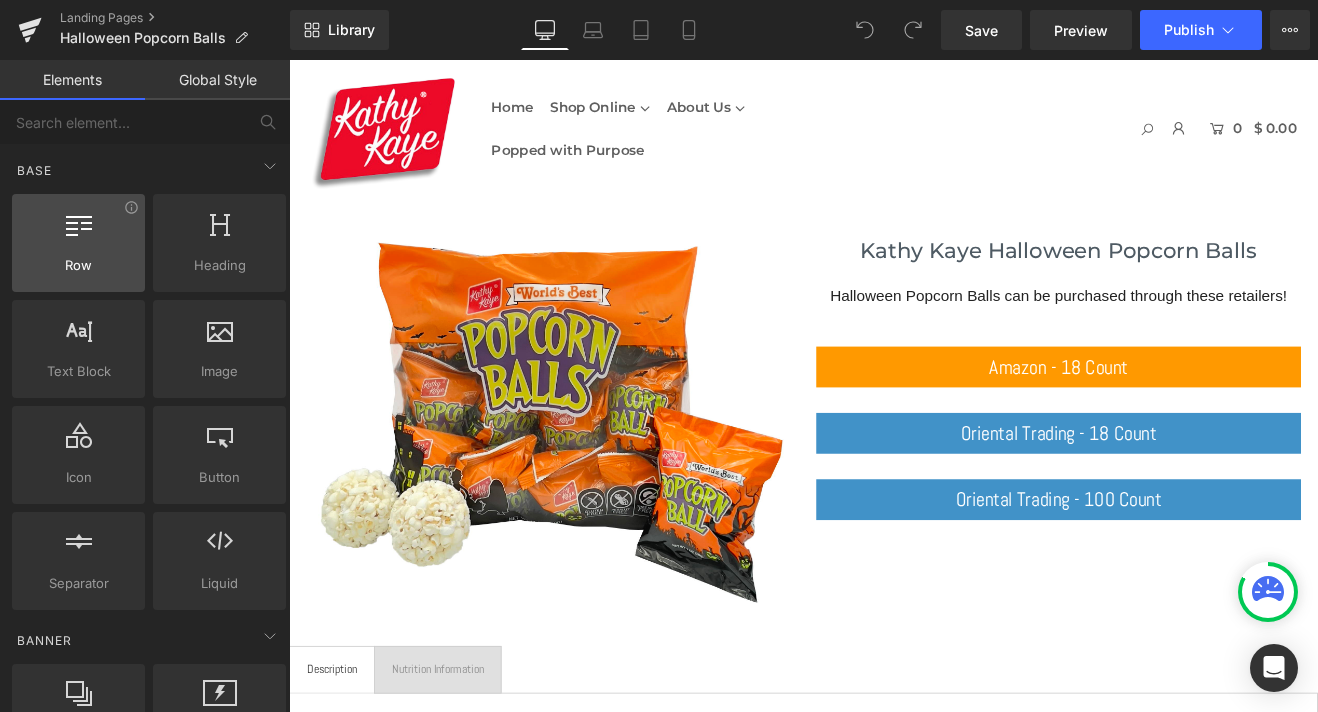 click on "Row" at bounding box center [78, 265] 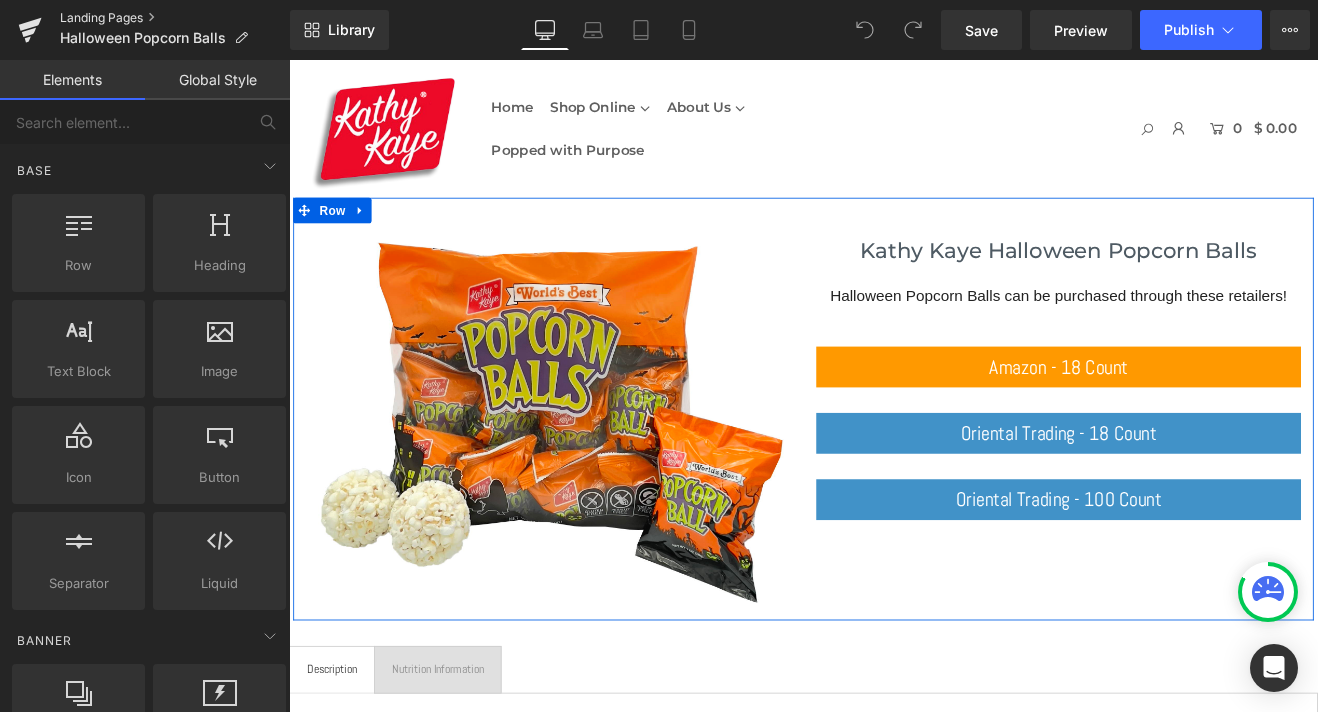 click on "Landing Pages" at bounding box center [175, 18] 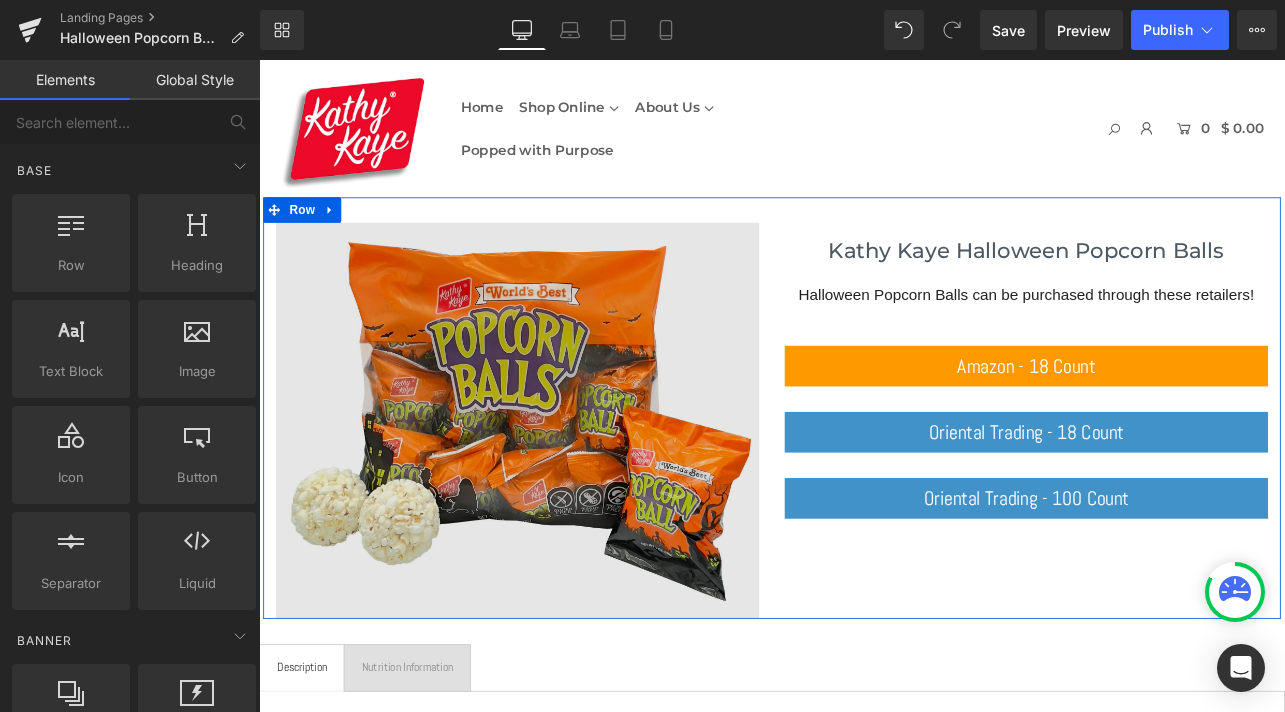 scroll, scrollTop: 0, scrollLeft: 0, axis: both 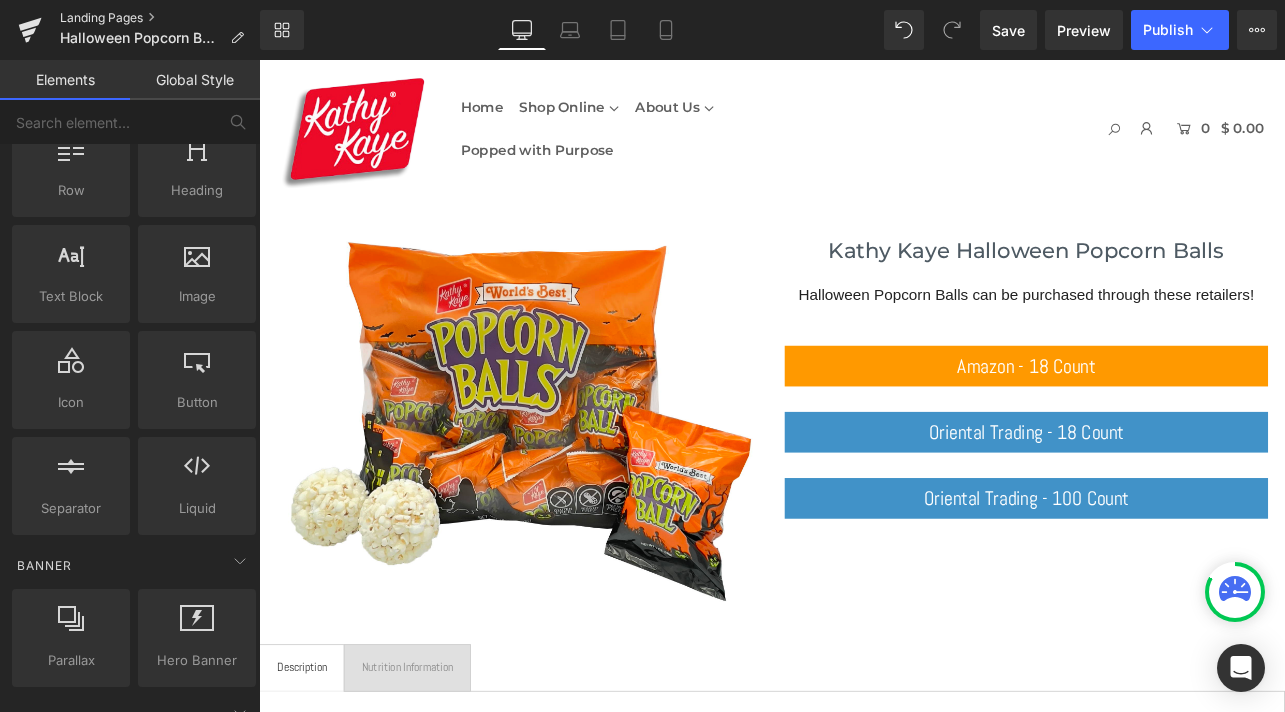 click on "Landing Pages" at bounding box center [160, 18] 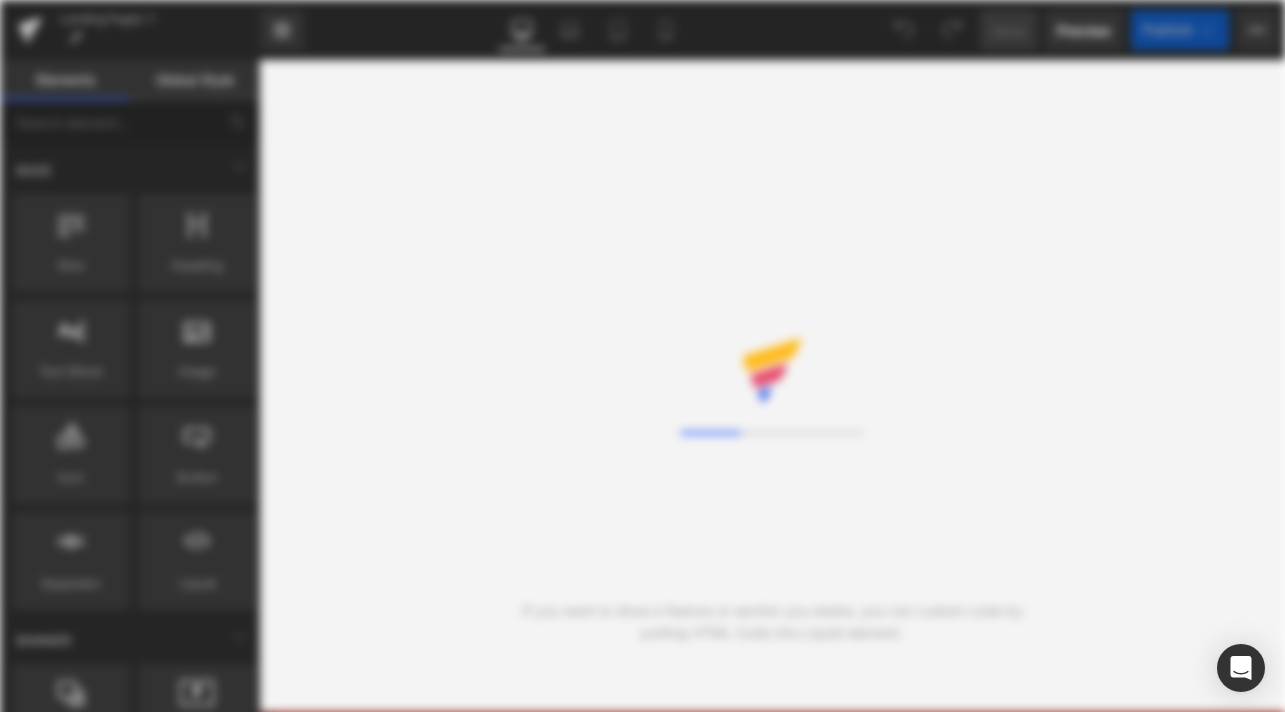 scroll, scrollTop: 0, scrollLeft: 0, axis: both 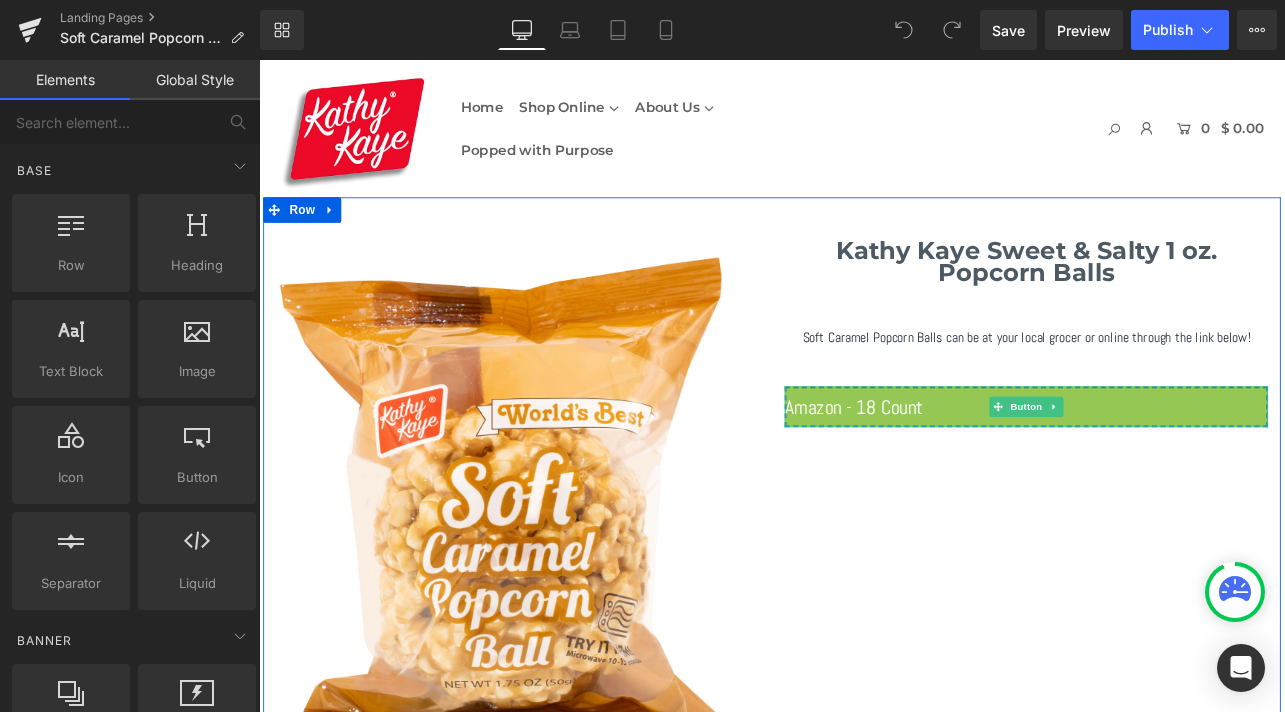 click on "Amazon - 18 Count" at bounding box center (960, 469) 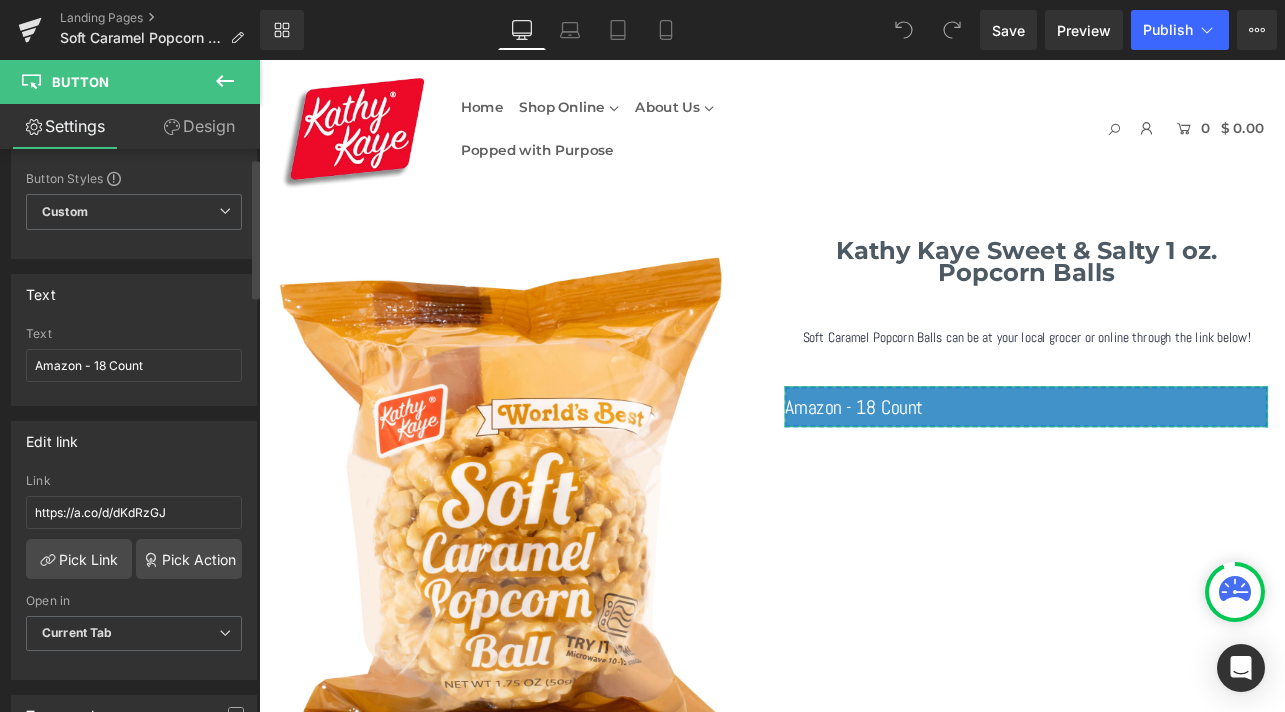 scroll, scrollTop: 76, scrollLeft: 0, axis: vertical 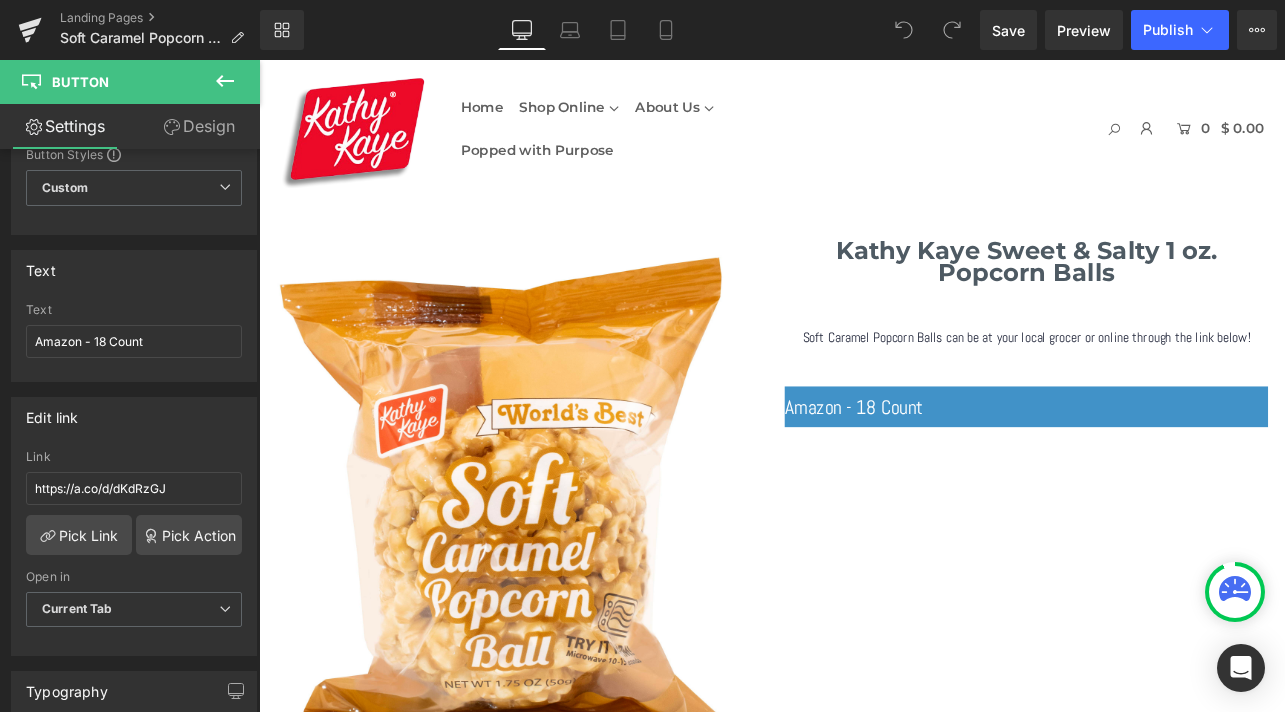 click 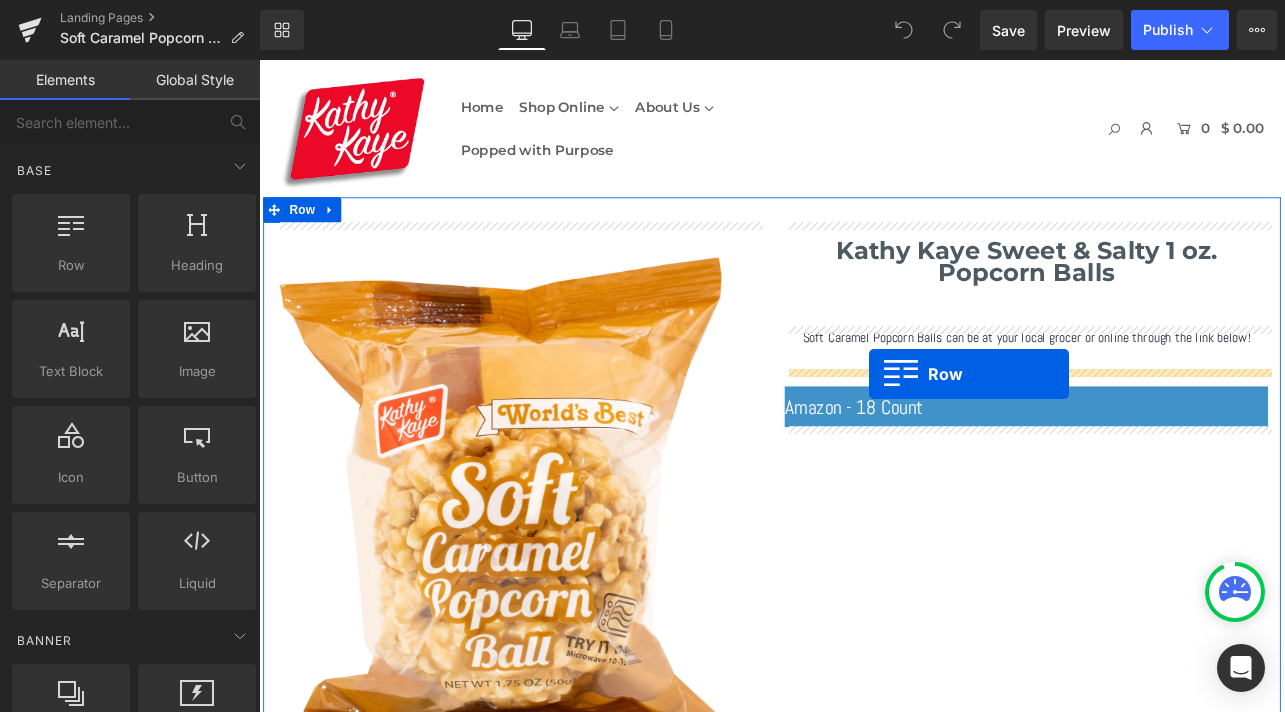 drag, startPoint x: 323, startPoint y: 309, endPoint x: 978, endPoint y: 430, distance: 666.0826 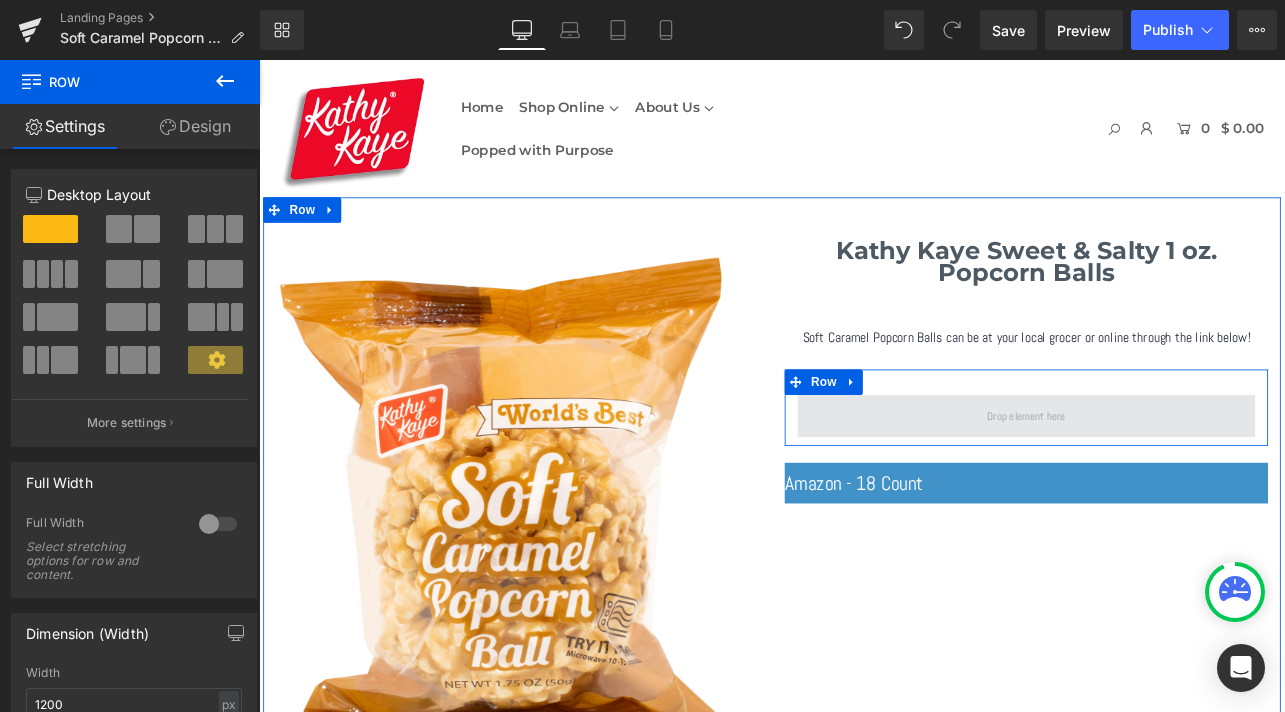 click at bounding box center (1164, 480) 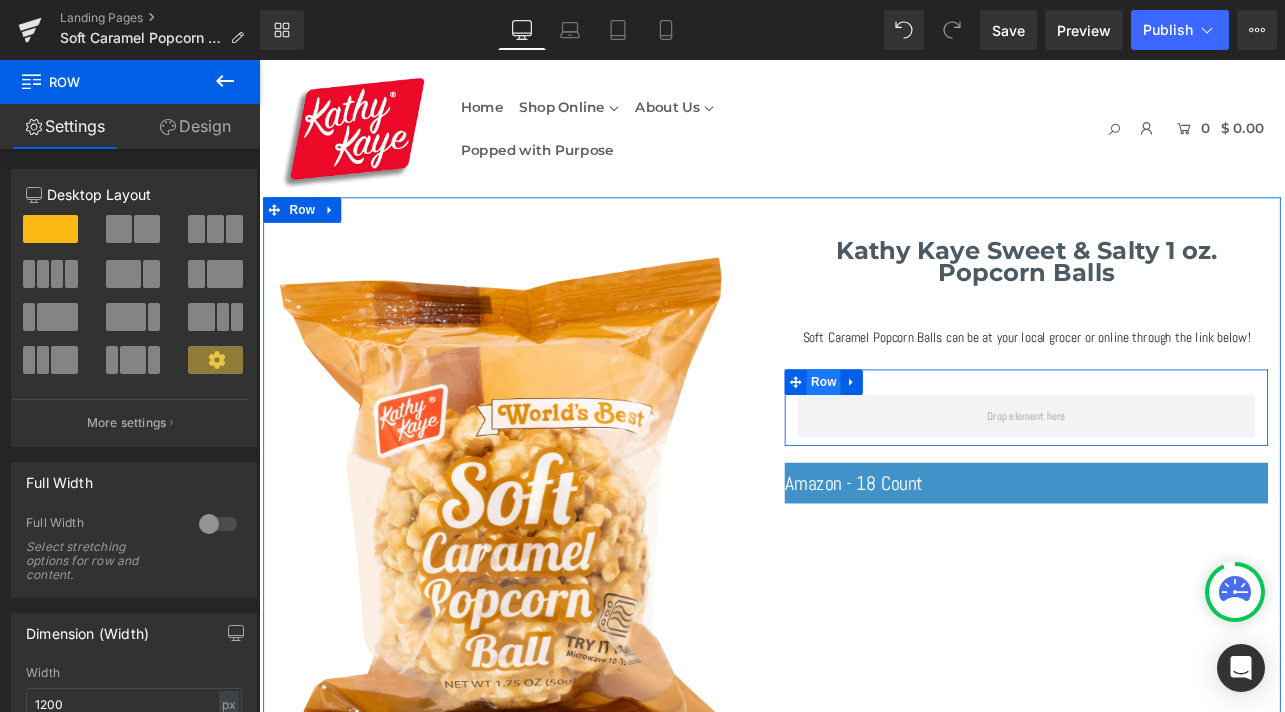 click on "Row" at bounding box center [925, 440] 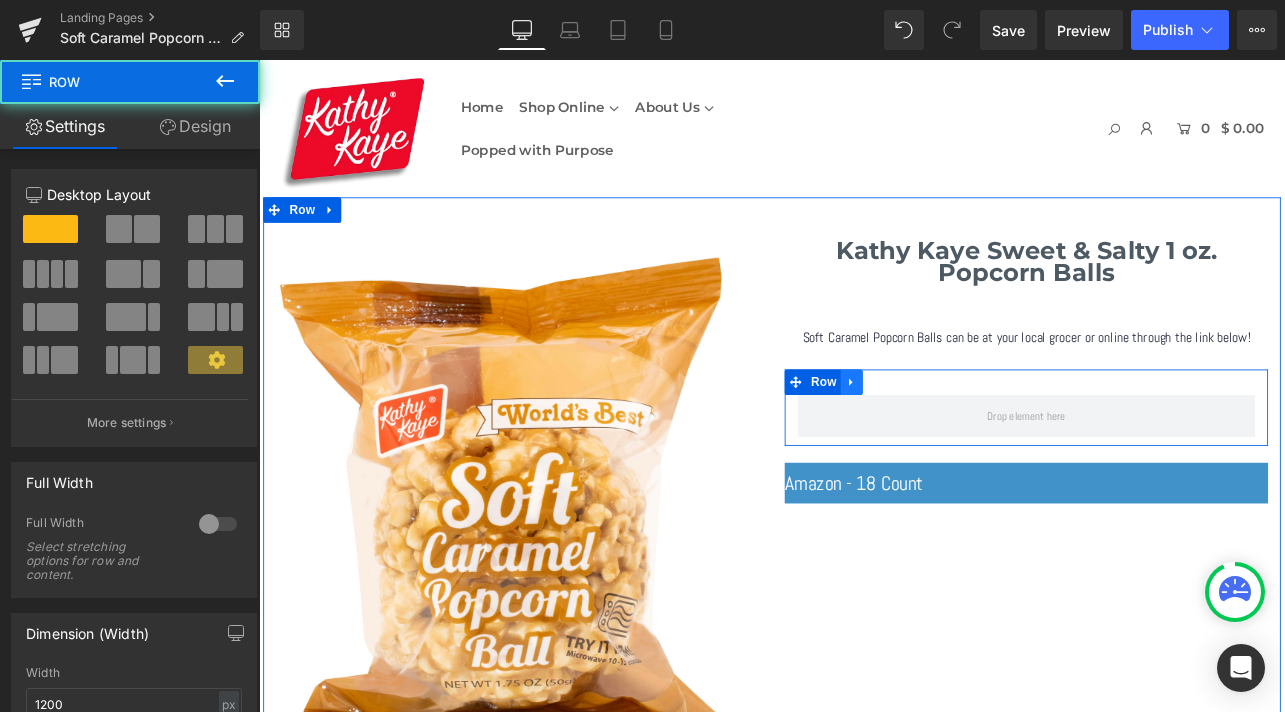 click at bounding box center [958, 440] 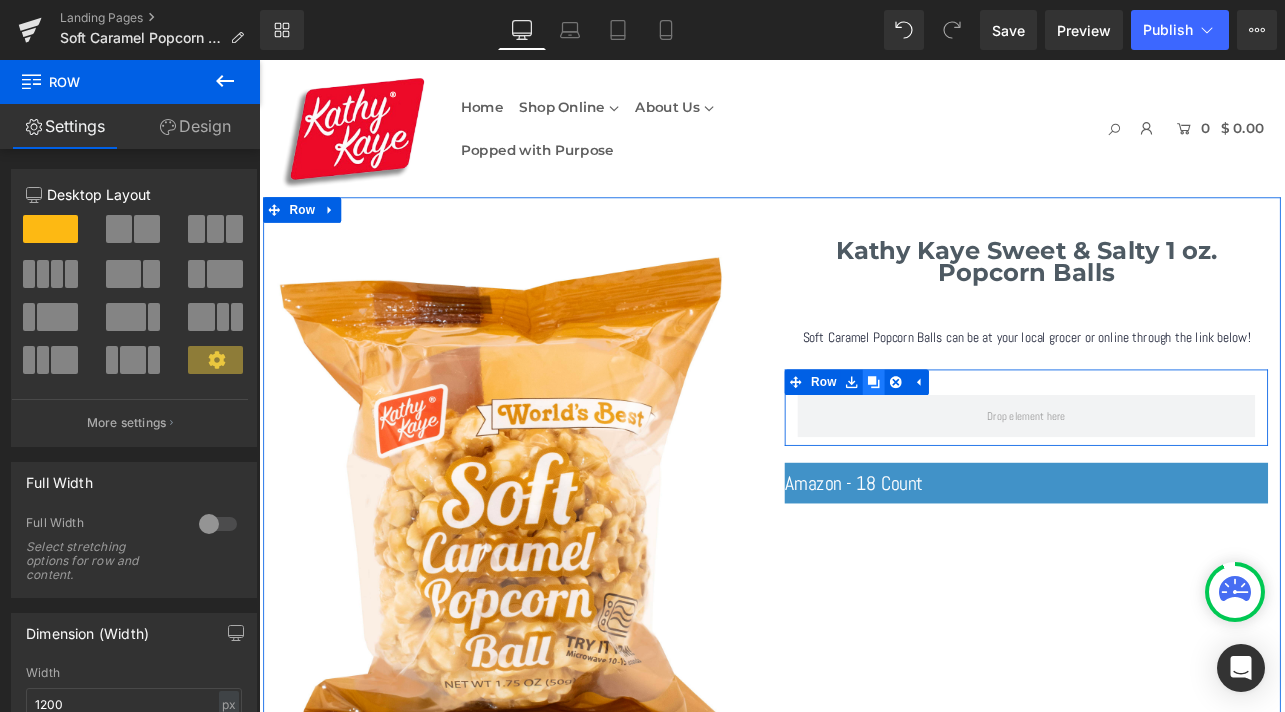 click 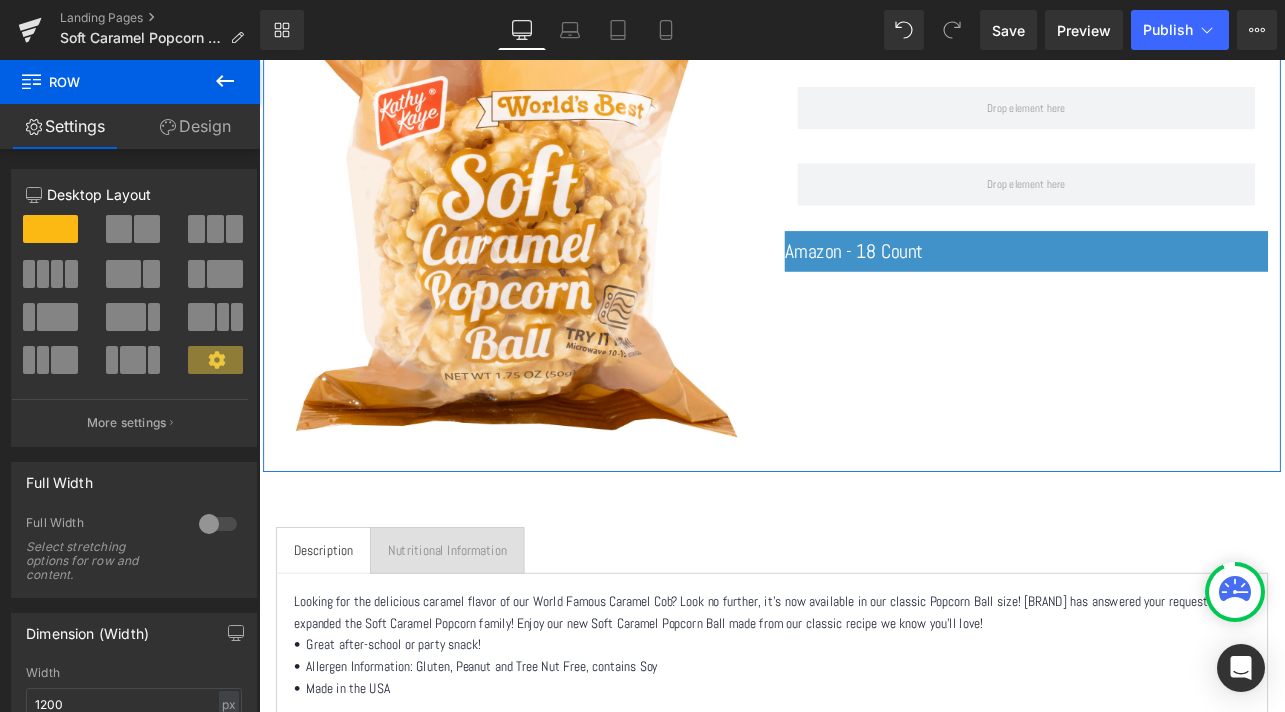 scroll, scrollTop: 374, scrollLeft: 0, axis: vertical 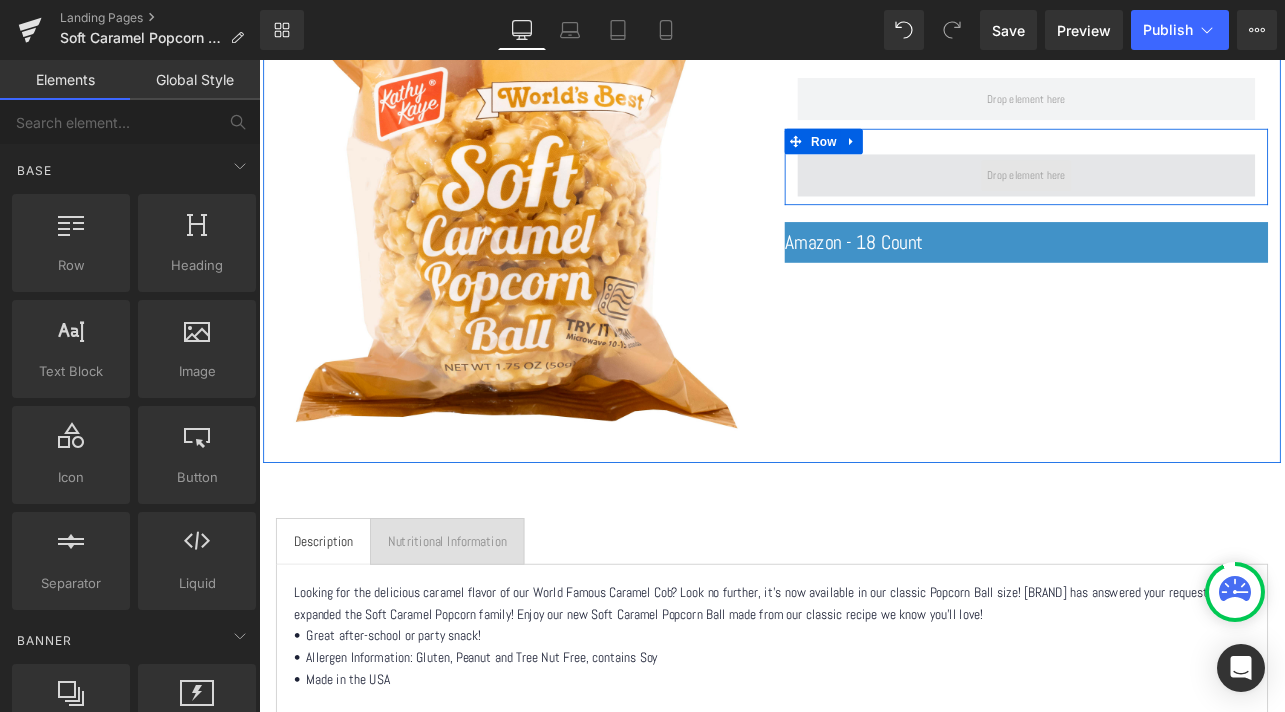 click at bounding box center (1164, 196) 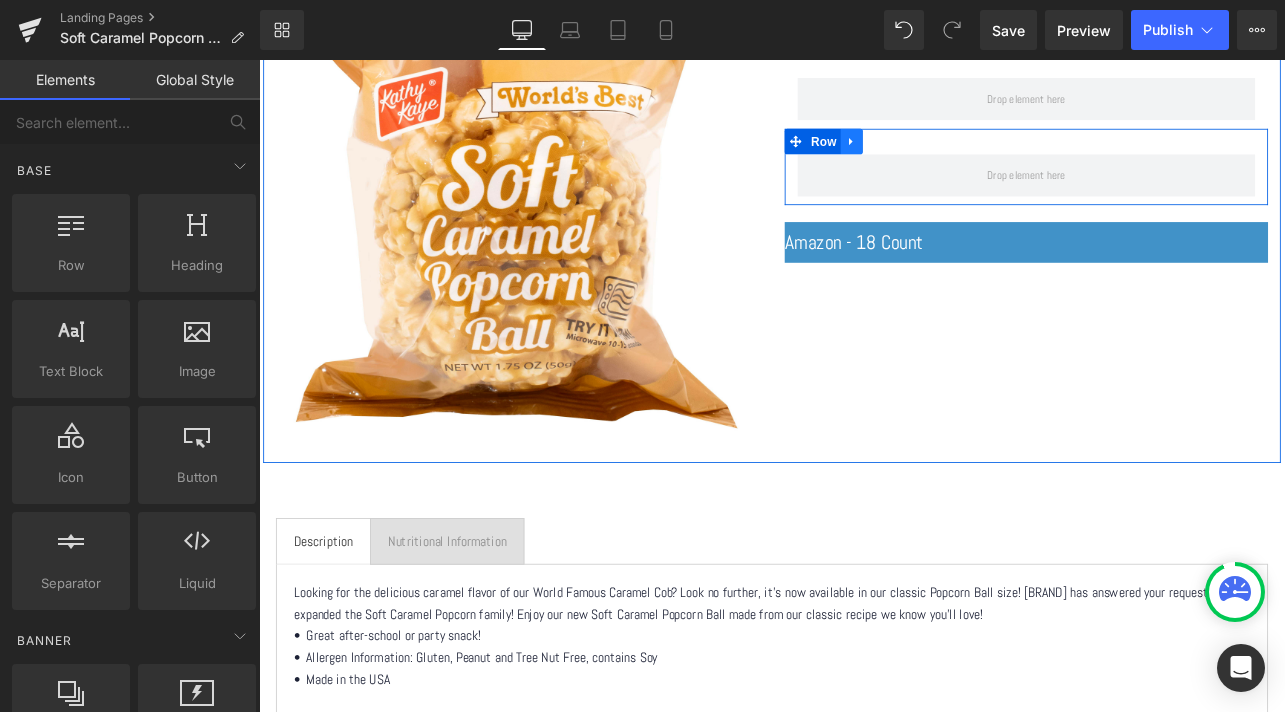 click 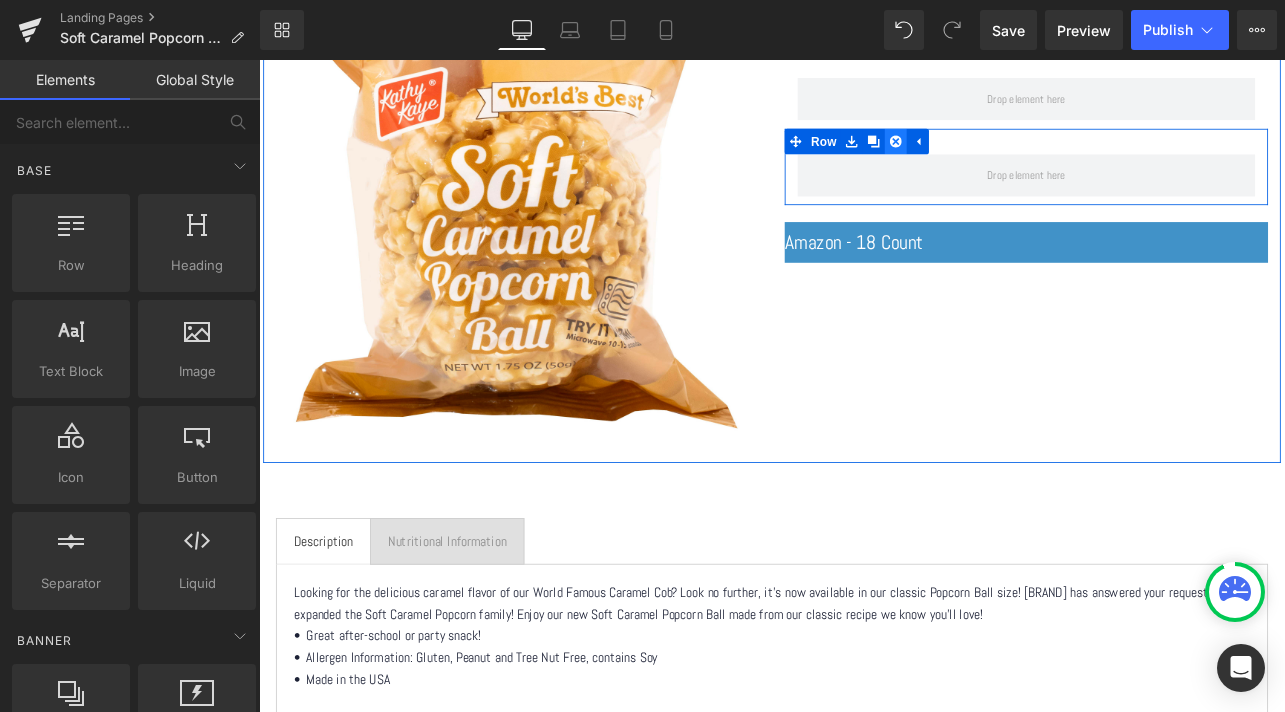 click 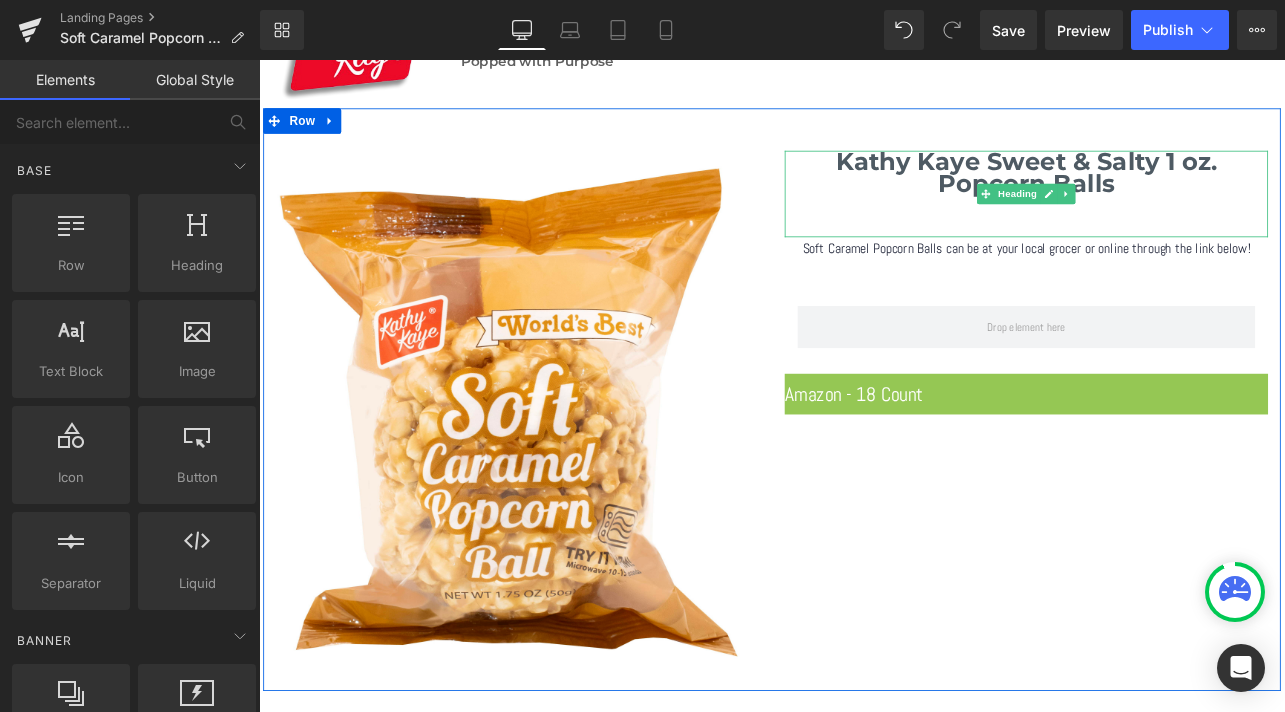 scroll, scrollTop: 0, scrollLeft: 0, axis: both 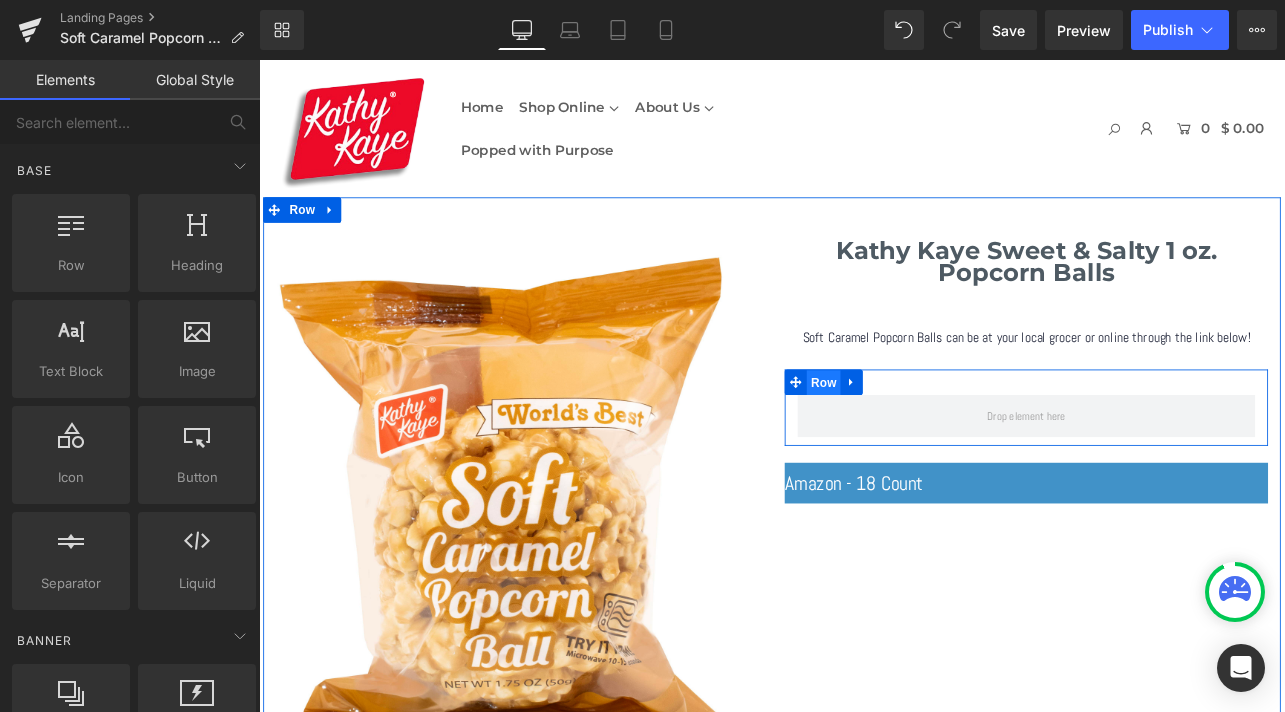 click on "Row" at bounding box center [925, 441] 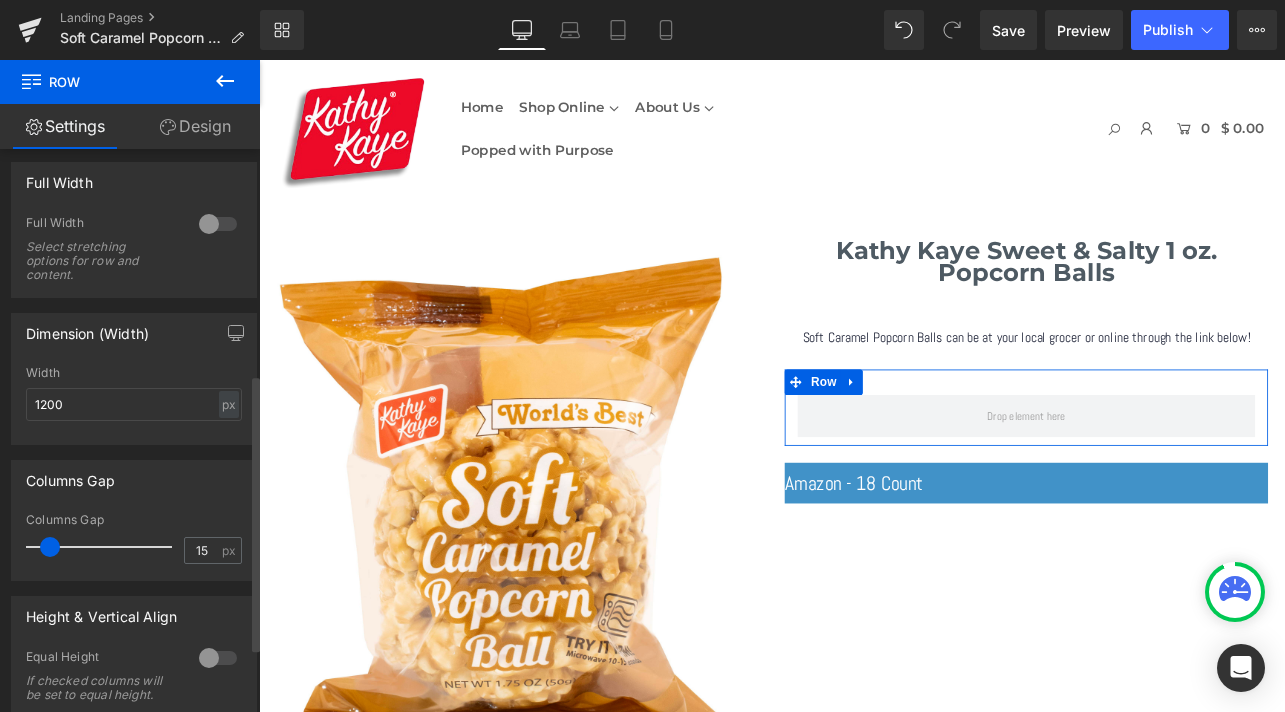 scroll, scrollTop: 588, scrollLeft: 0, axis: vertical 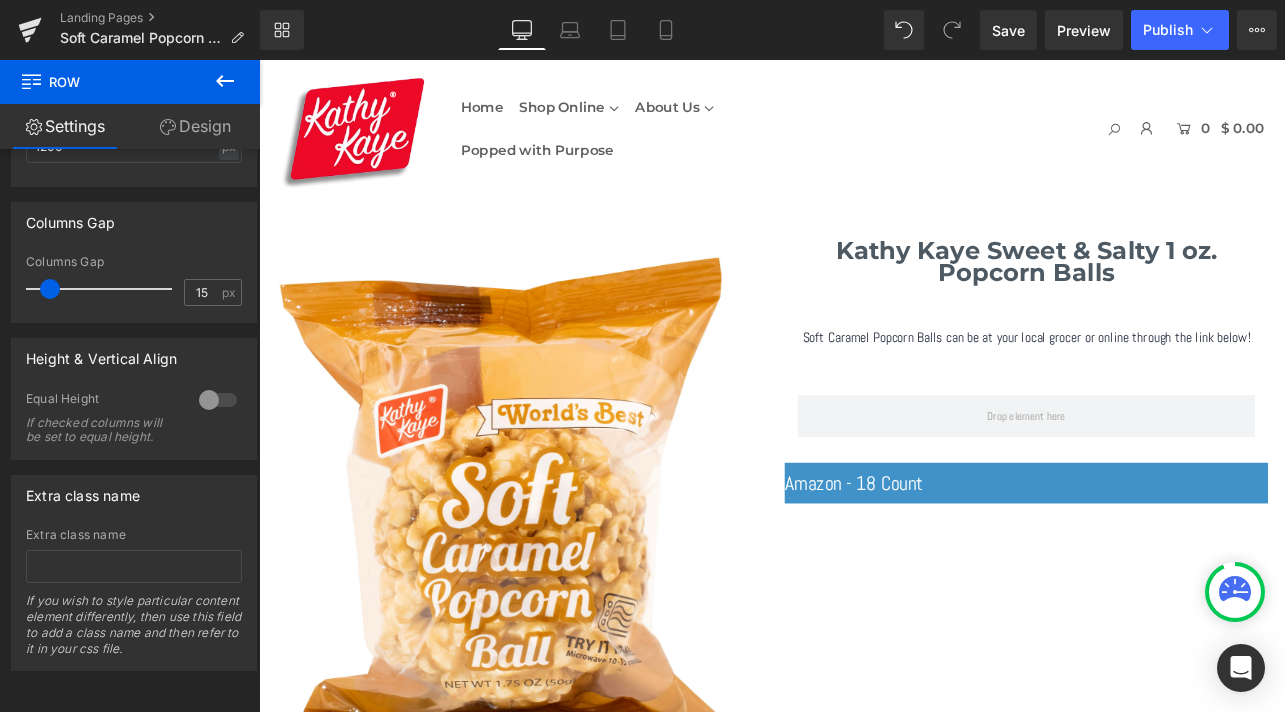 drag, startPoint x: 1340, startPoint y: 750, endPoint x: 1228, endPoint y: 803, distance: 123.90723 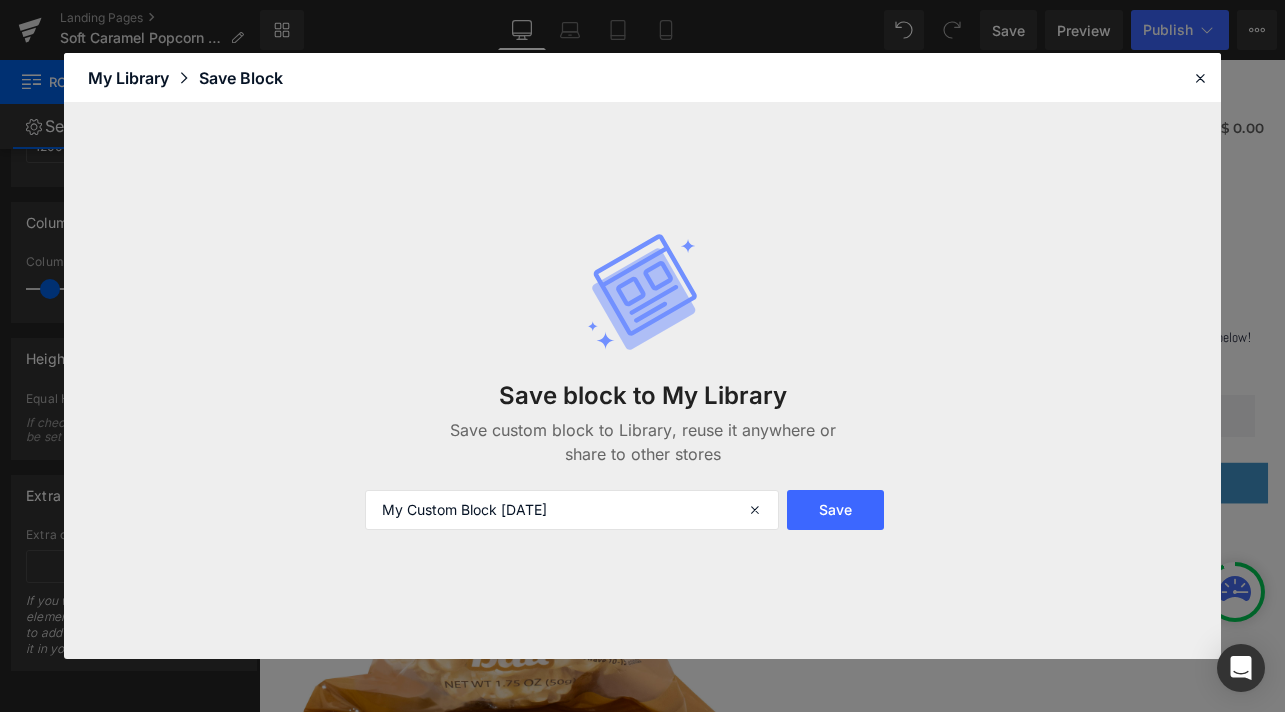 click on "My Library" at bounding box center [143, 78] 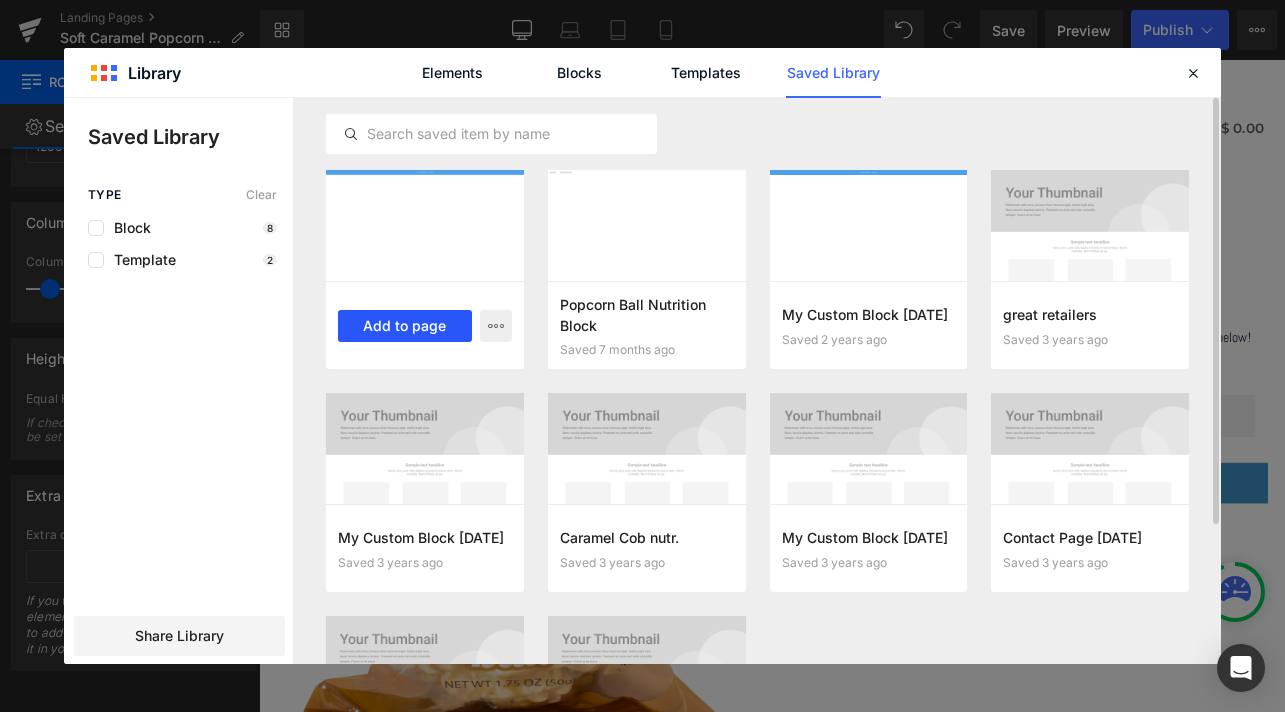 click on "Add to page" at bounding box center [405, 326] 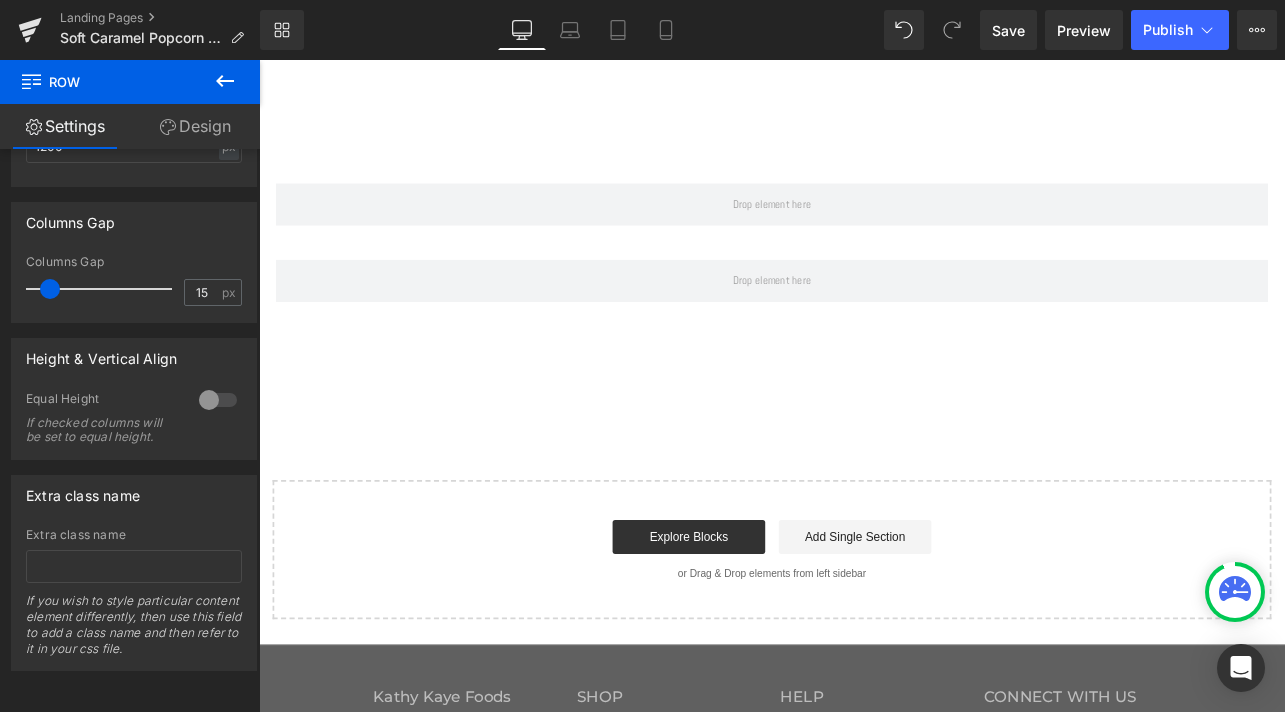 scroll, scrollTop: 1454, scrollLeft: 0, axis: vertical 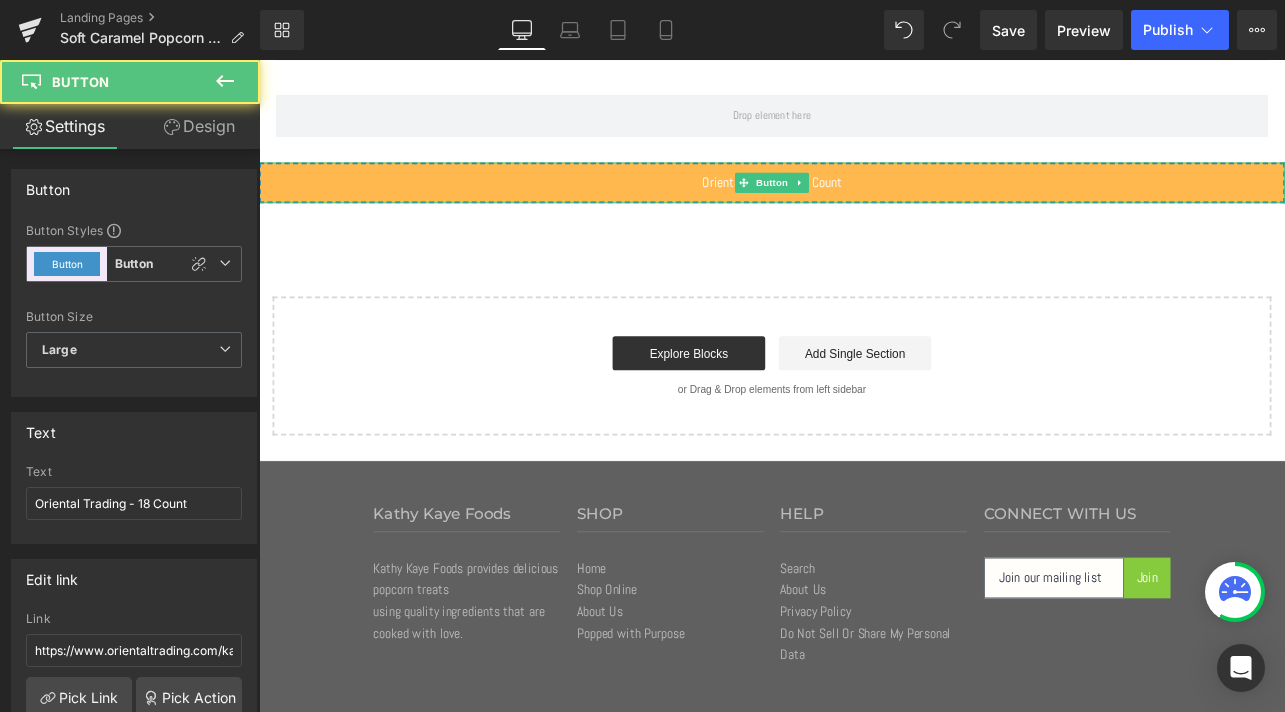 click on "Oriental Trading - 18 Count" at bounding box center (864, 205) 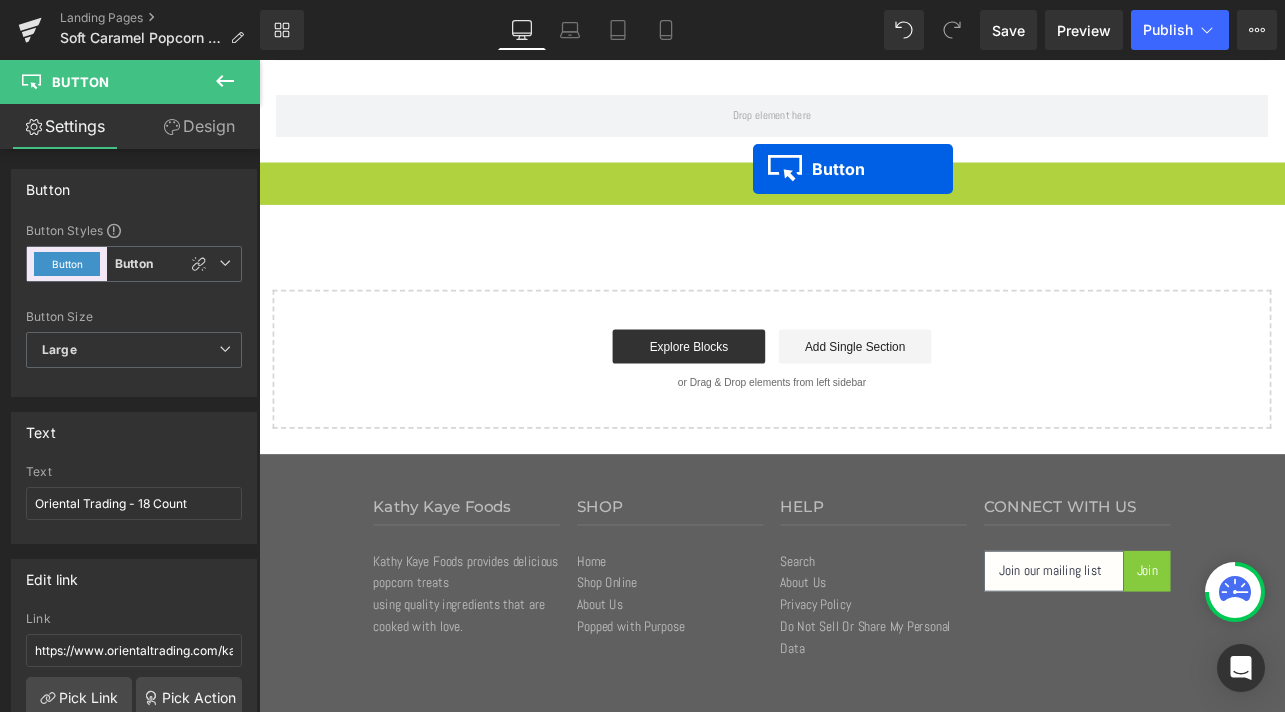 scroll, scrollTop: 0, scrollLeft: 0, axis: both 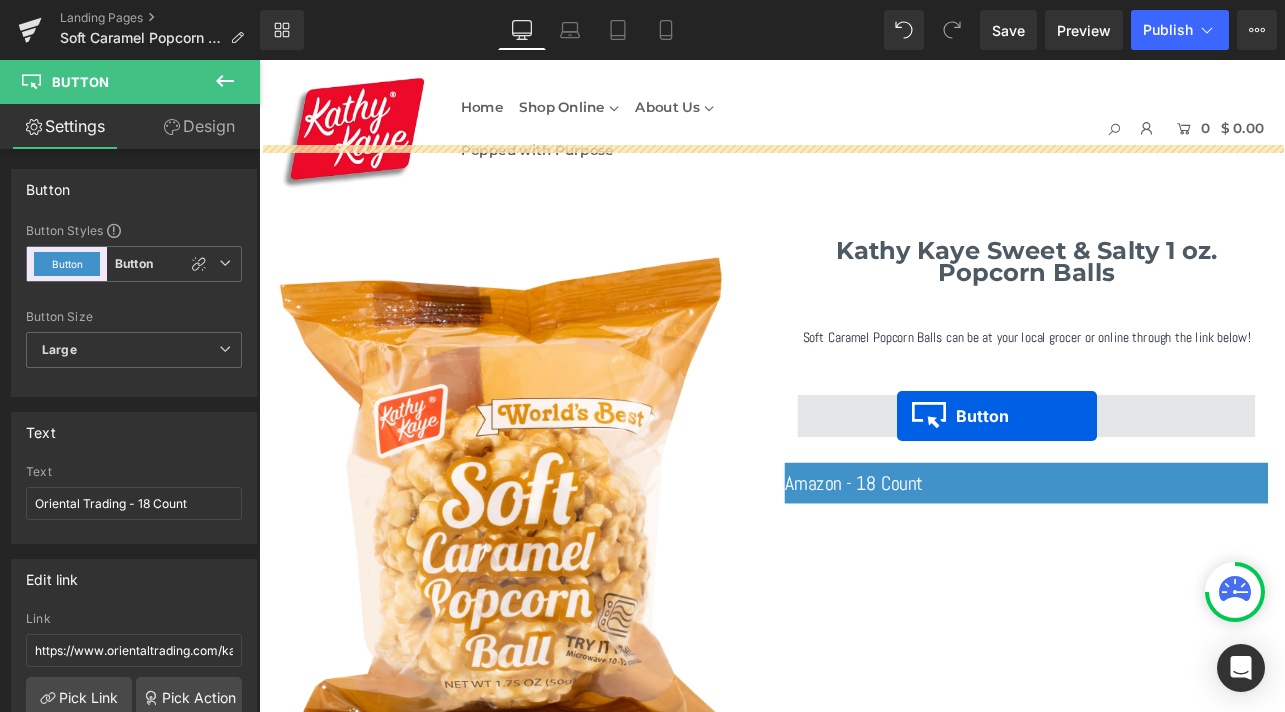 drag, startPoint x: 832, startPoint y: 203, endPoint x: 1011, endPoint y: 480, distance: 329.80298 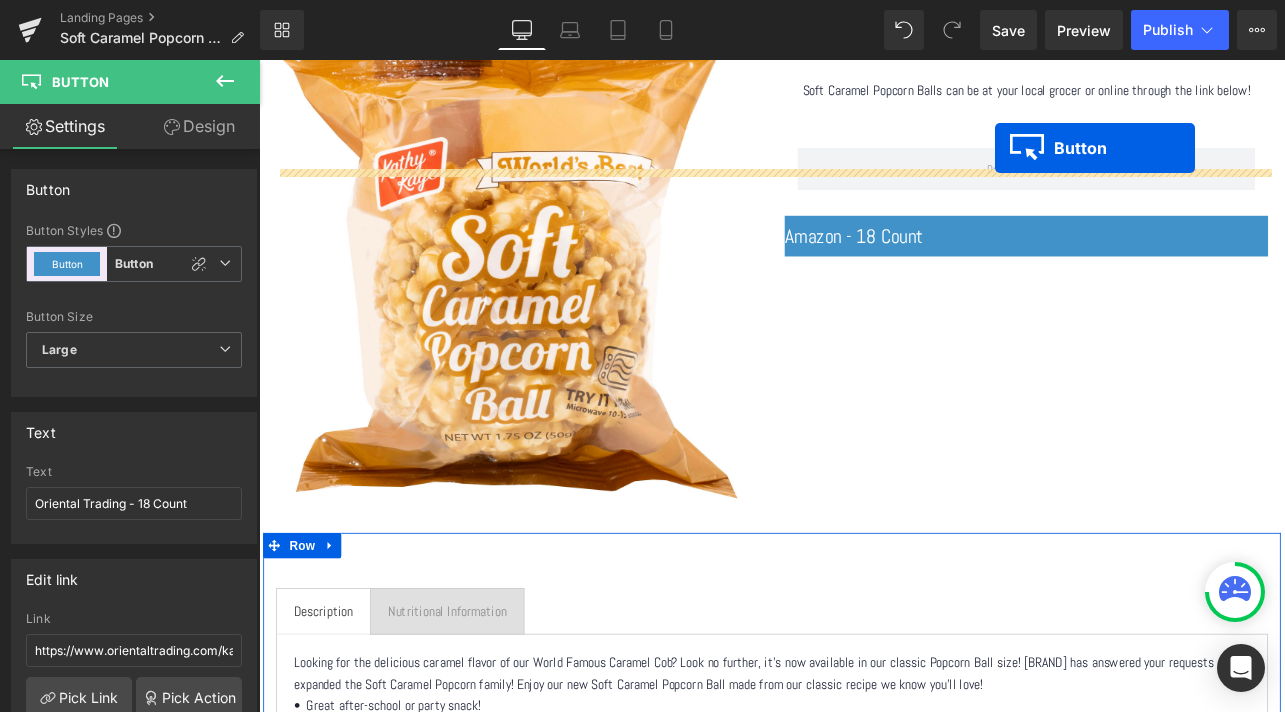 scroll, scrollTop: 0, scrollLeft: 0, axis: both 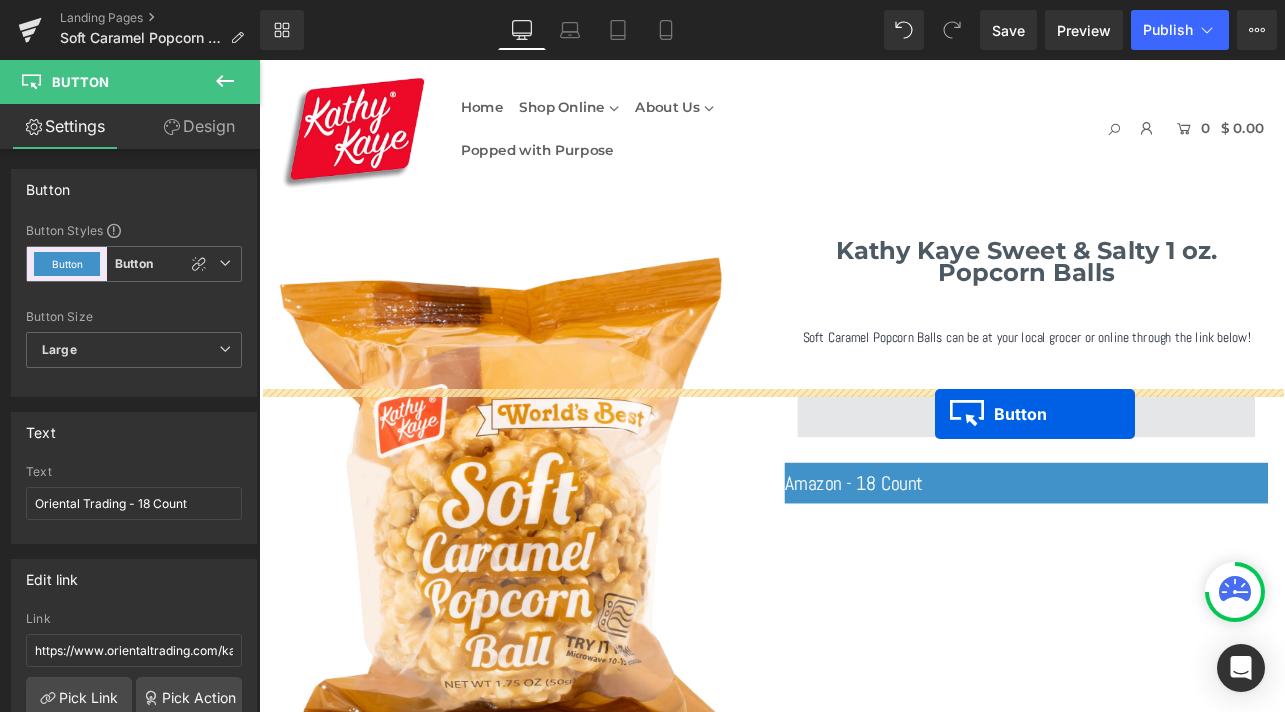 drag, startPoint x: 827, startPoint y: 495, endPoint x: 1056, endPoint y: 477, distance: 229.70633 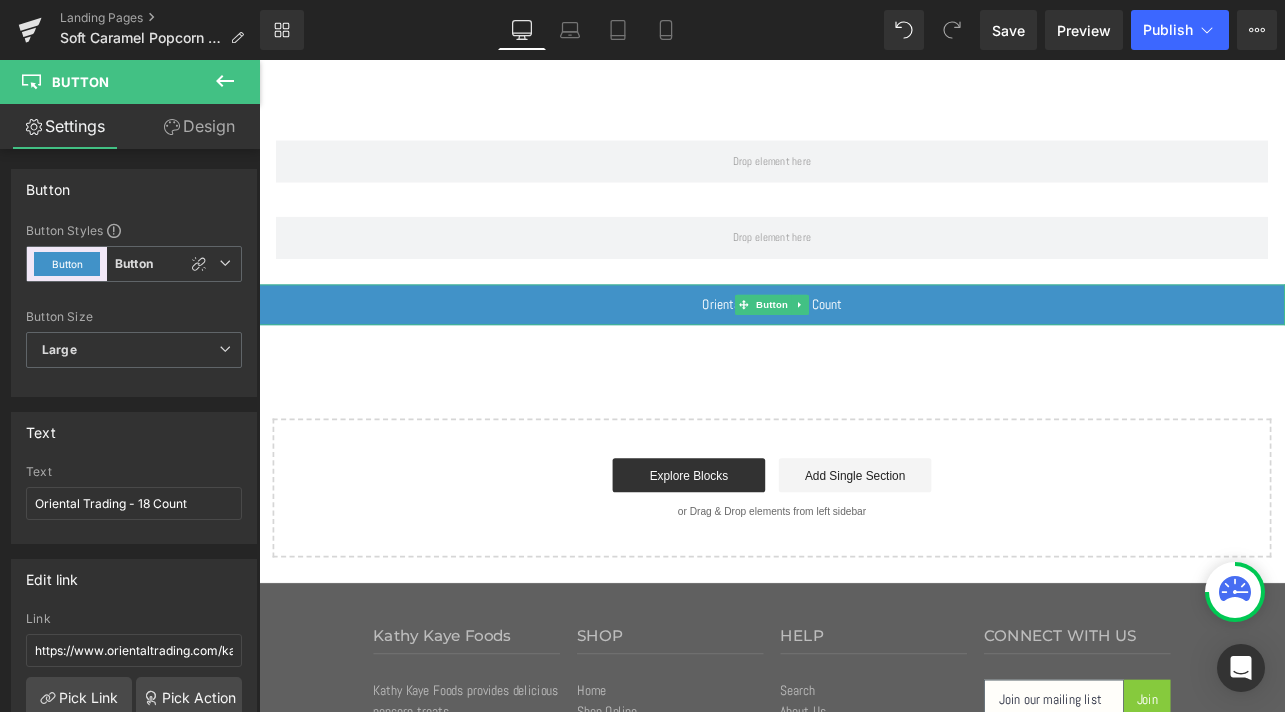 scroll, scrollTop: 1320, scrollLeft: 0, axis: vertical 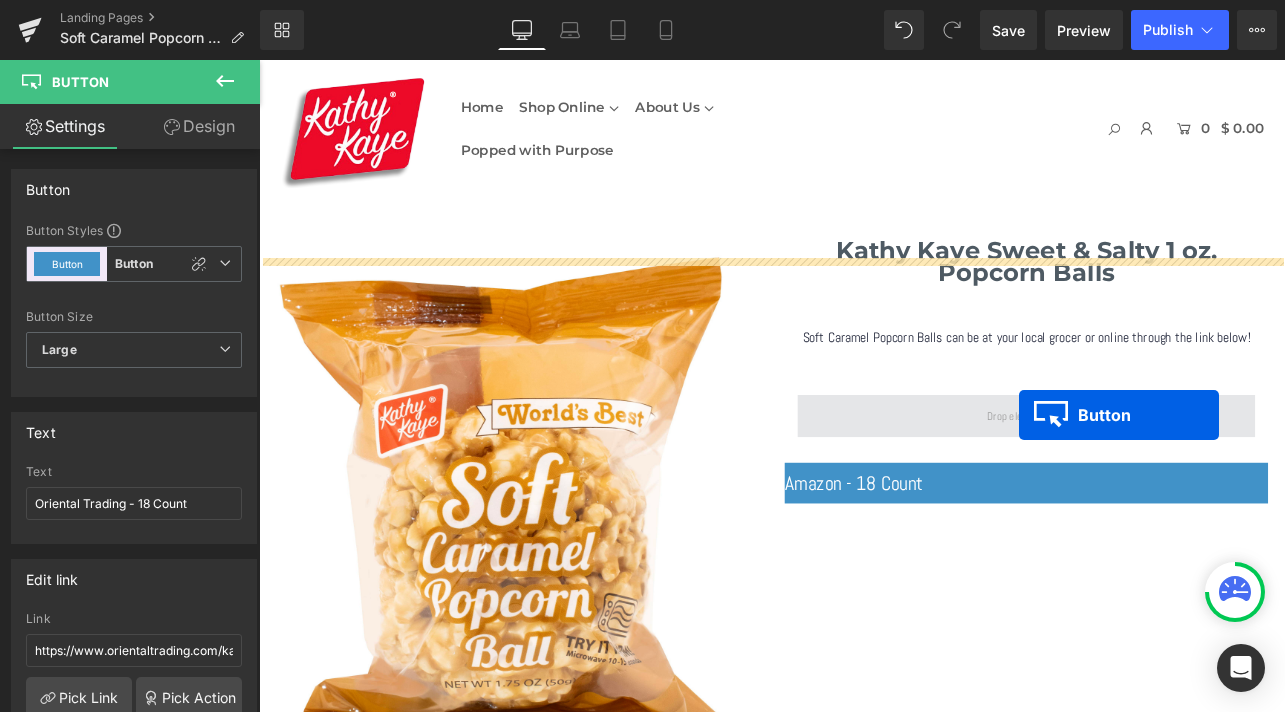 drag, startPoint x: 829, startPoint y: 339, endPoint x: 1155, endPoint y: 479, distance: 354.79007 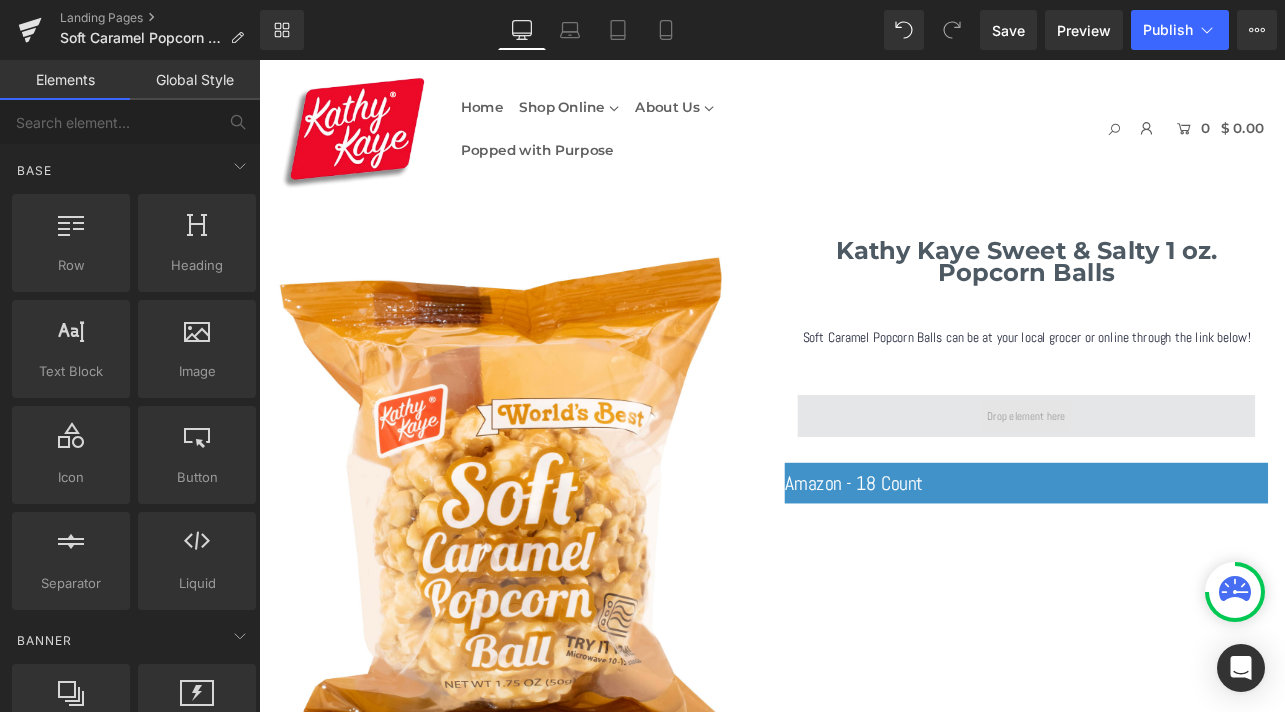 click at bounding box center (1164, 480) 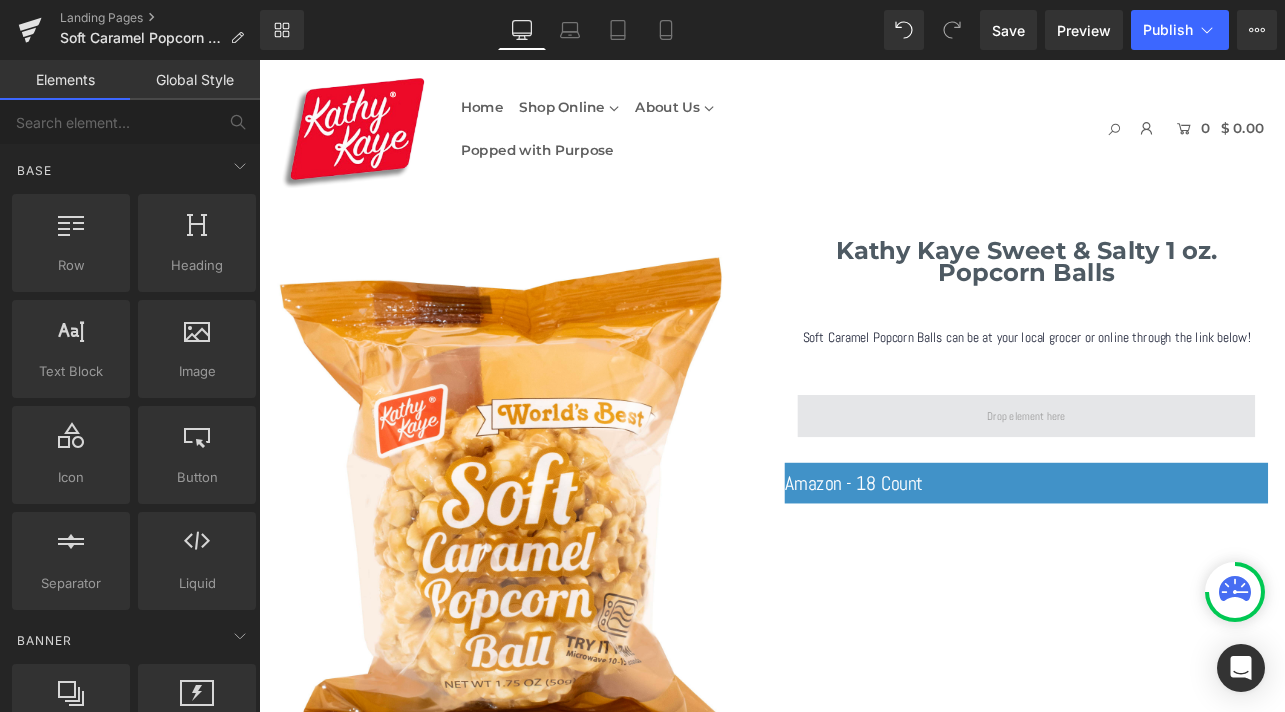 click at bounding box center [1164, 480] 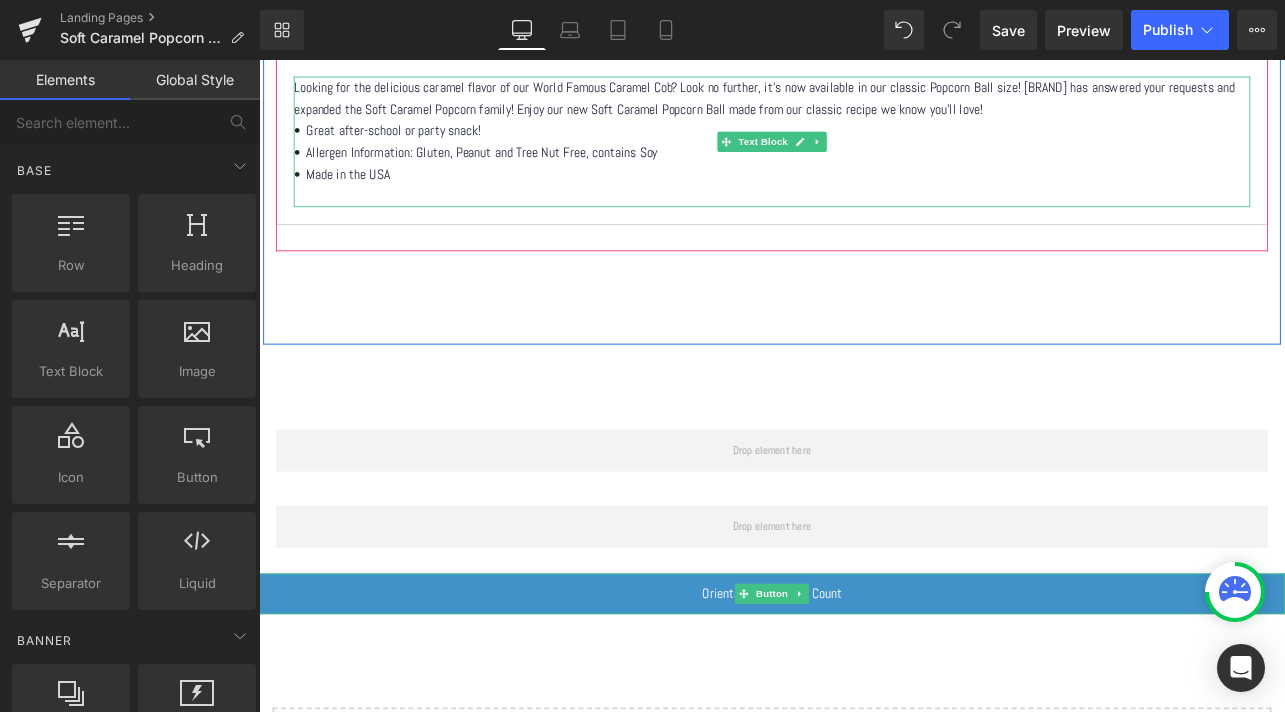 scroll, scrollTop: 994, scrollLeft: 0, axis: vertical 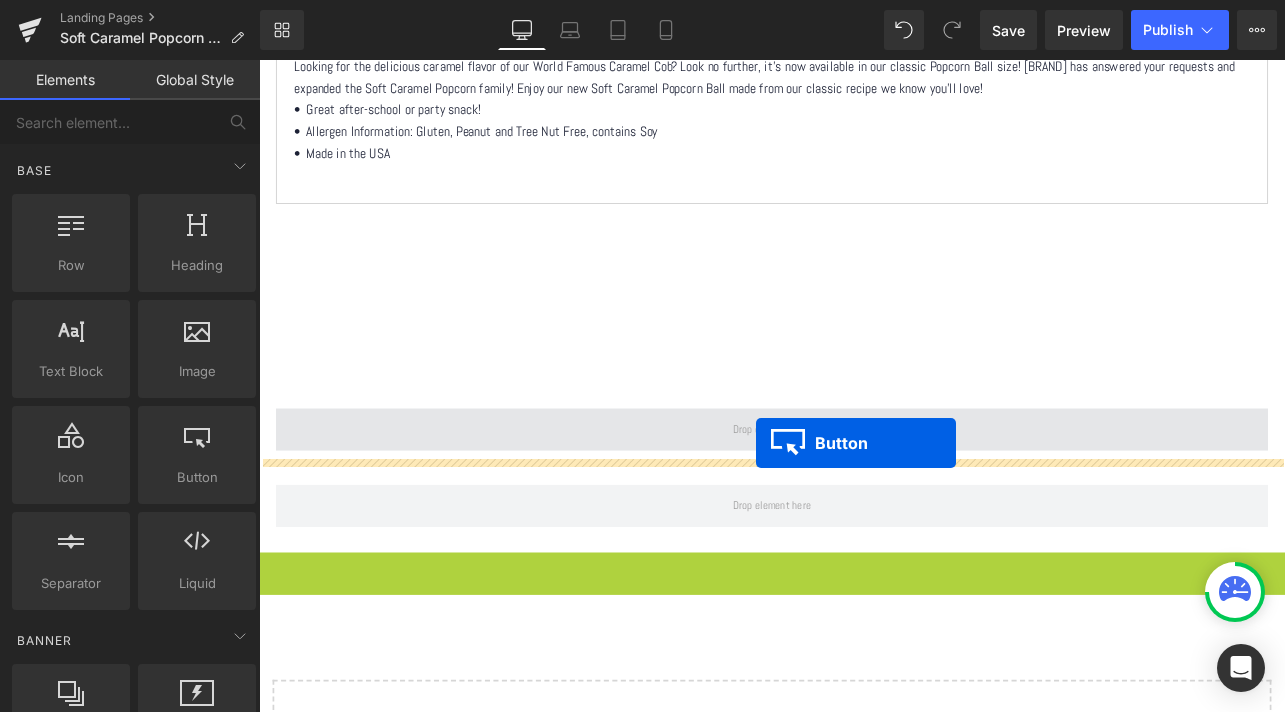 drag, startPoint x: 832, startPoint y: 668, endPoint x: 845, endPoint y: 513, distance: 155.5442 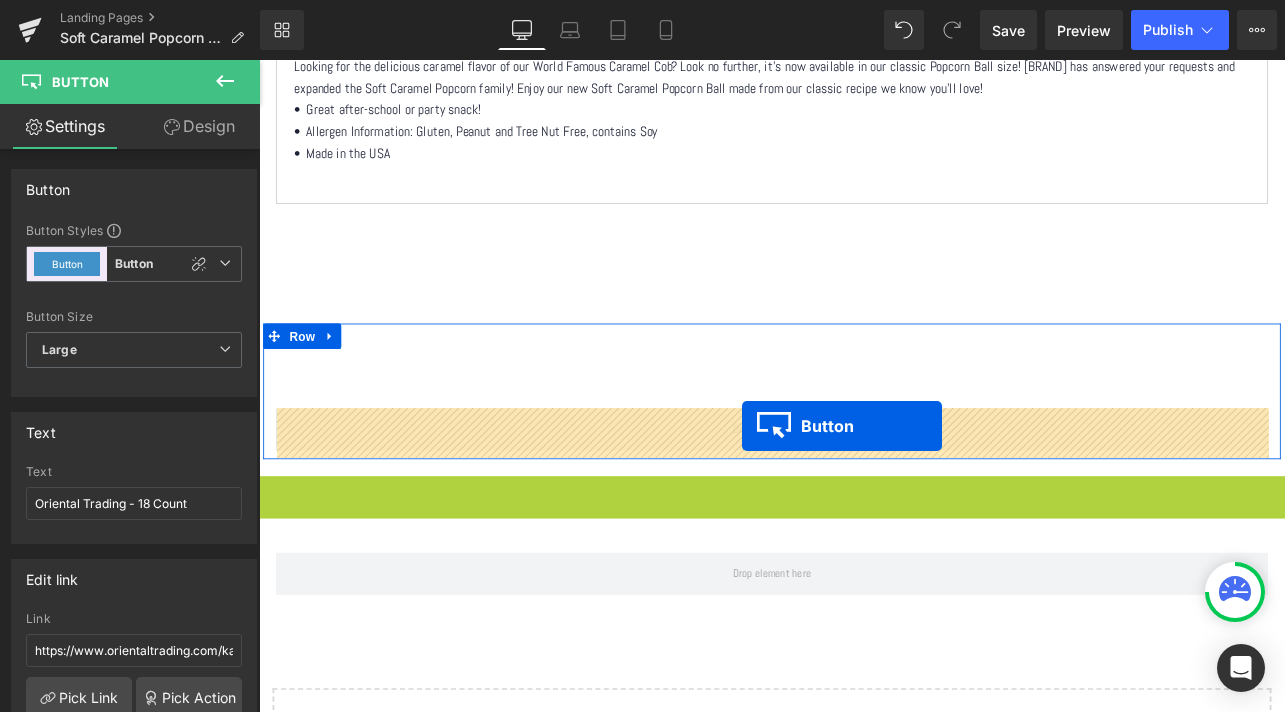drag, startPoint x: 829, startPoint y: 576, endPoint x: 829, endPoint y: 492, distance: 84 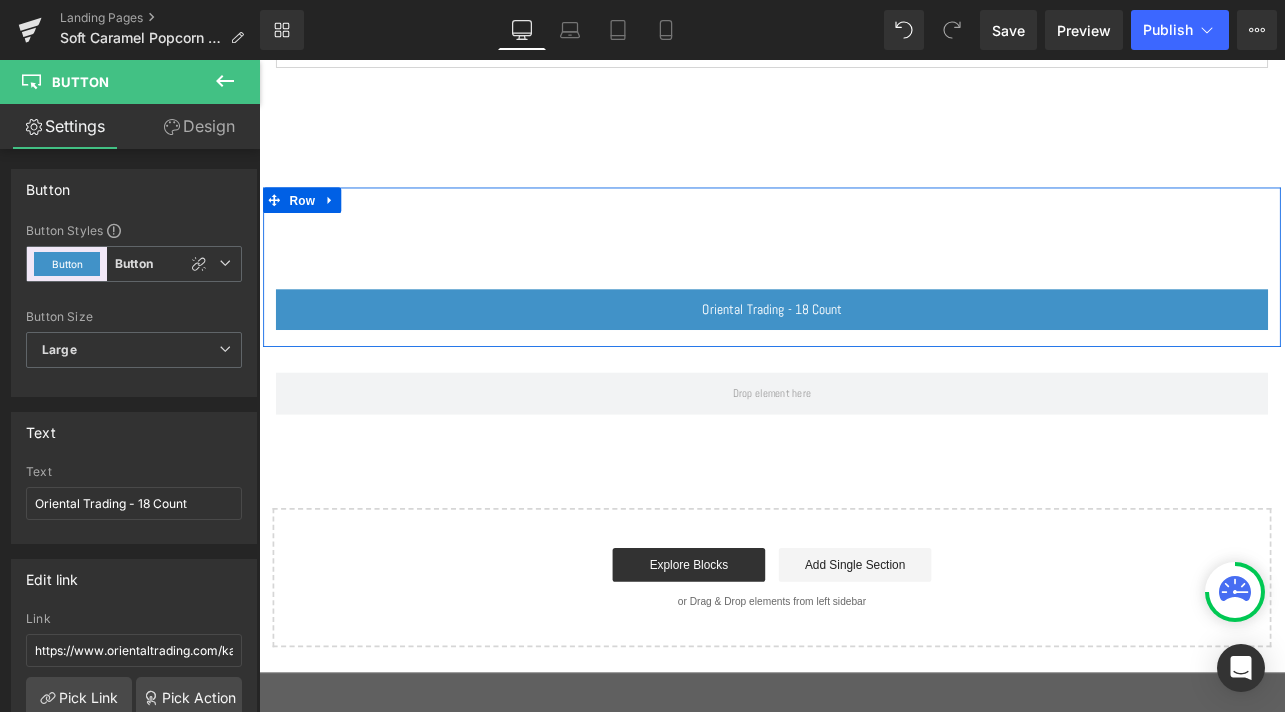 scroll, scrollTop: 1153, scrollLeft: 0, axis: vertical 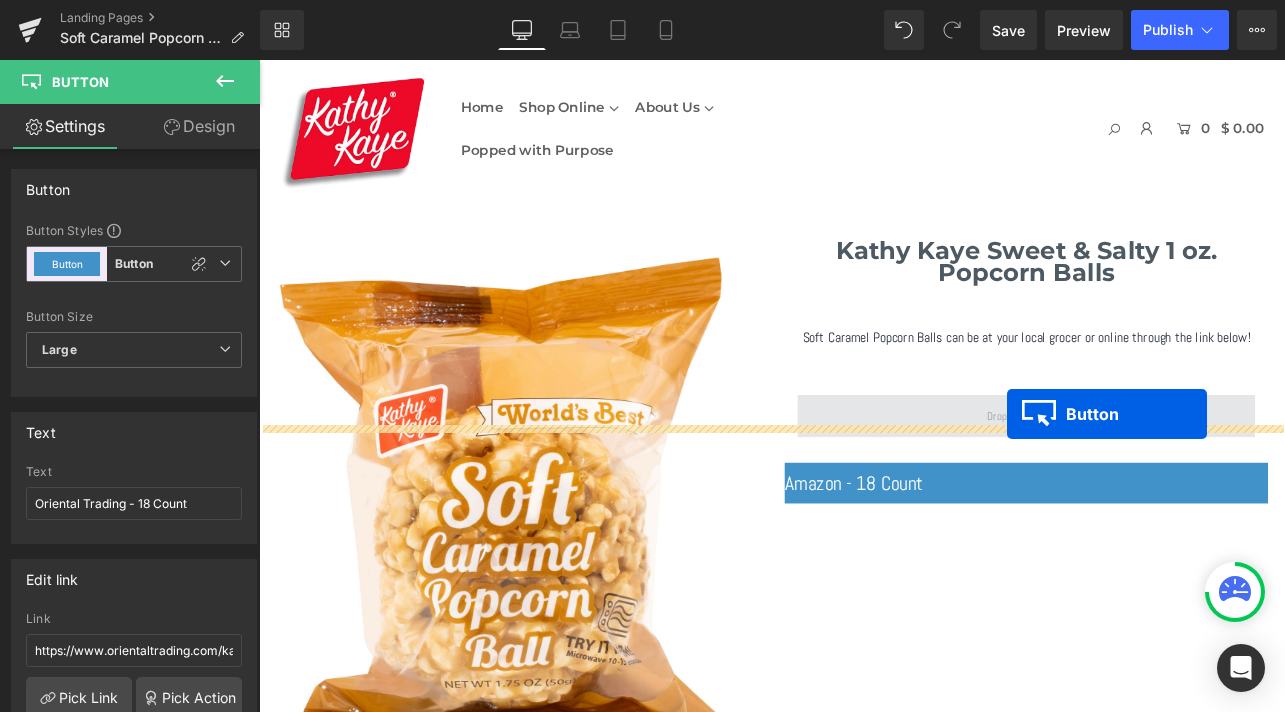 drag, startPoint x: 826, startPoint y: 358, endPoint x: 1140, endPoint y: 477, distance: 335.7931 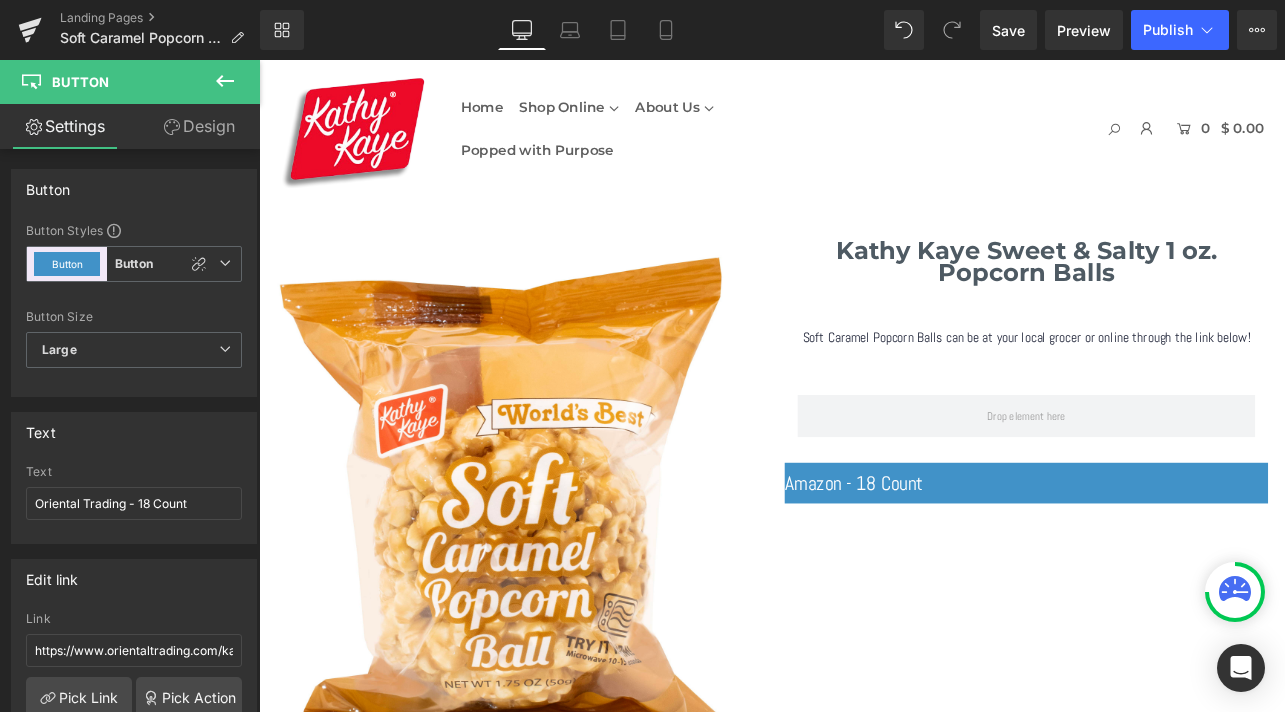 click 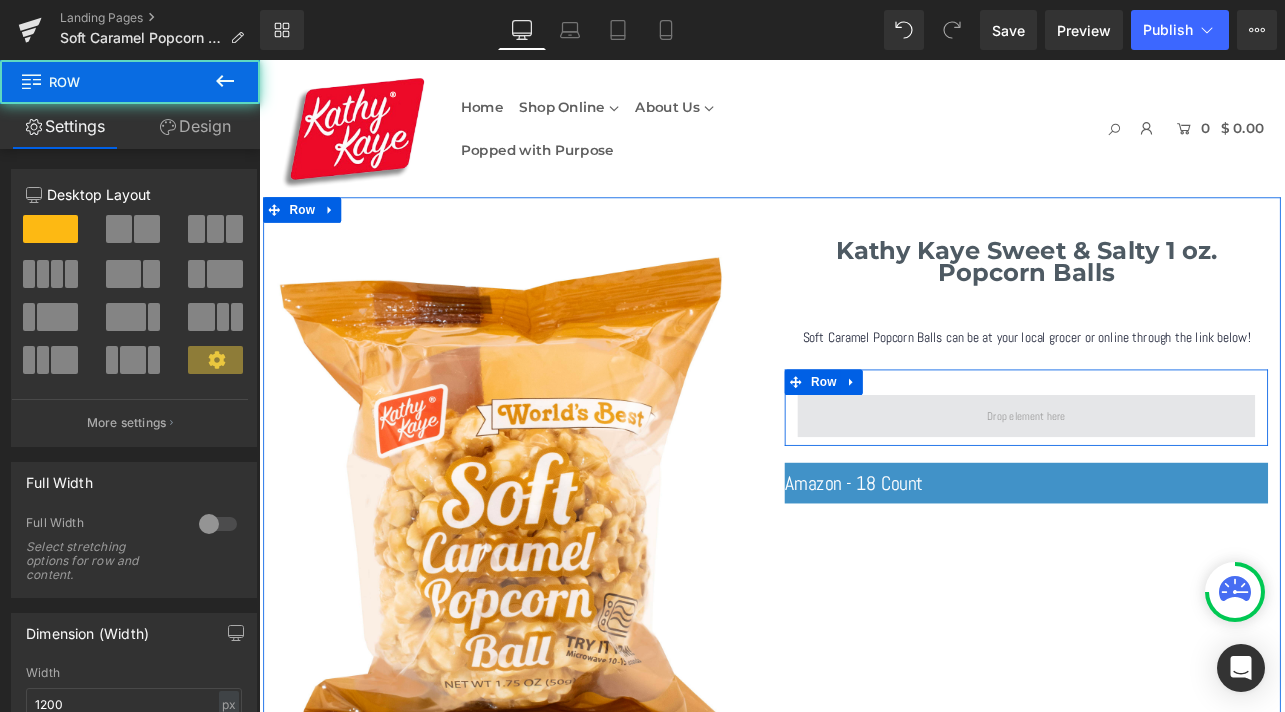 click at bounding box center (1164, 480) 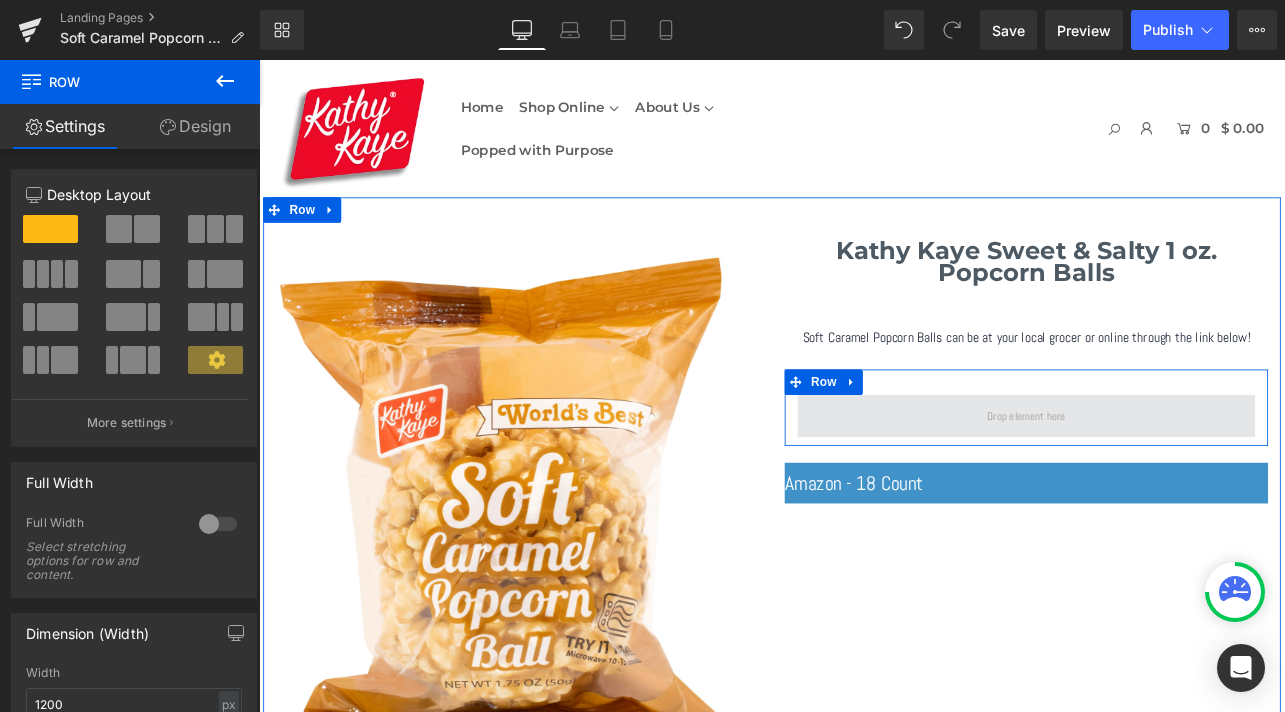 click at bounding box center [1164, 480] 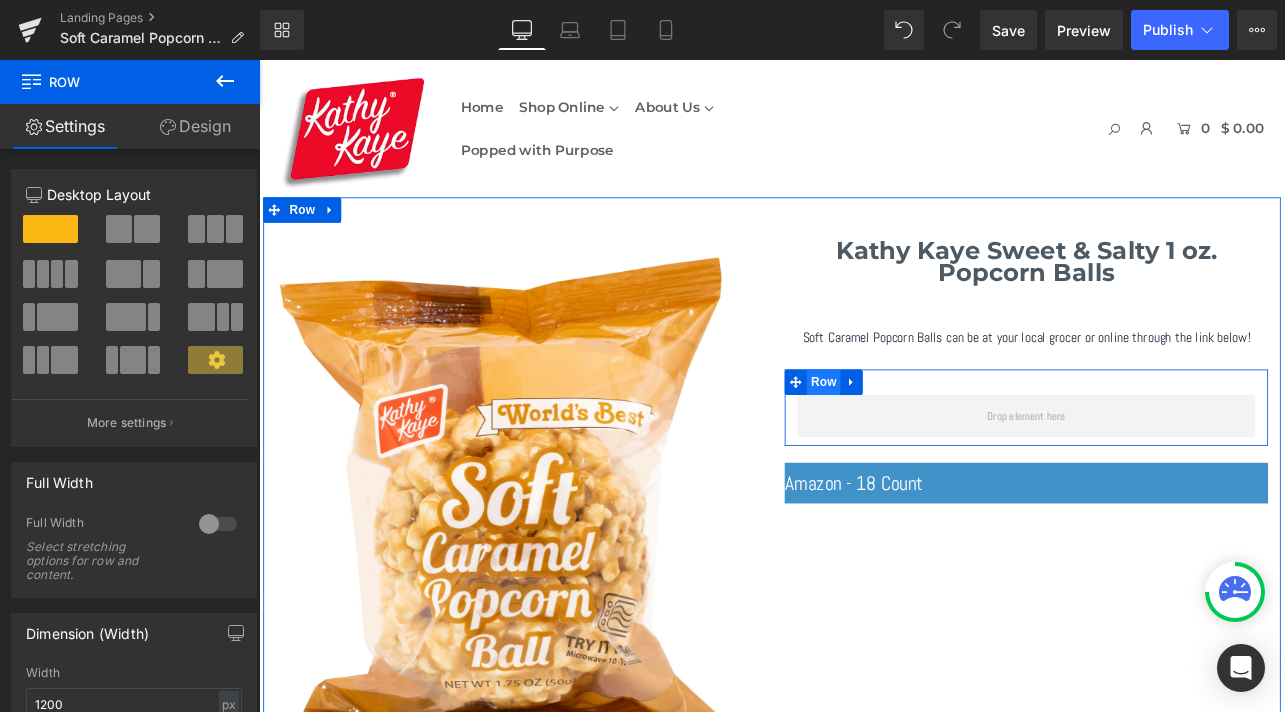 click on "Row" at bounding box center (925, 440) 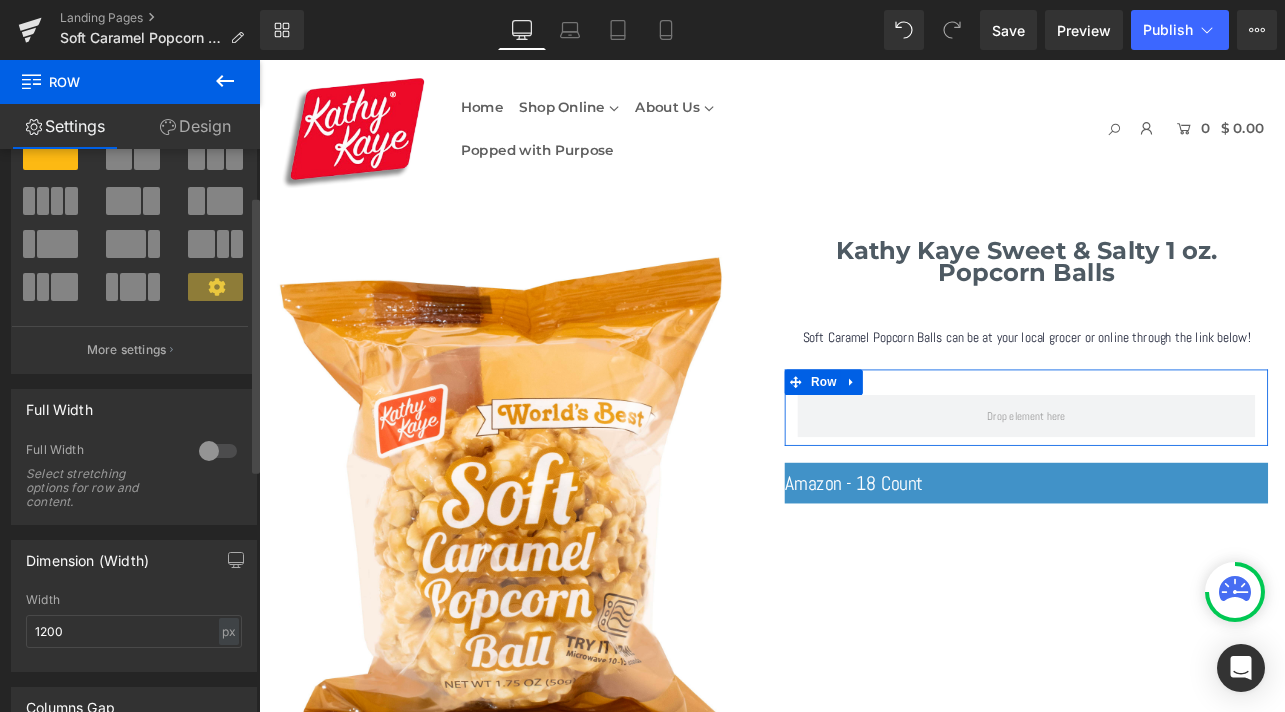 scroll, scrollTop: 0, scrollLeft: 0, axis: both 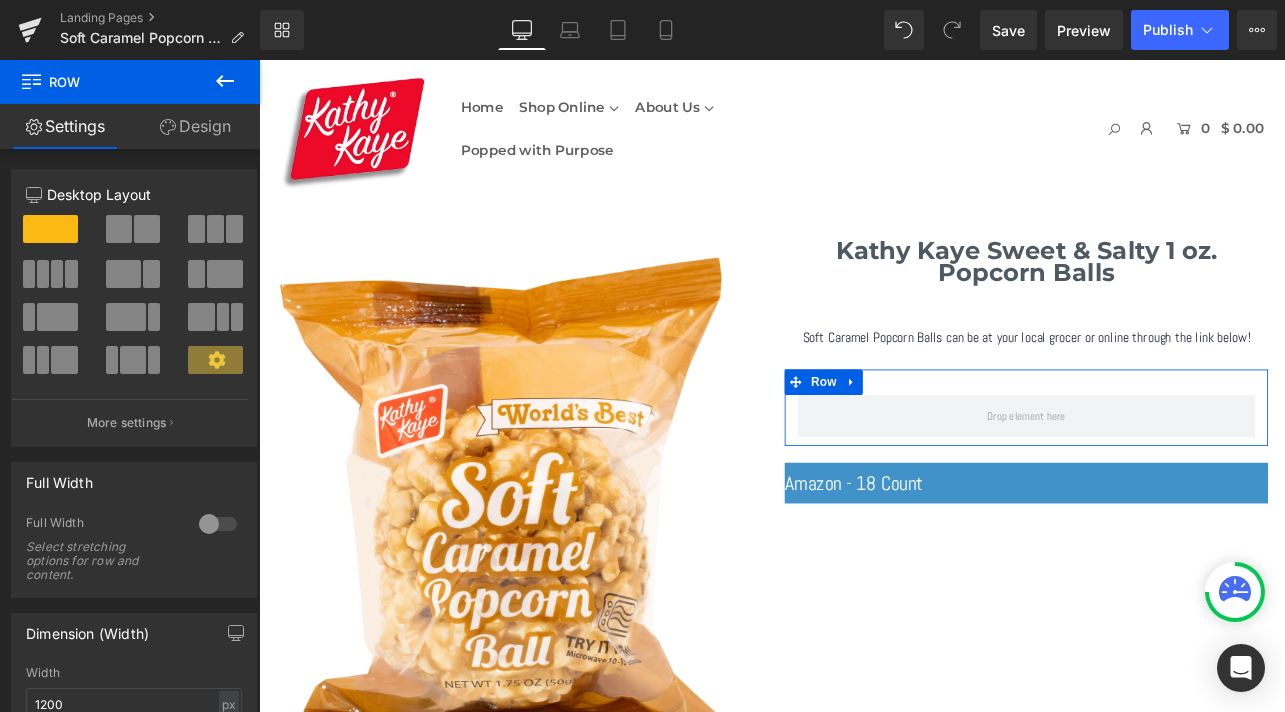 click on "Design" at bounding box center (195, 126) 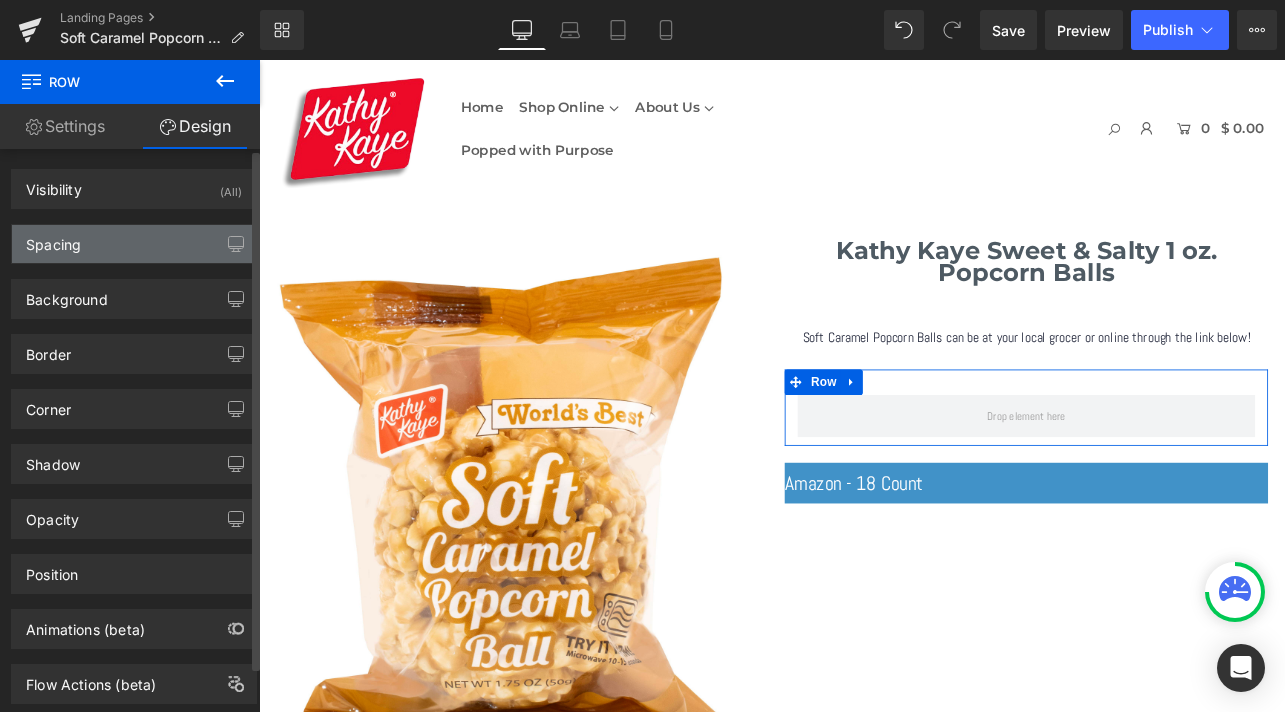 click on "Spacing" at bounding box center (134, 244) 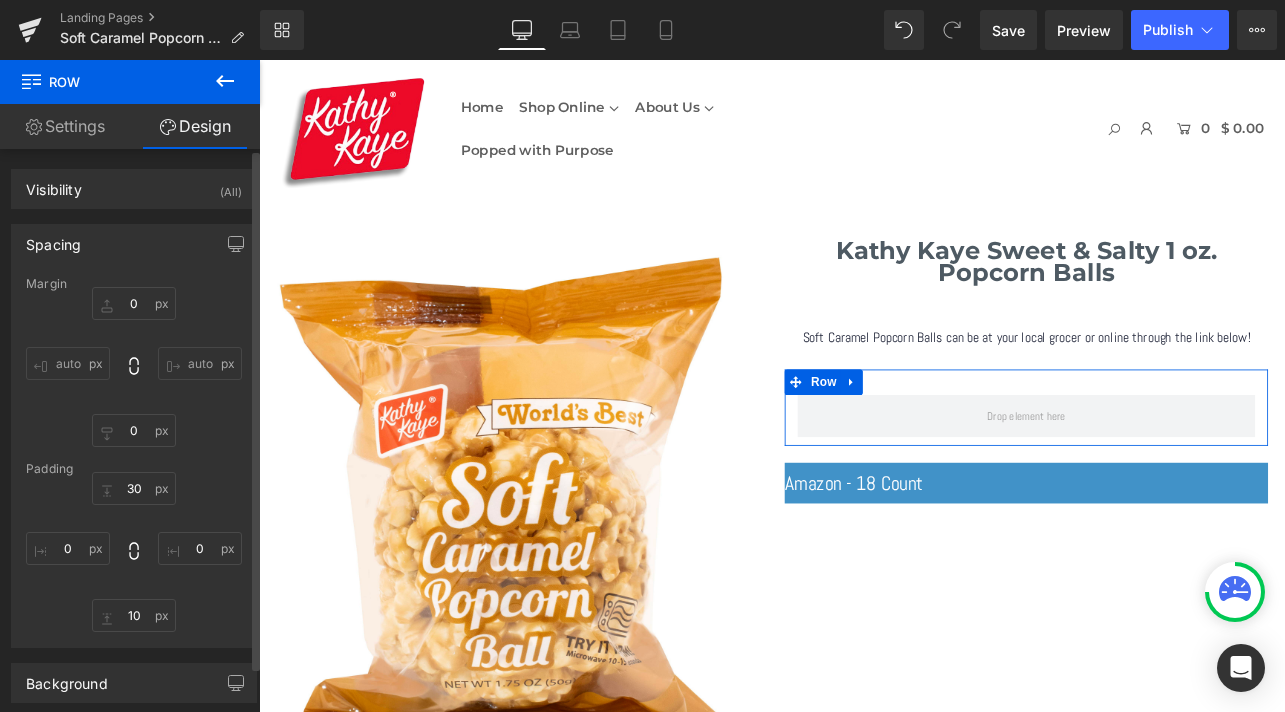 click on "Spacing" at bounding box center [134, 244] 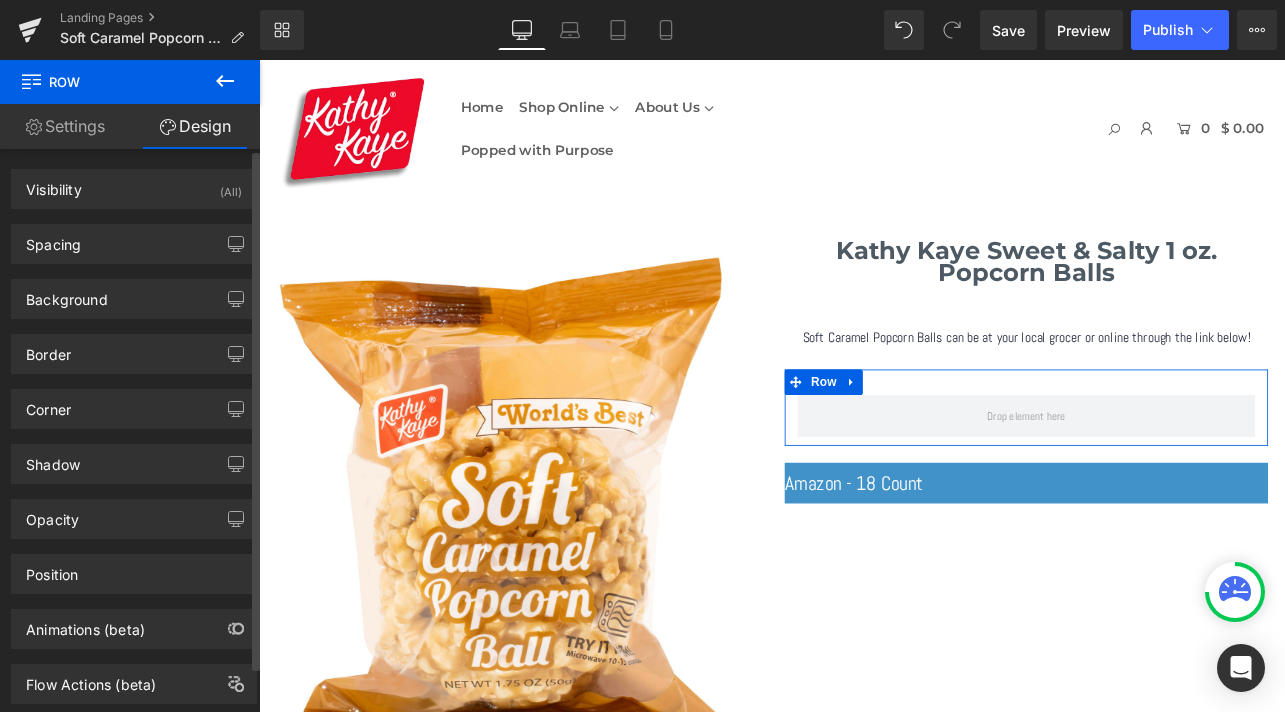 scroll, scrollTop: 49, scrollLeft: 0, axis: vertical 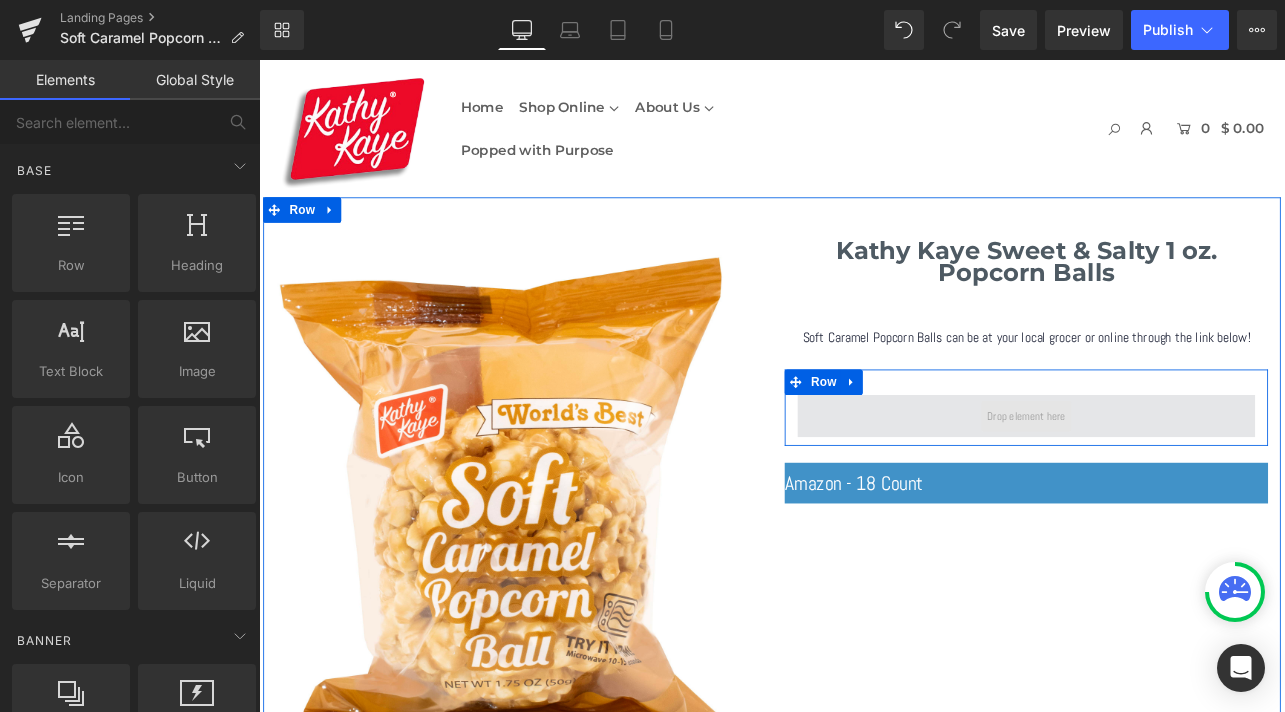 click at bounding box center [1164, 480] 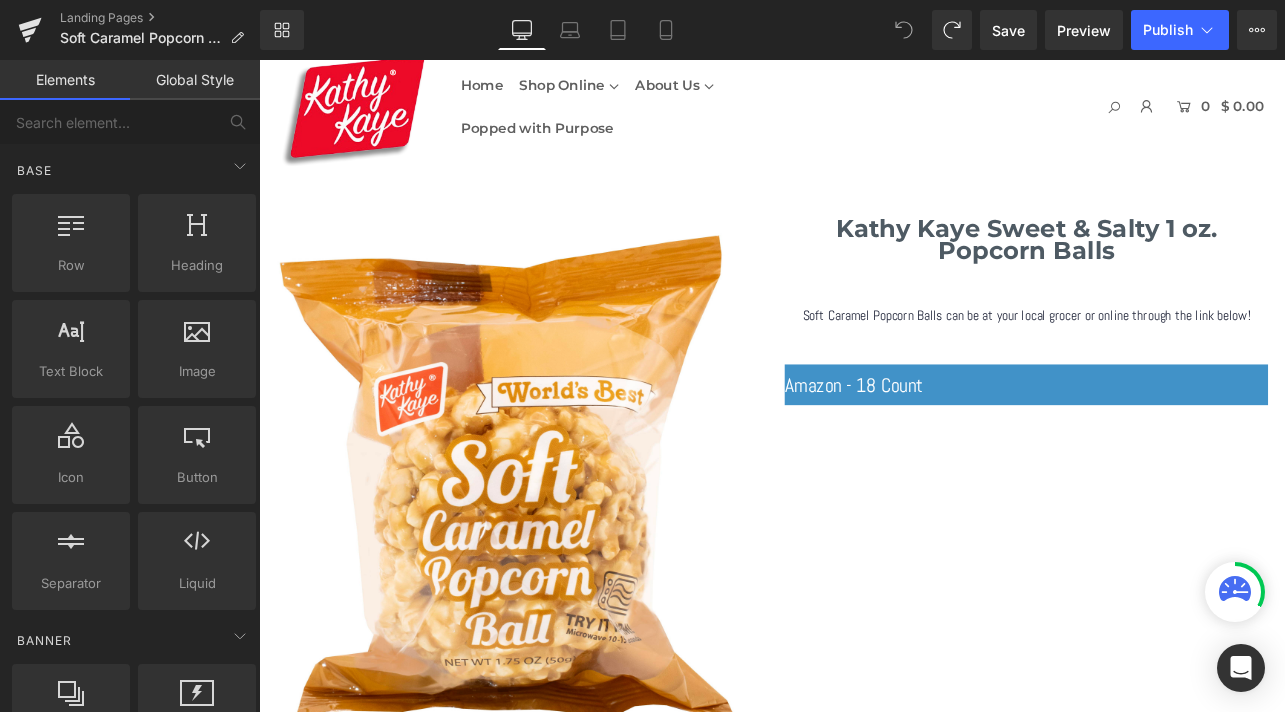 scroll, scrollTop: 0, scrollLeft: 0, axis: both 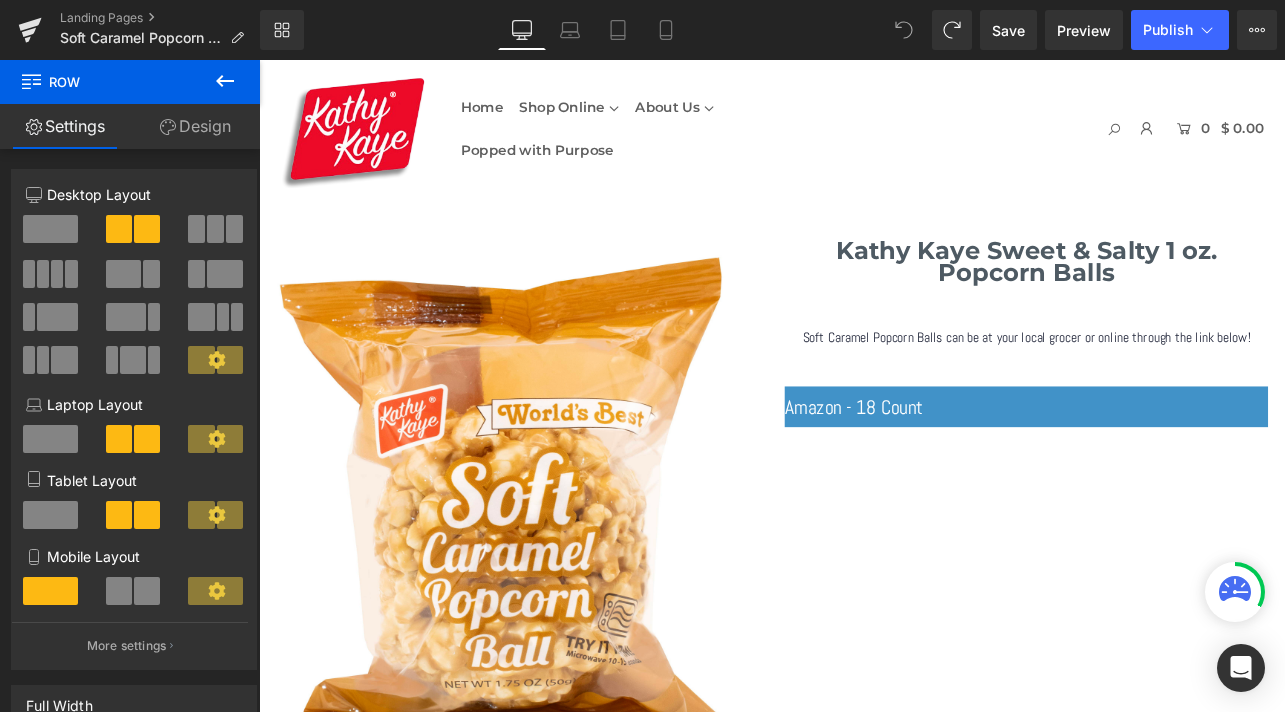 click on "Home
Shop Online
Baseball Popcorn Balls
Soft Caramel Popcorn Balls
Caramel Cob
Mini Popcorn Balls
Sweet & Salty Popcorn Balls
Halloween Popcorn Balls
Mini Popcorn Snowballs
Christmas Popcorn Balls" at bounding box center (719, 141) 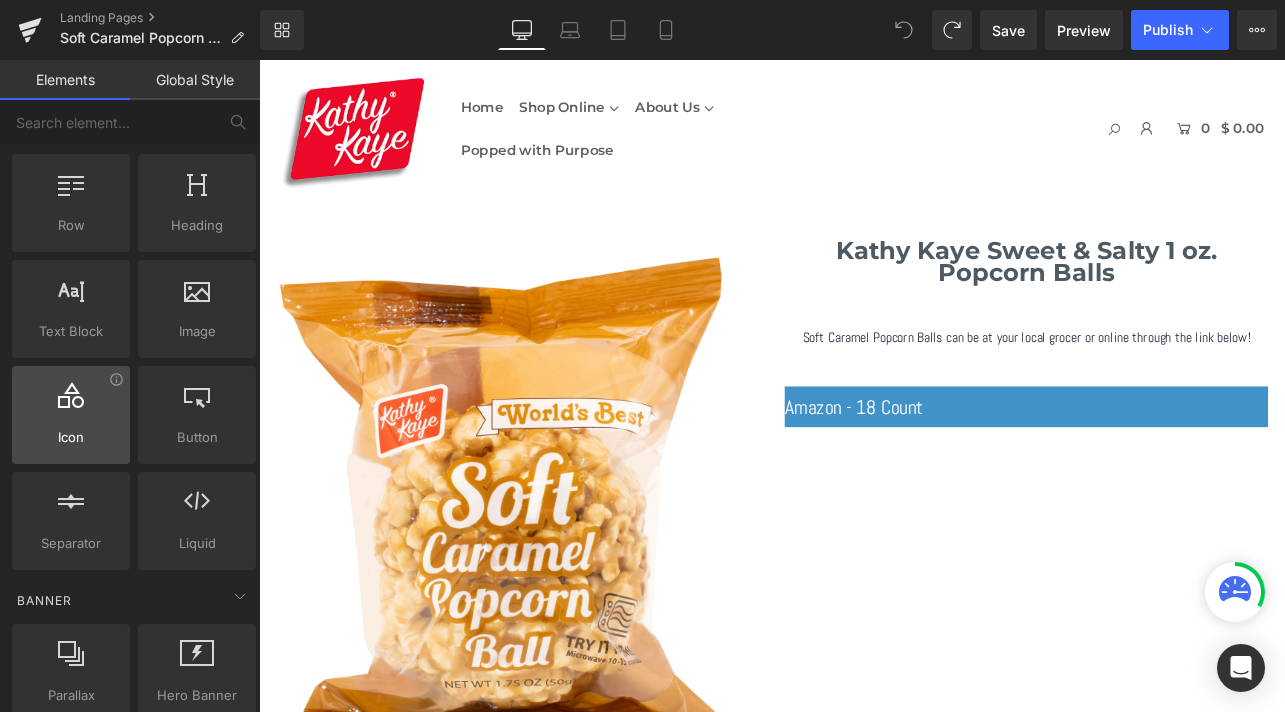 scroll, scrollTop: 0, scrollLeft: 0, axis: both 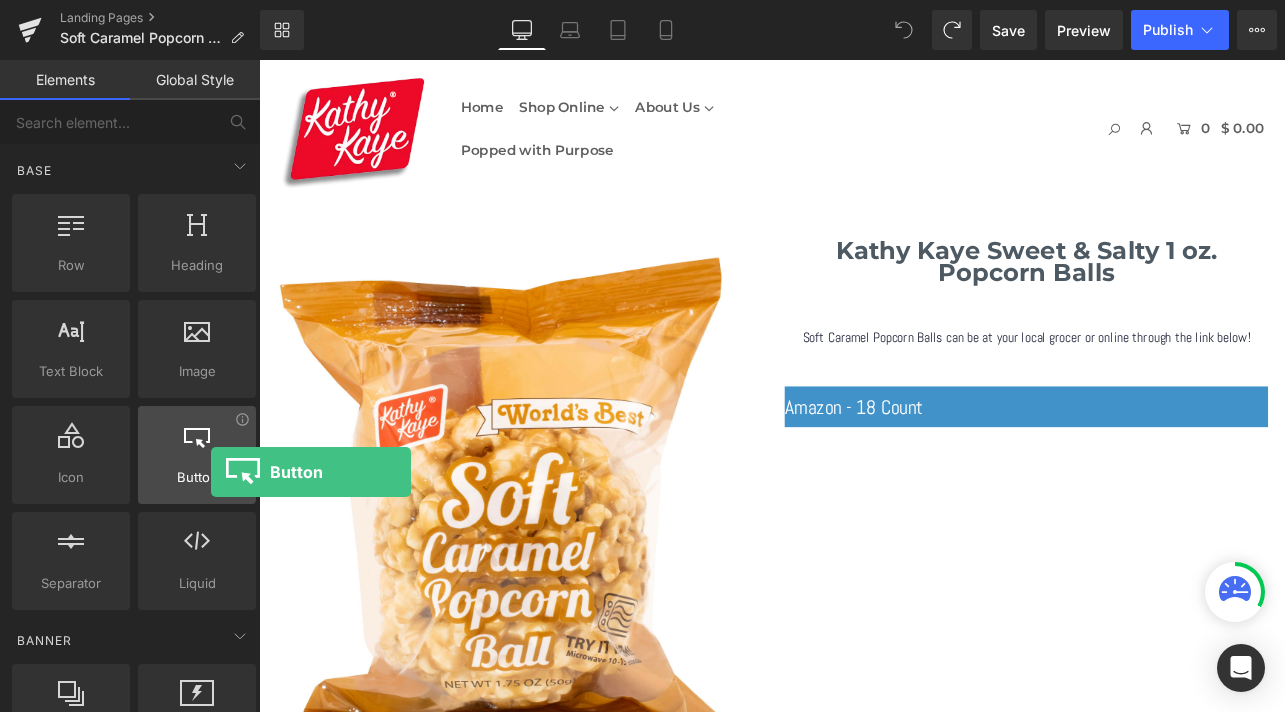 click on "Button" at bounding box center (197, 477) 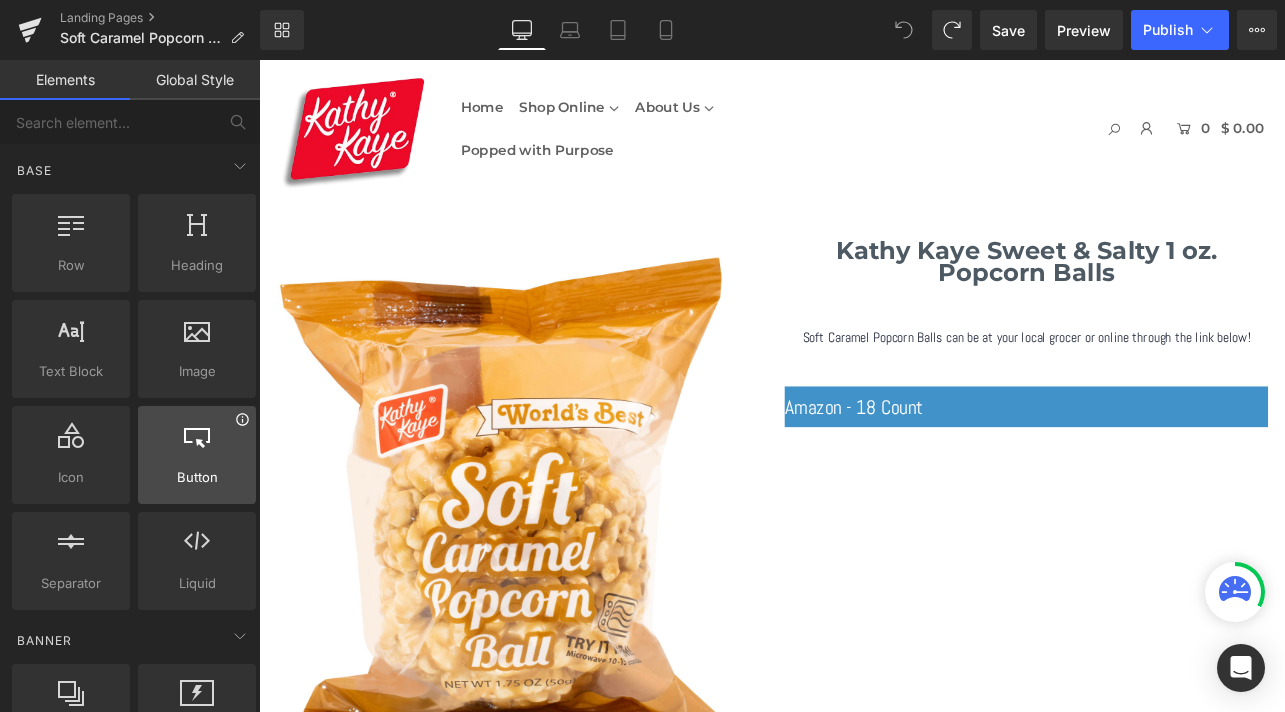 click 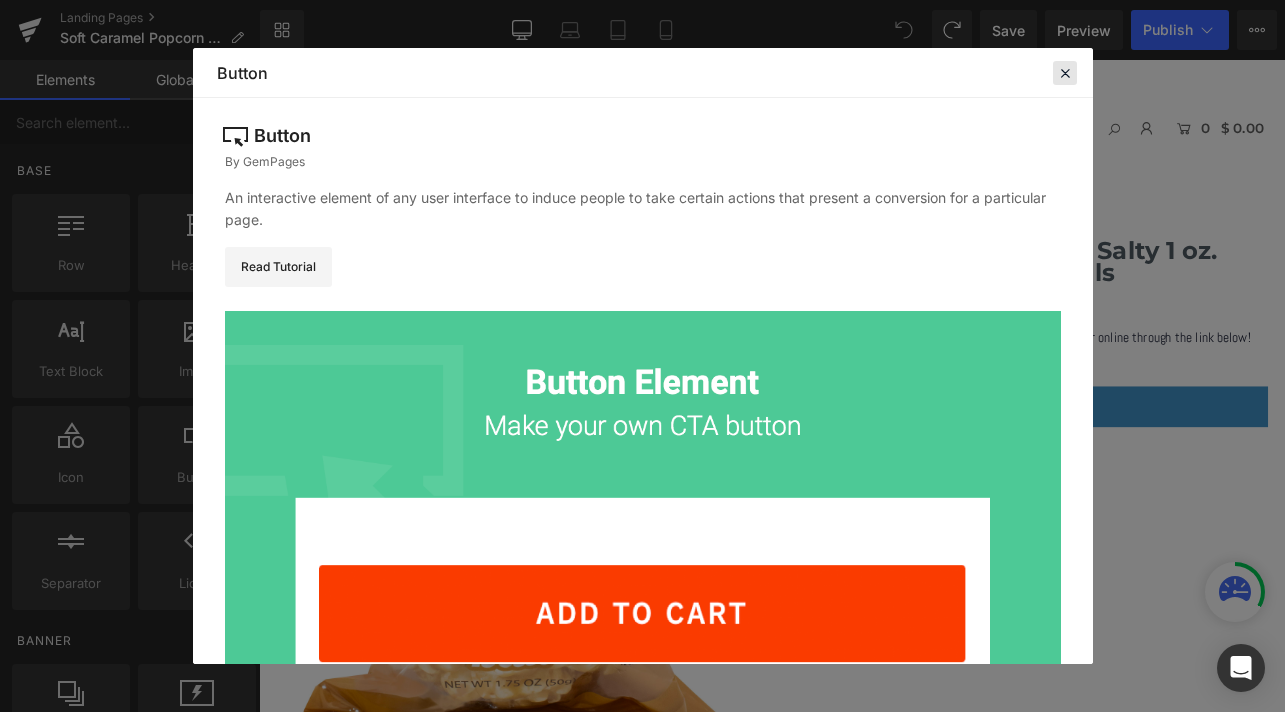 click at bounding box center [1065, 73] 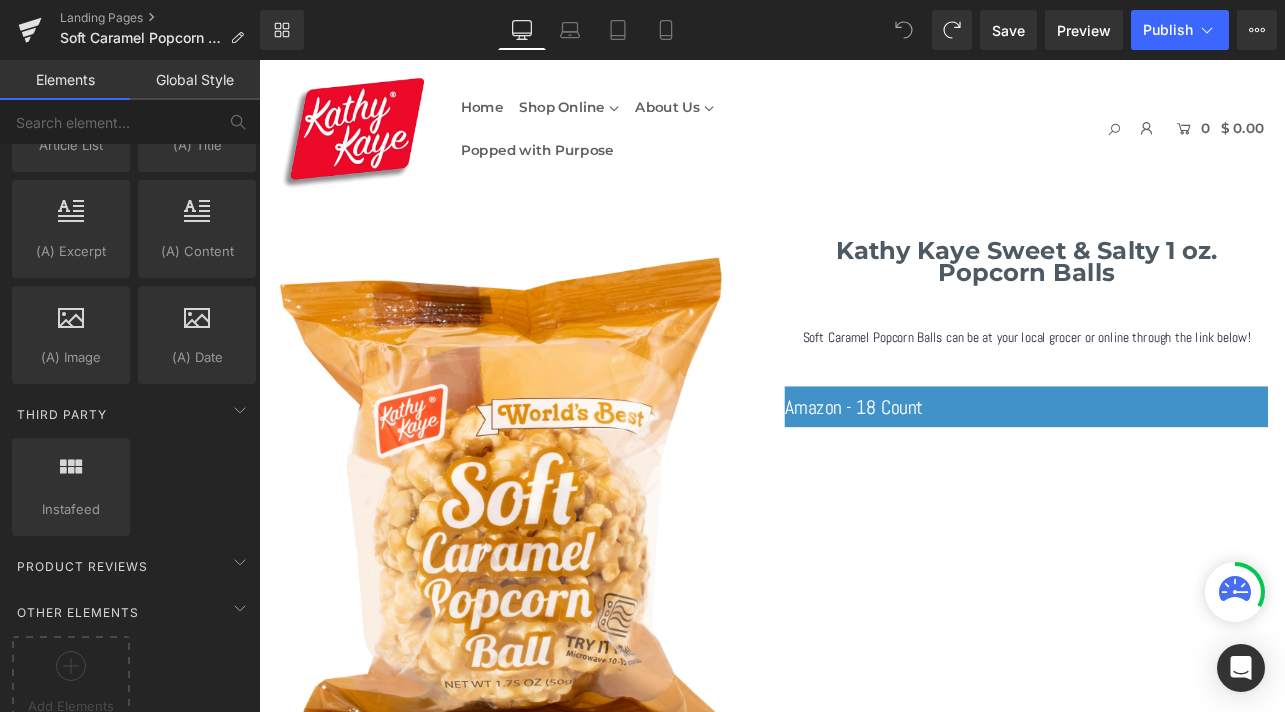 scroll, scrollTop: 3632, scrollLeft: 0, axis: vertical 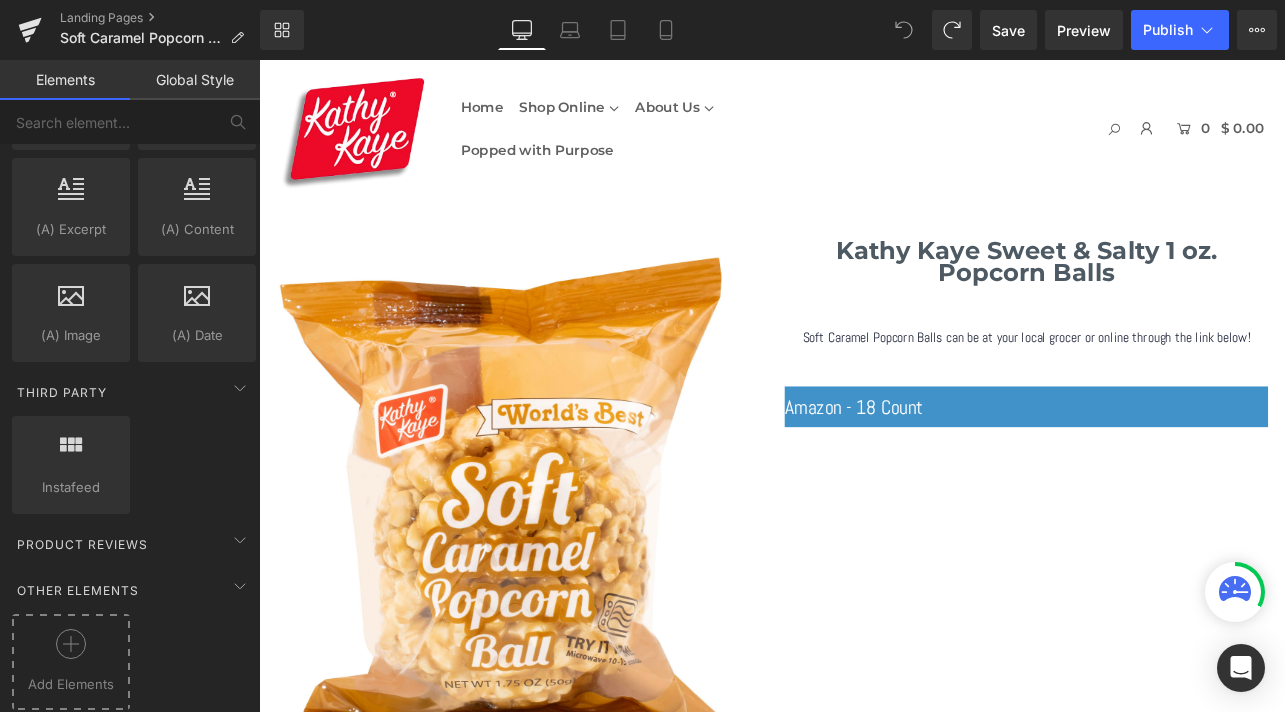 click 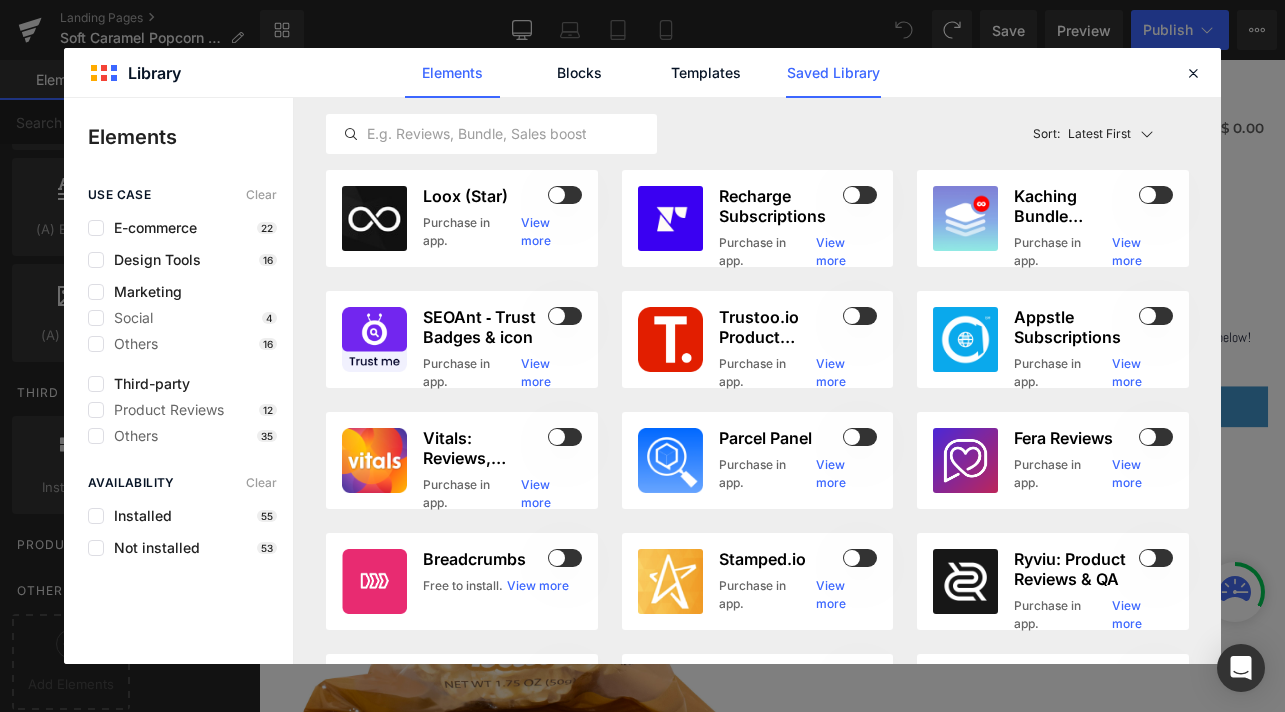 click on "Saved Library" 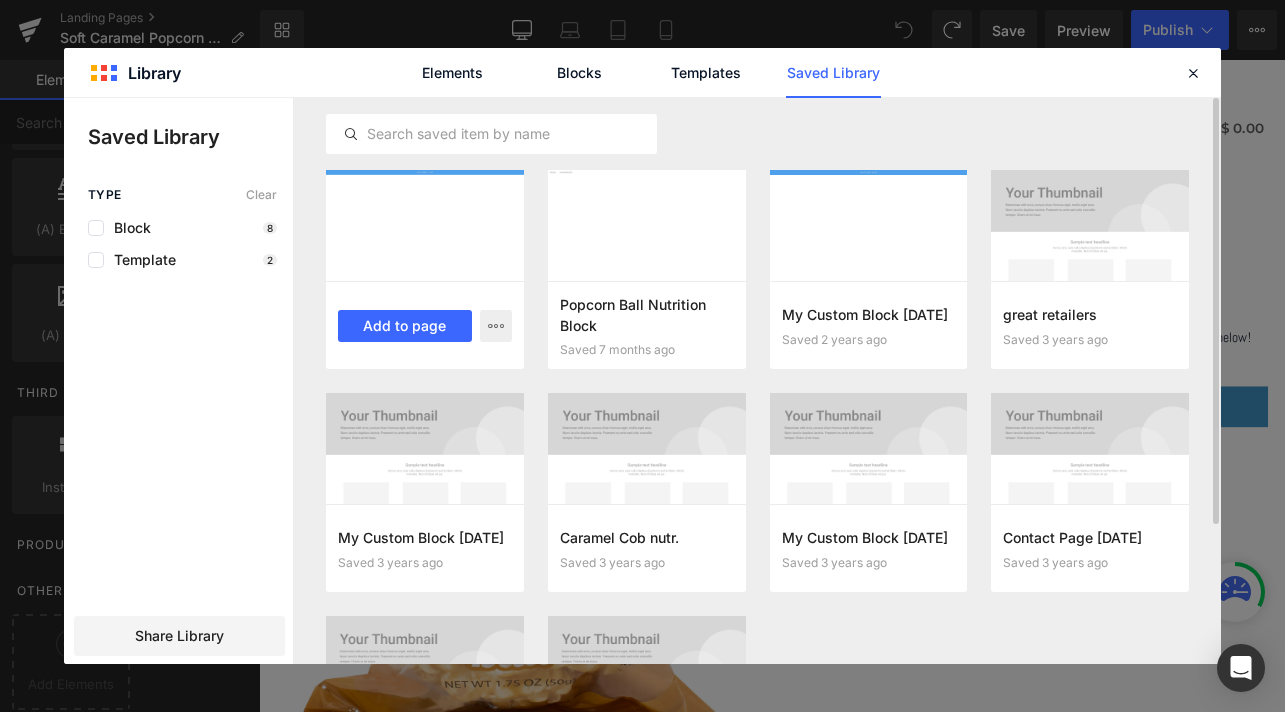 click at bounding box center [425, 225] 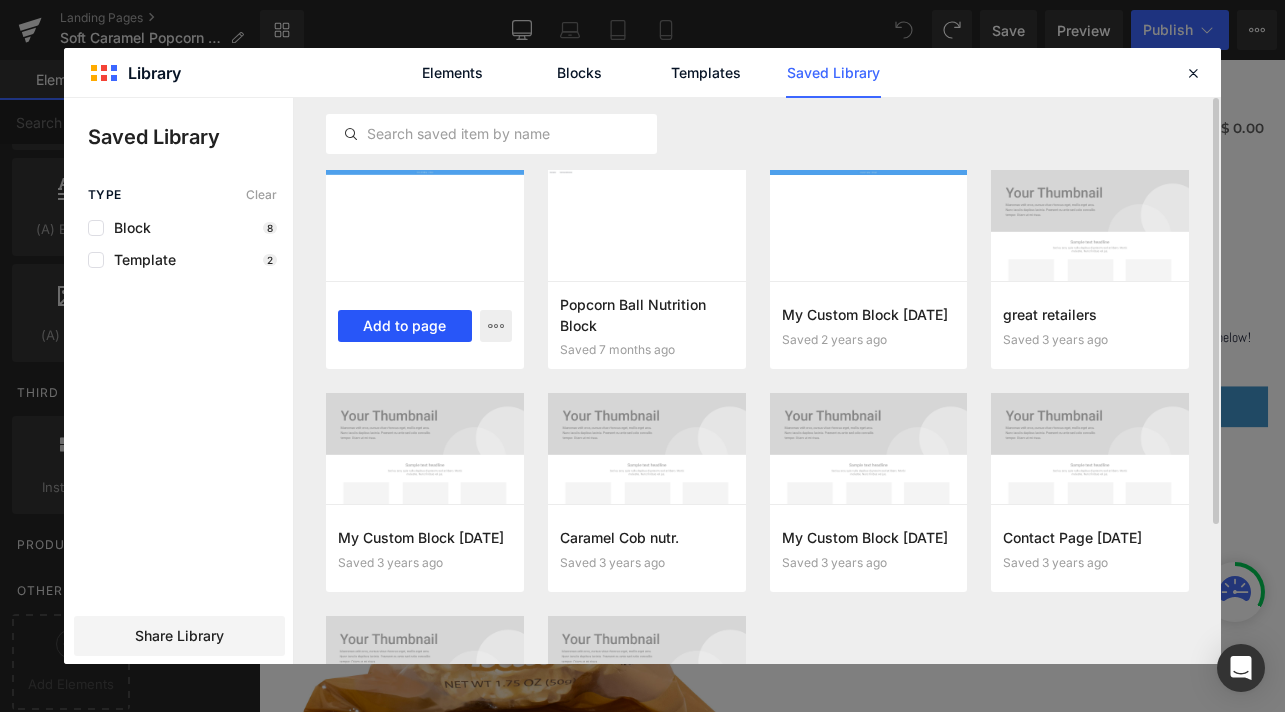 click on "Add to page" at bounding box center (405, 326) 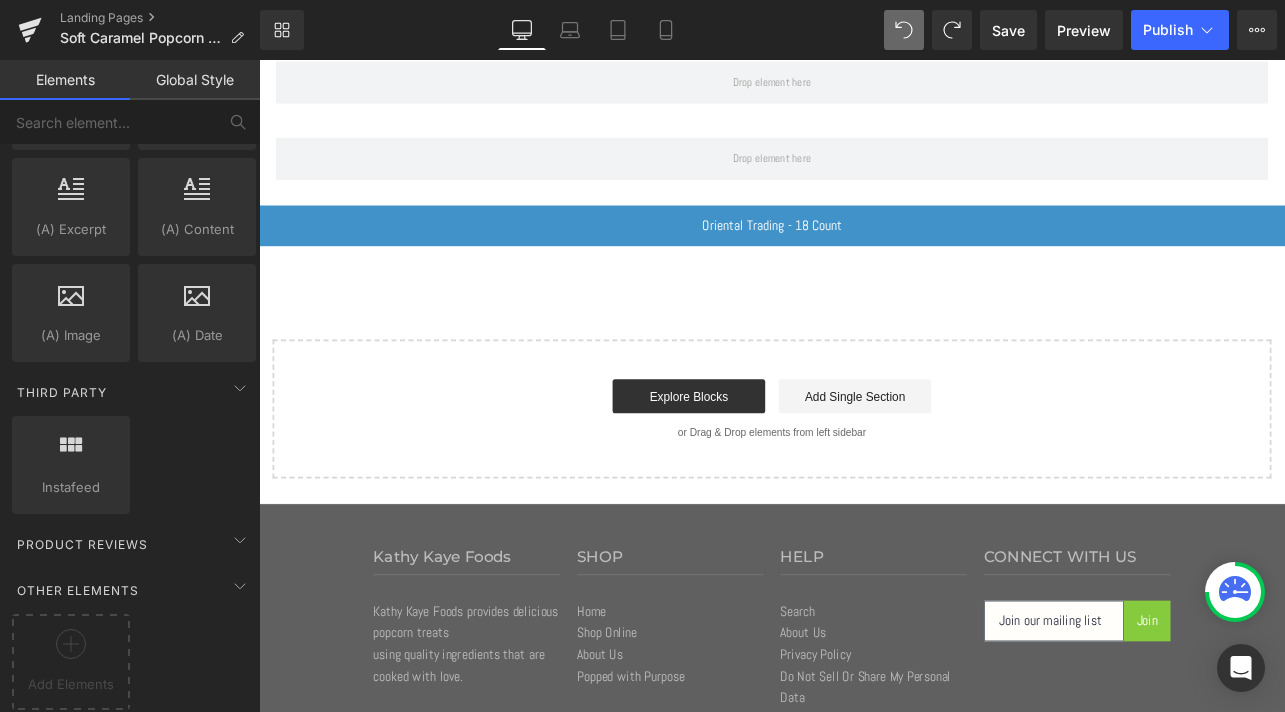 scroll, scrollTop: 1377, scrollLeft: 0, axis: vertical 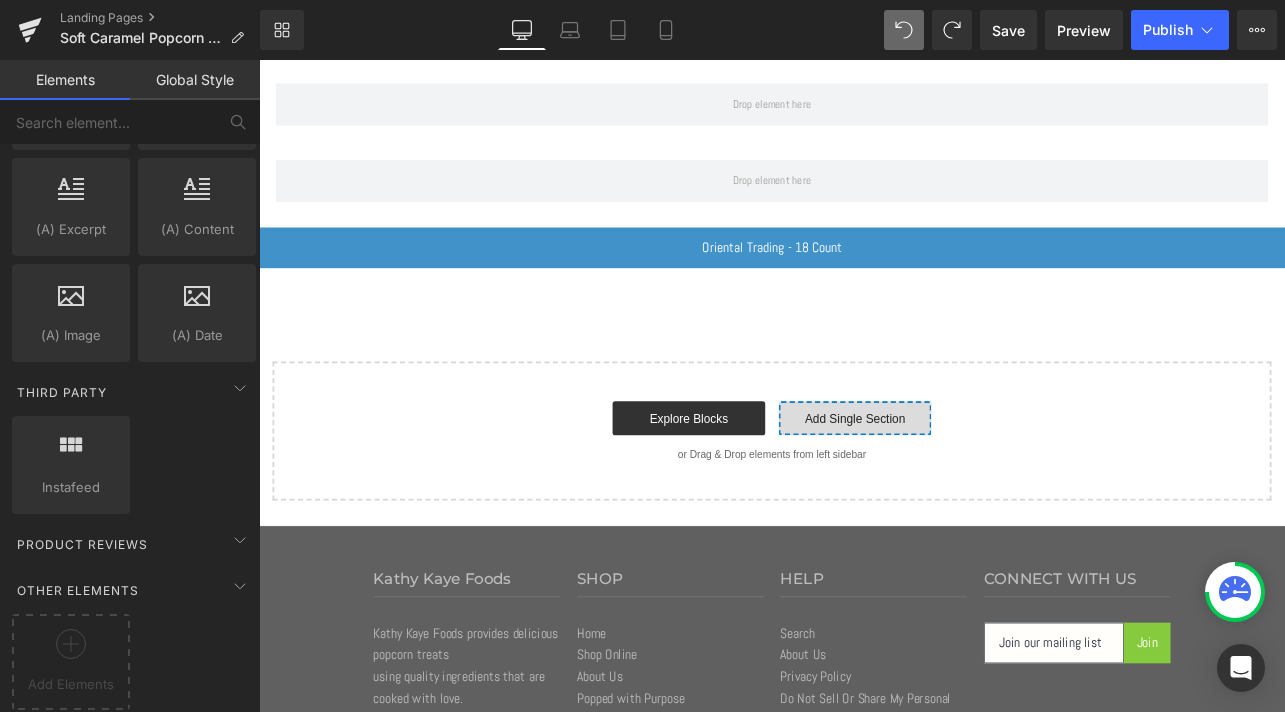 click on "Add Single Section" at bounding box center (962, 483) 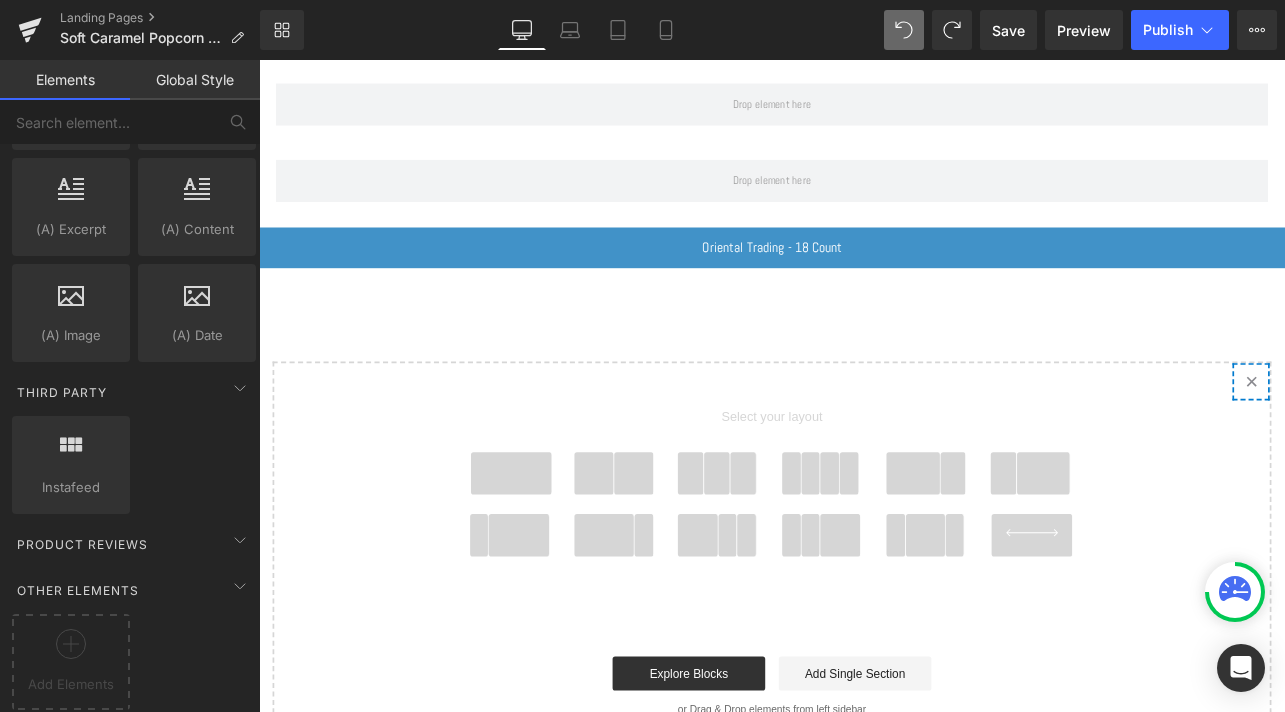click on "Created with Sketch." 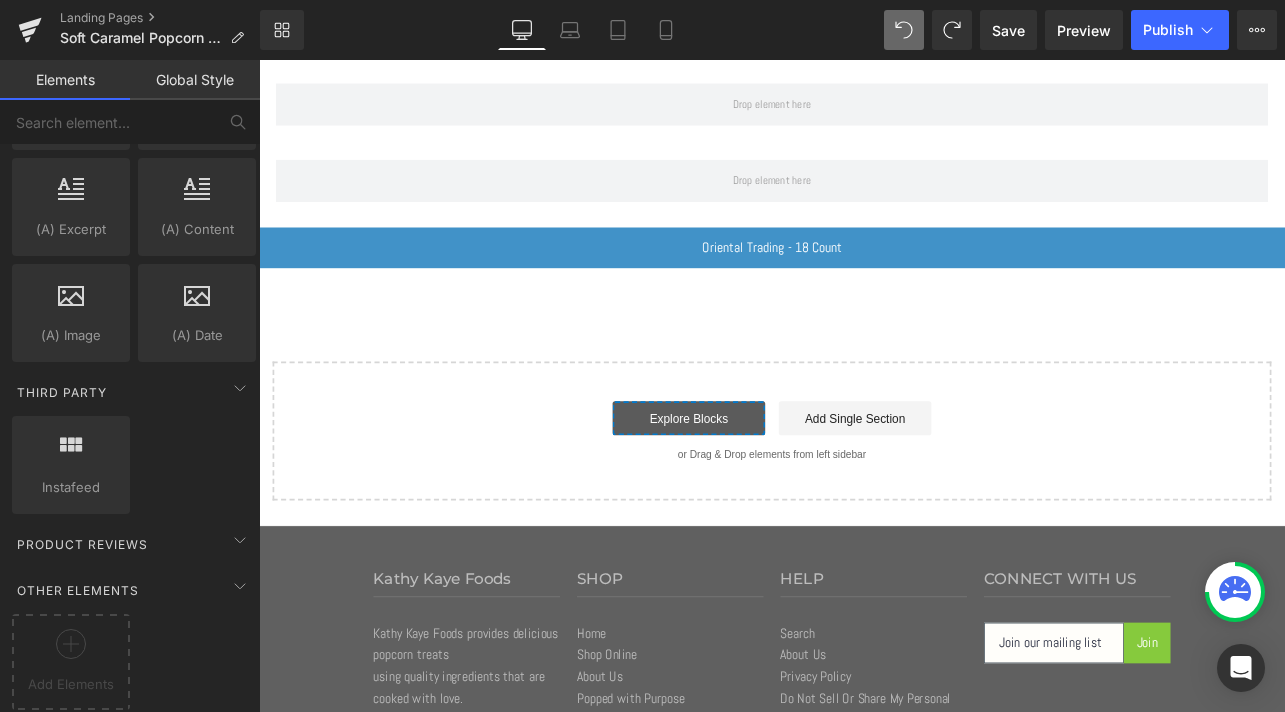 click on "Explore Blocks" at bounding box center [766, 483] 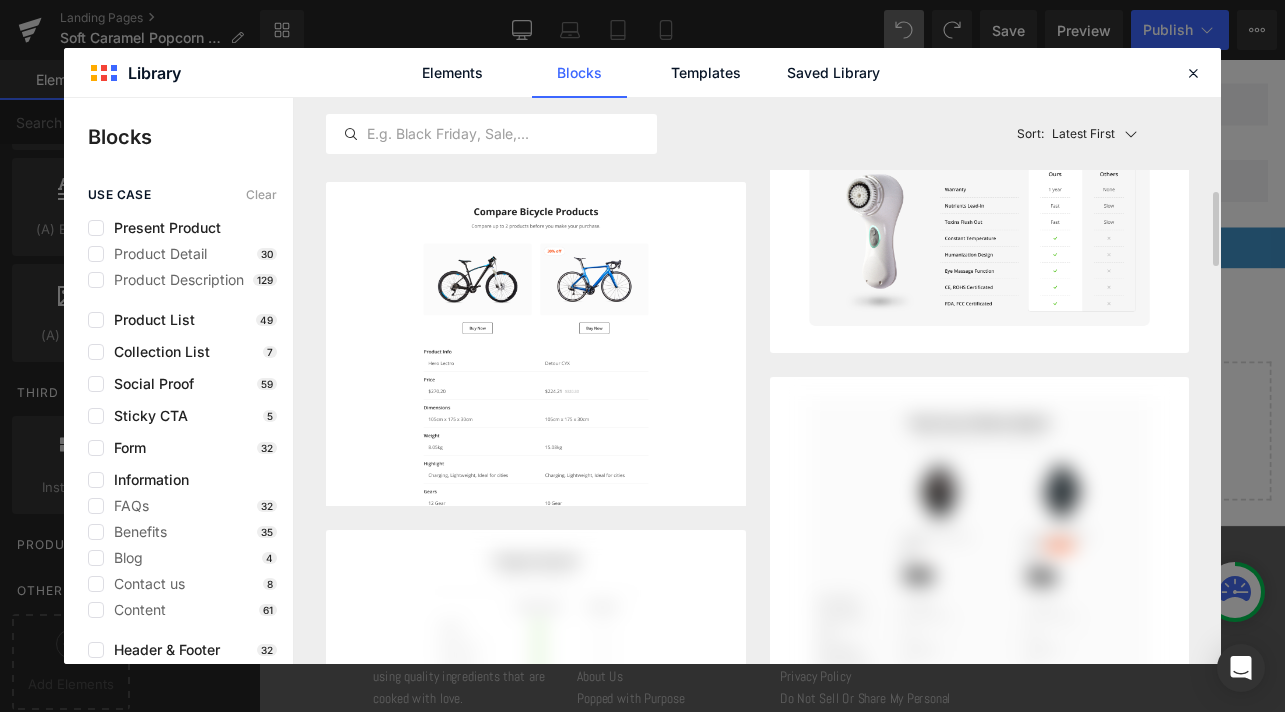 scroll, scrollTop: 1015, scrollLeft: 0, axis: vertical 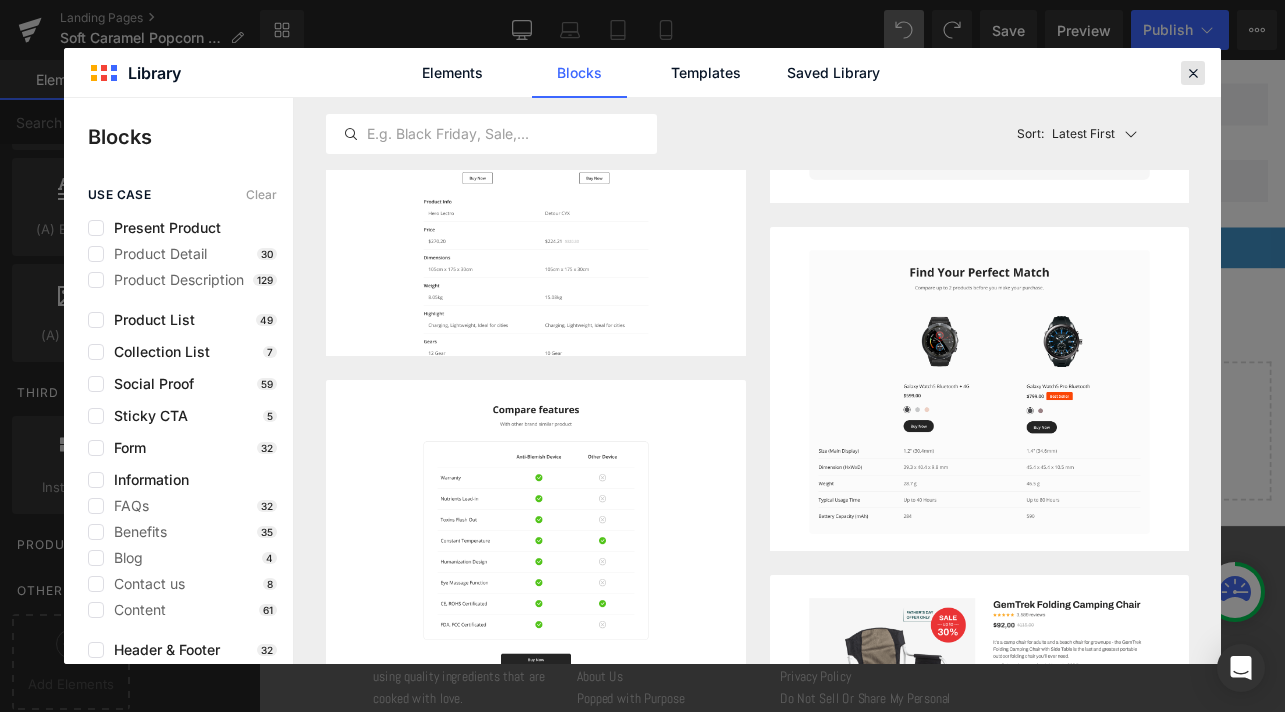 click at bounding box center (1193, 73) 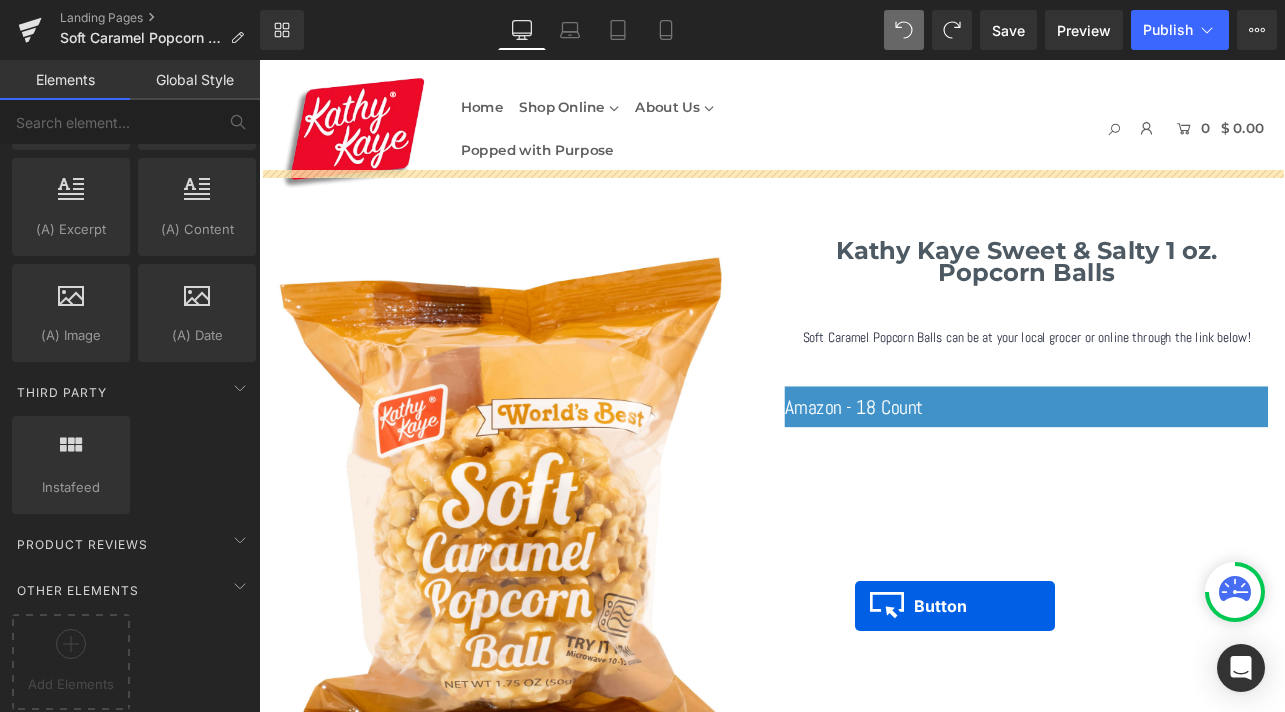 scroll, scrollTop: 20, scrollLeft: 0, axis: vertical 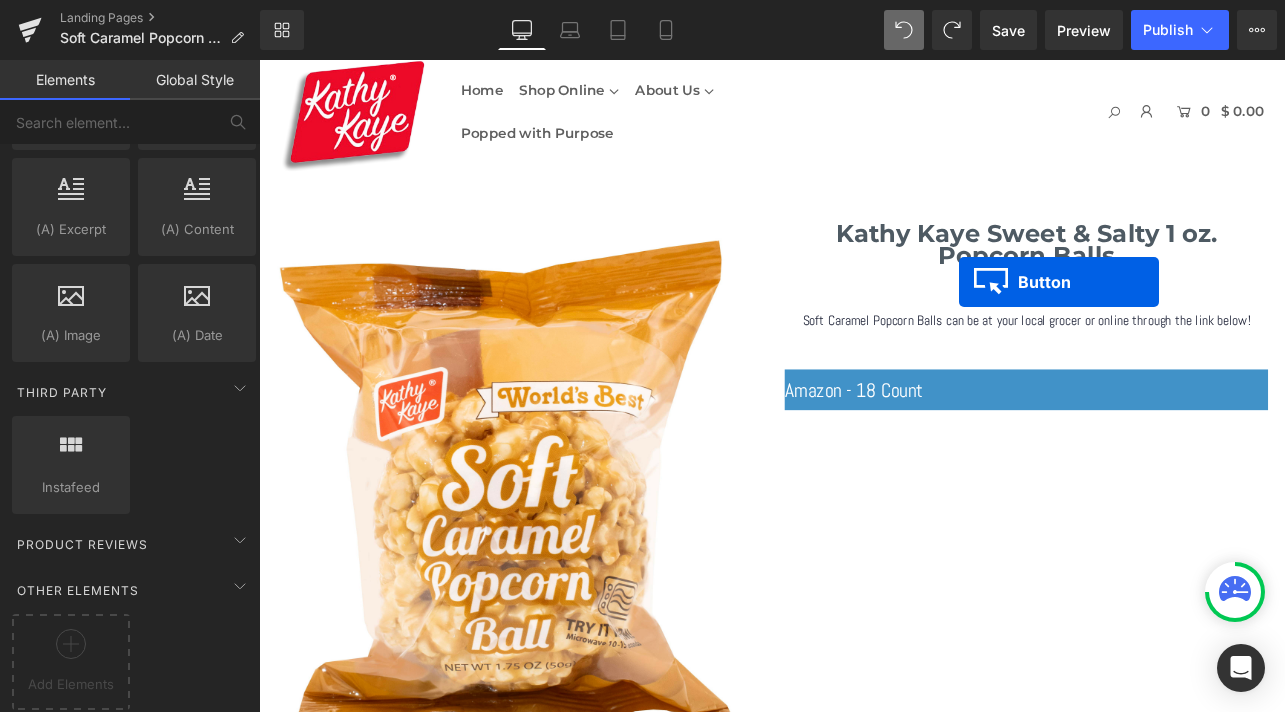 drag, startPoint x: 830, startPoint y: 281, endPoint x: 1084, endPoint y: 558, distance: 375.82574 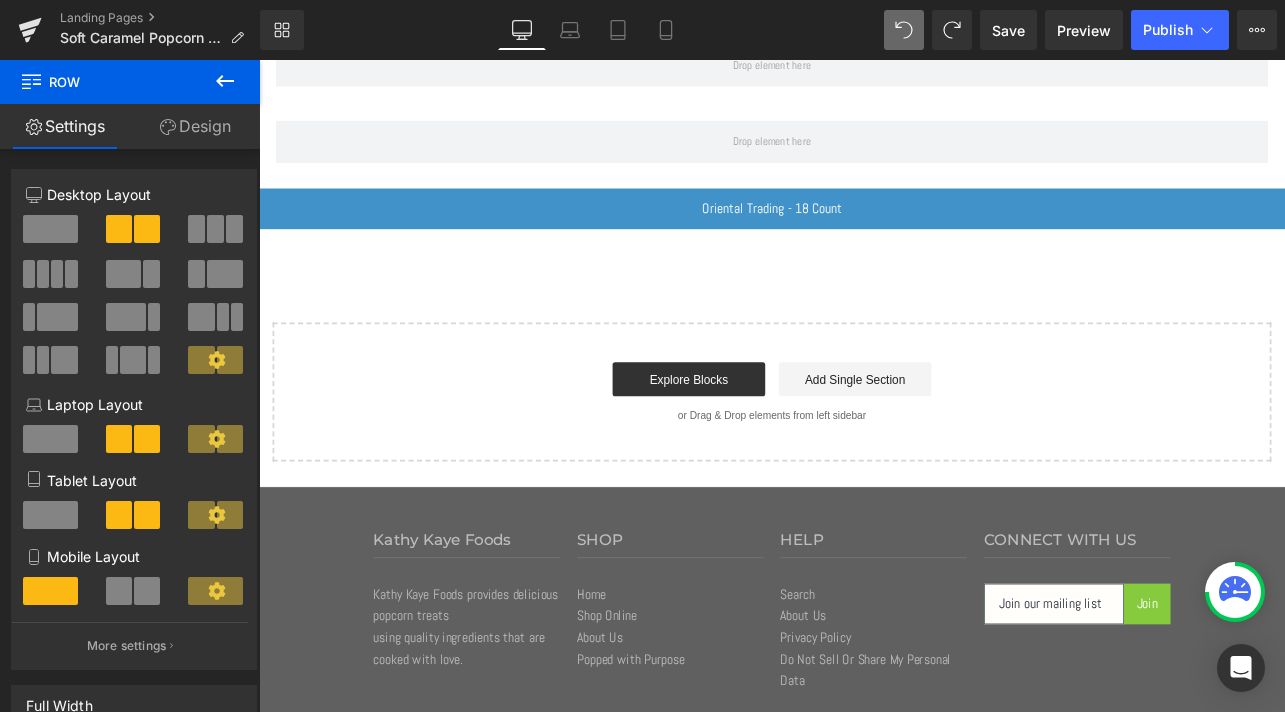 scroll, scrollTop: 1353, scrollLeft: 0, axis: vertical 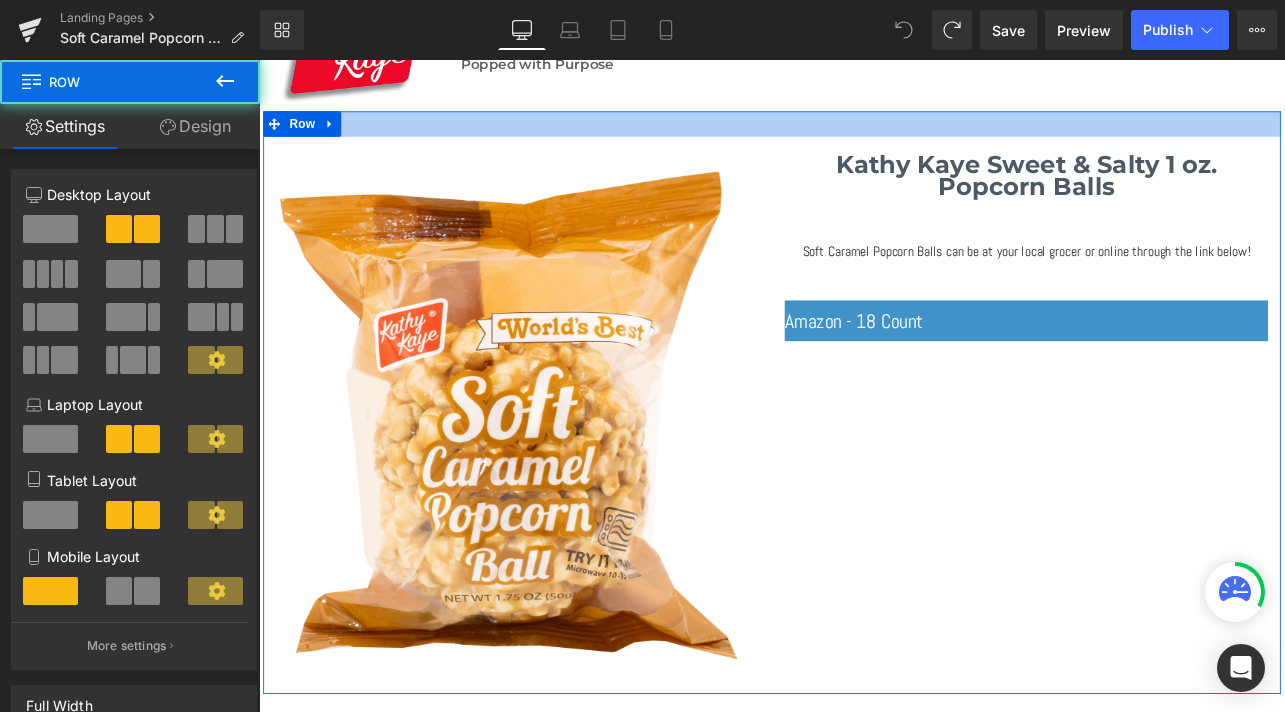 click at bounding box center (864, 136) 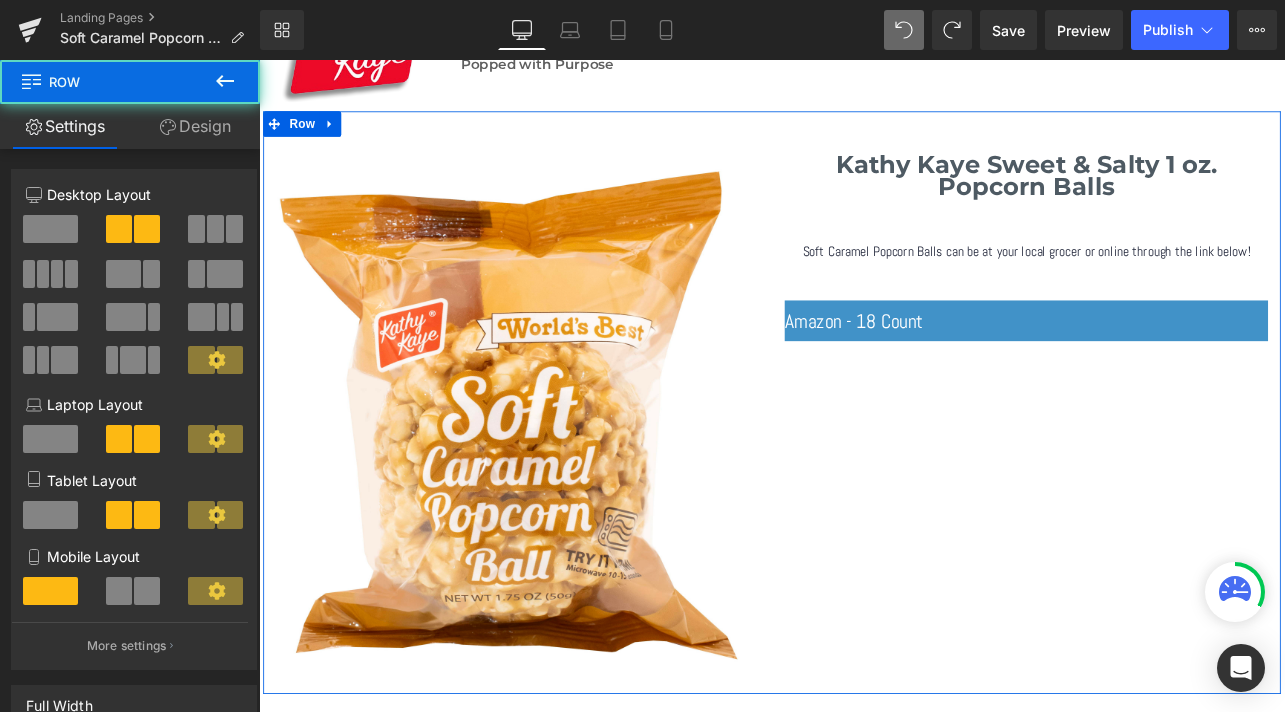 click at bounding box center [259, 60] 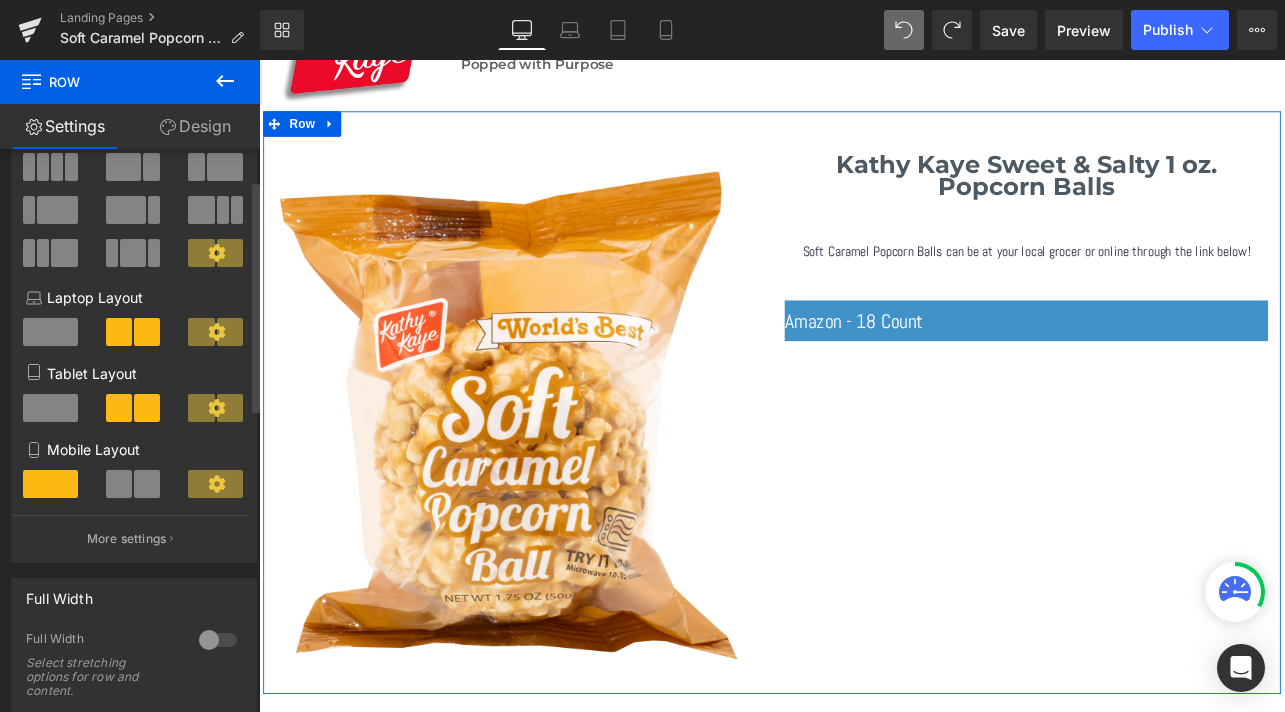 scroll, scrollTop: 0, scrollLeft: 0, axis: both 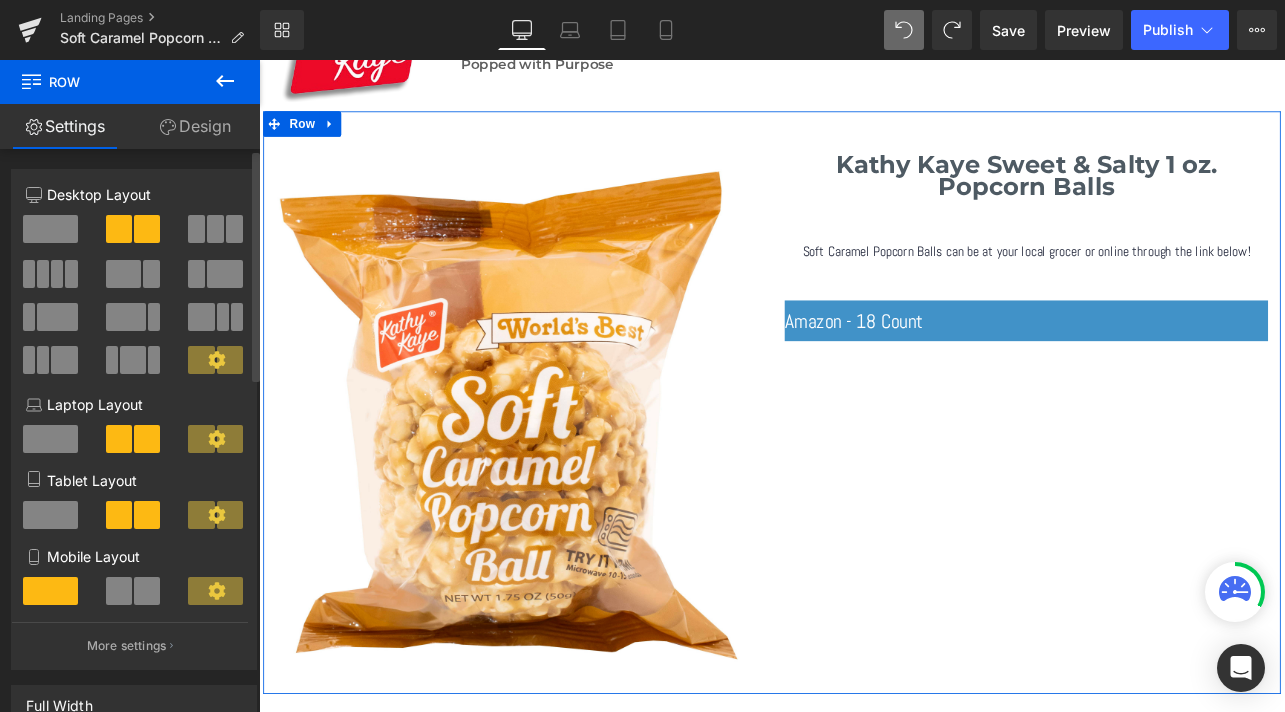 click at bounding box center [215, 229] 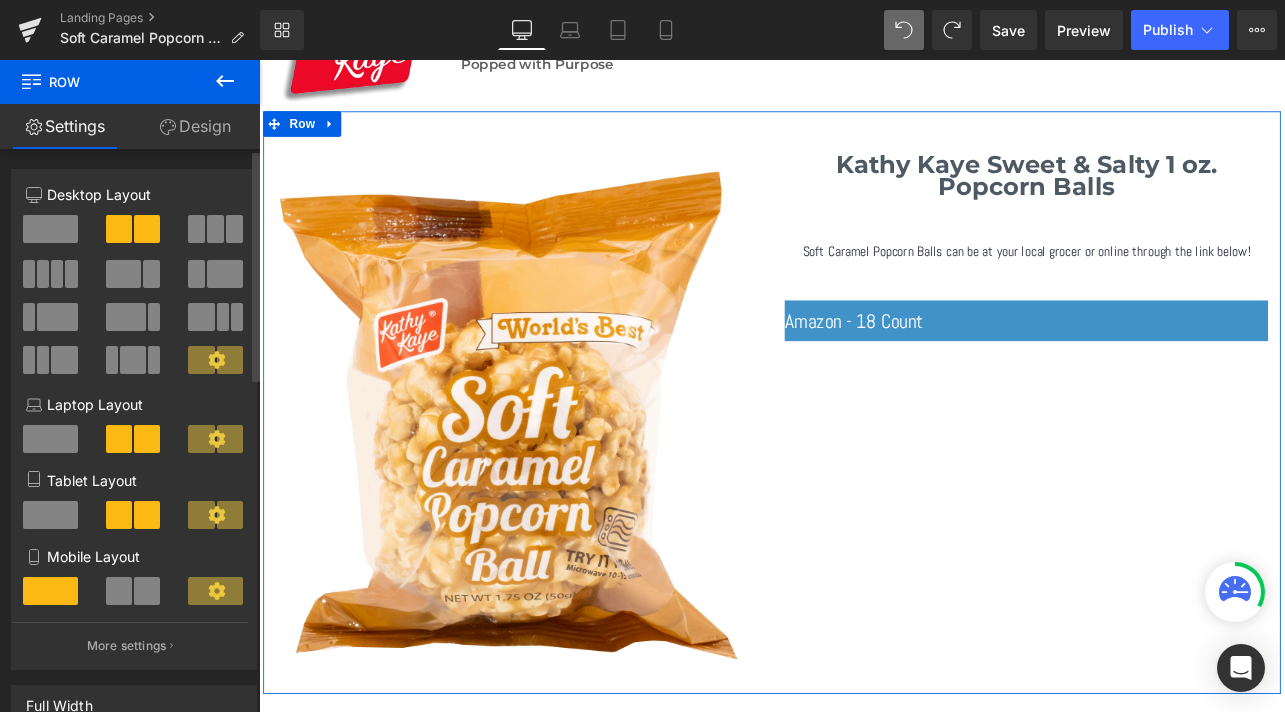 scroll, scrollTop: 2, scrollLeft: 0, axis: vertical 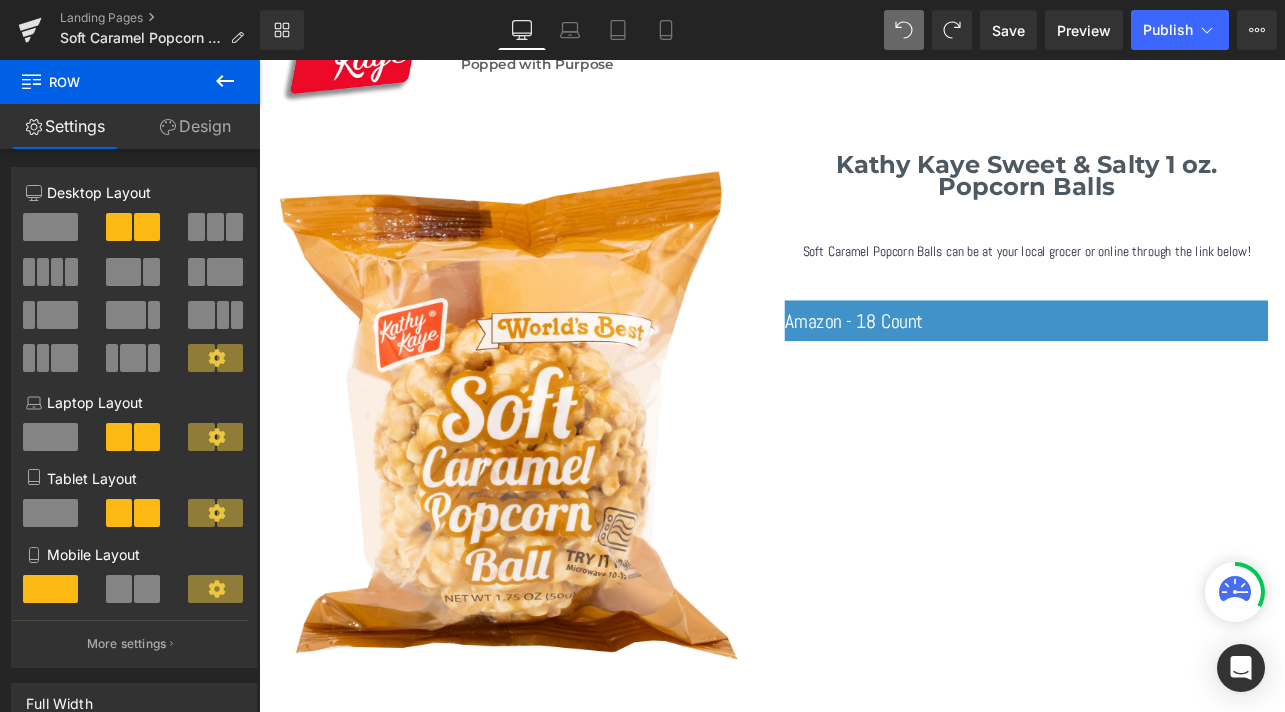 click 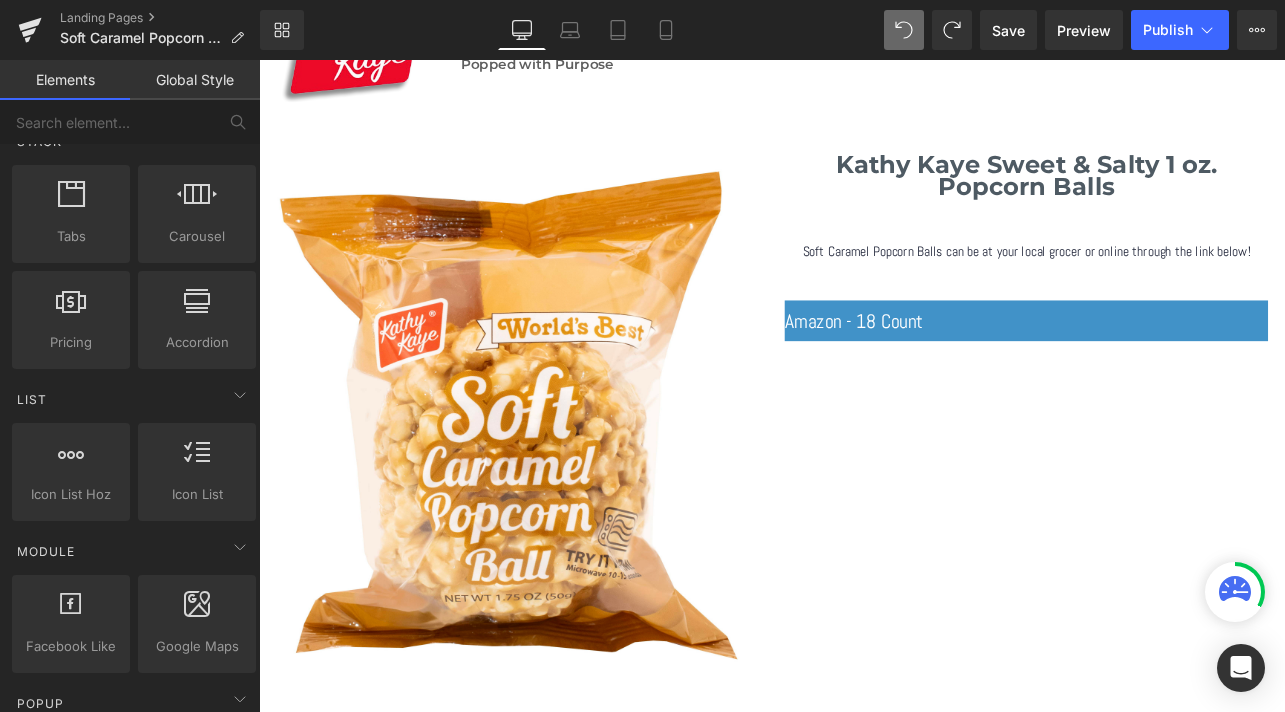 scroll, scrollTop: 0, scrollLeft: 0, axis: both 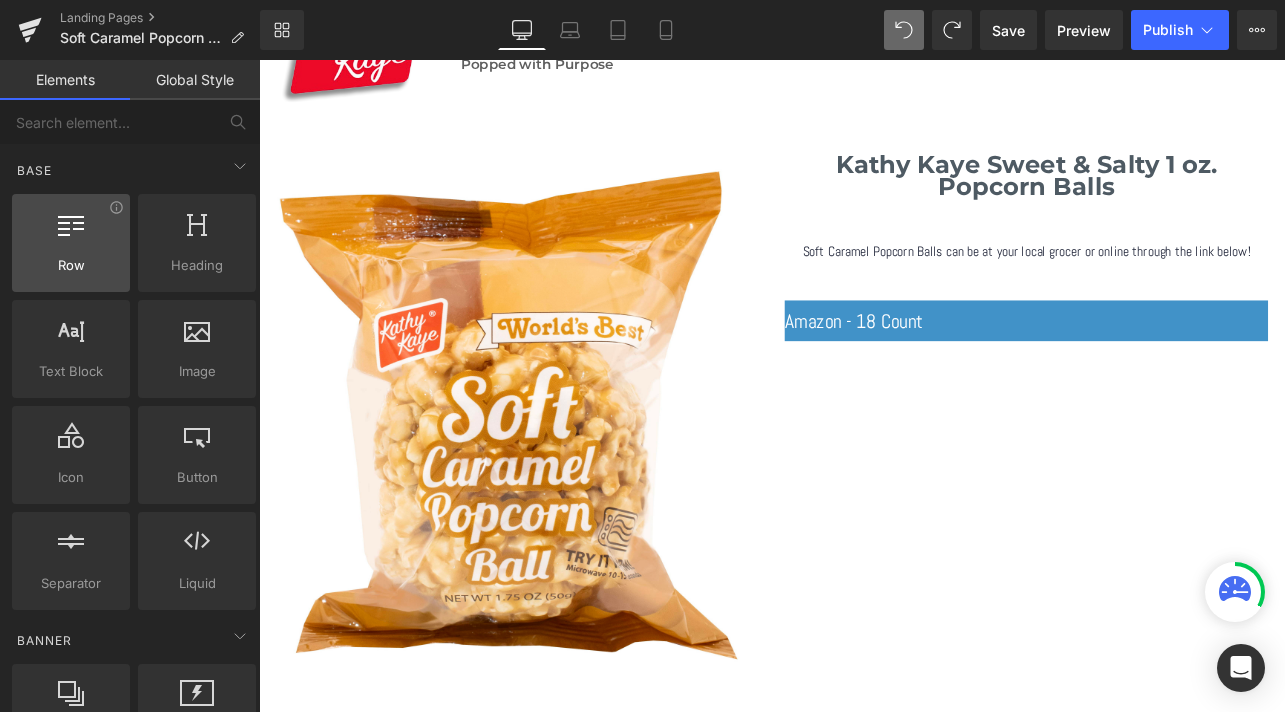 click at bounding box center (71, 232) 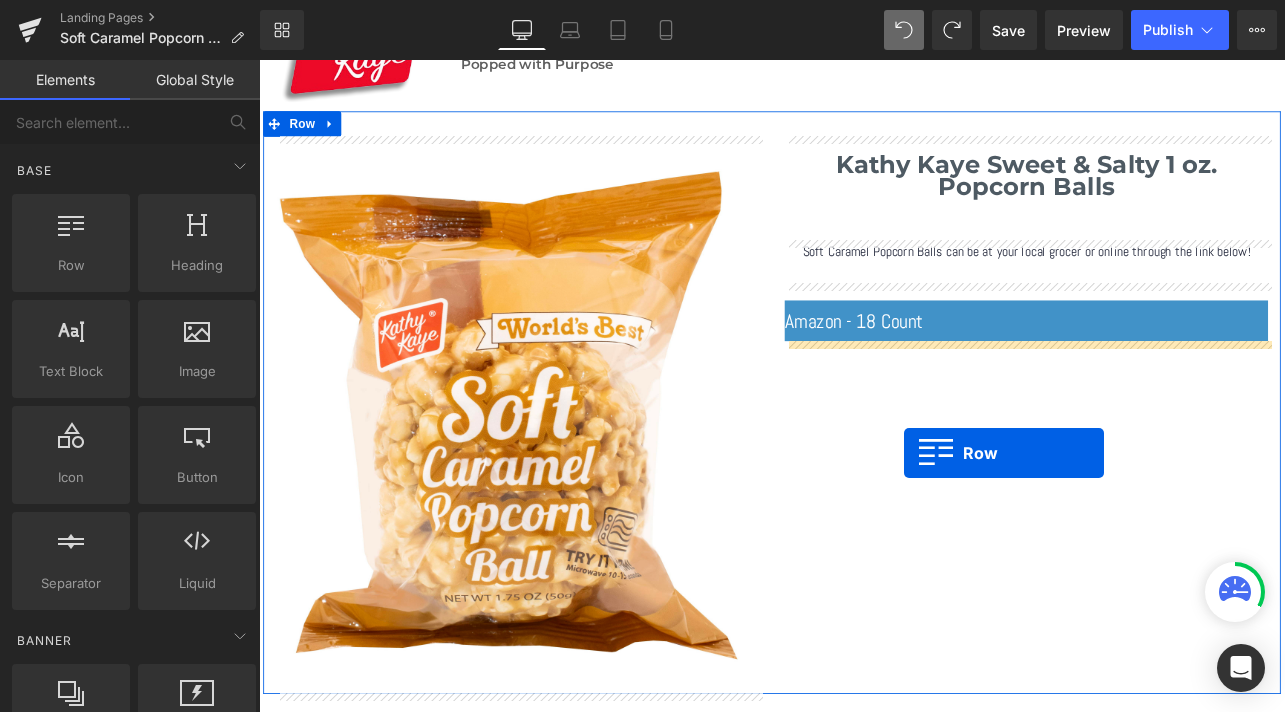 drag, startPoint x: 340, startPoint y: 306, endPoint x: 973, endPoint y: 499, distance: 661.76886 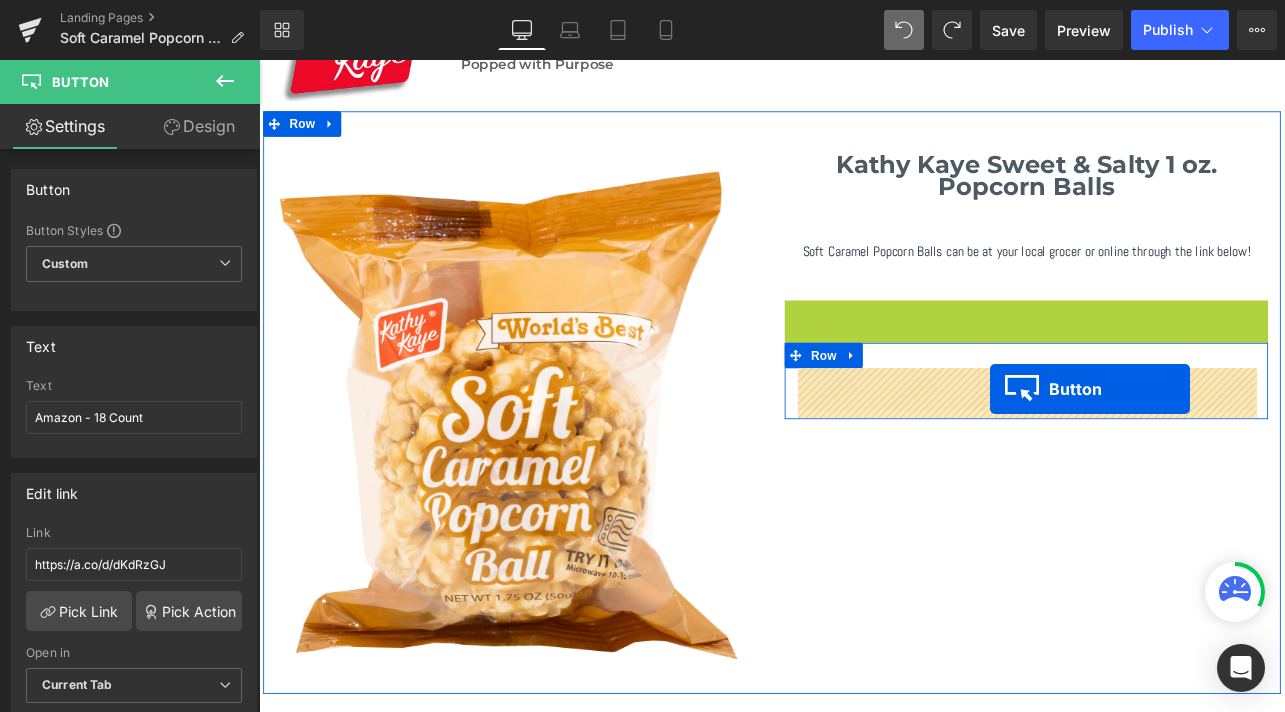 drag, startPoint x: 1132, startPoint y: 366, endPoint x: 1121, endPoint y: 451, distance: 85.70881 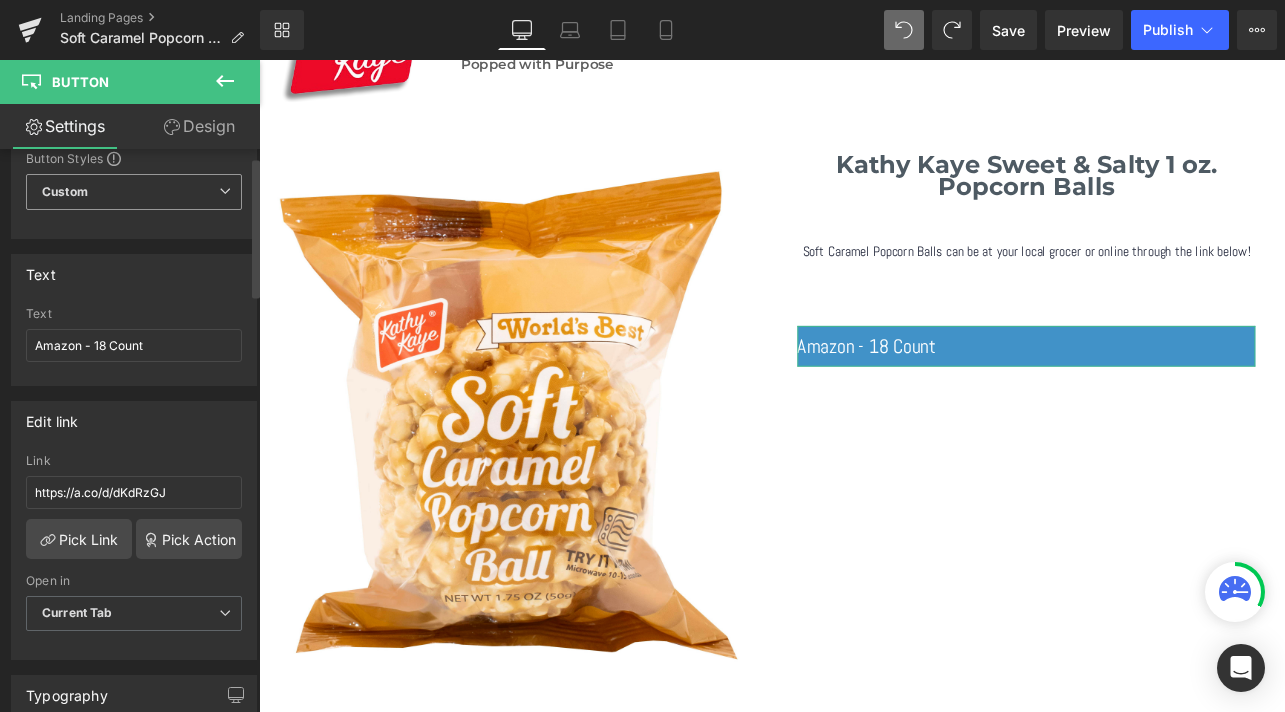 scroll, scrollTop: 0, scrollLeft: 0, axis: both 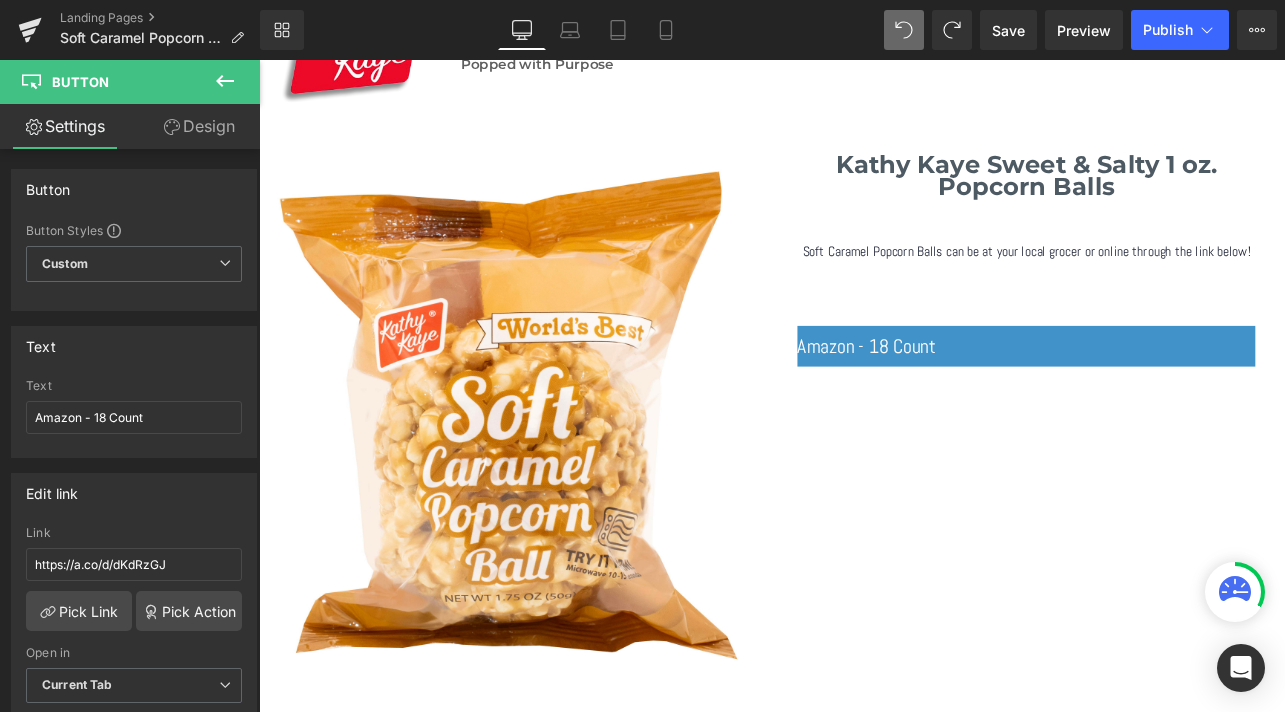 click 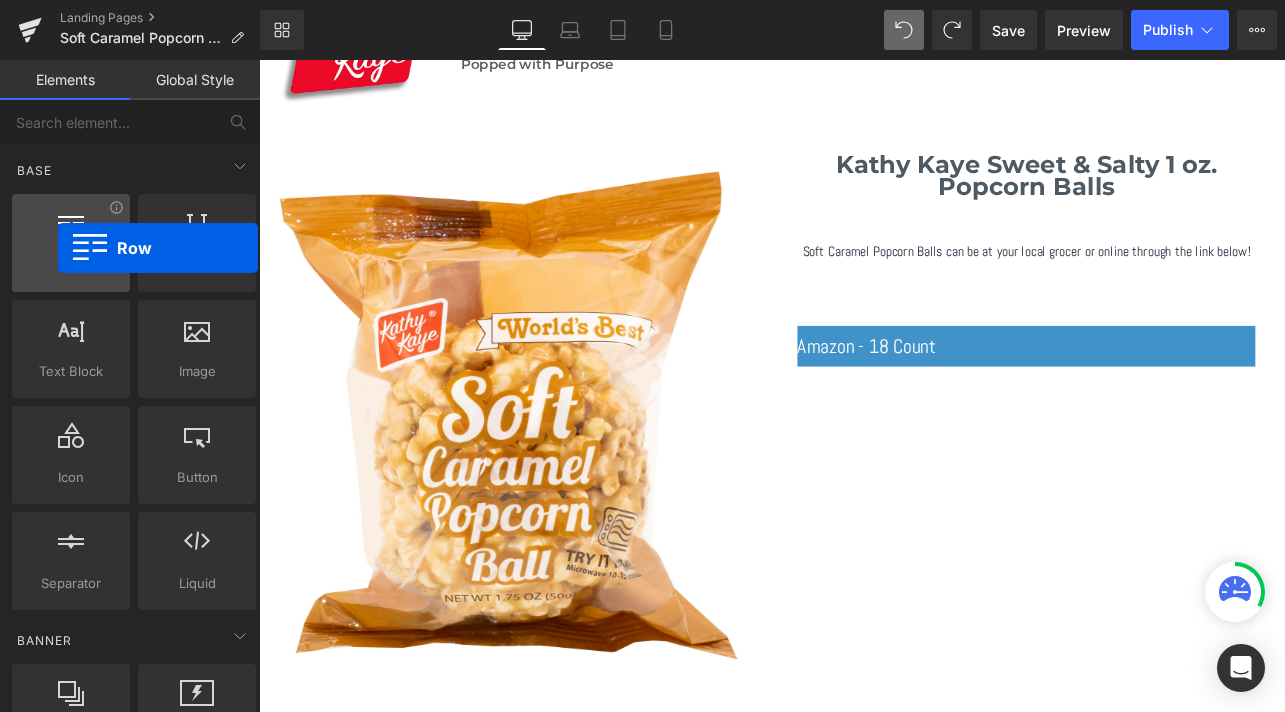 click at bounding box center [71, 232] 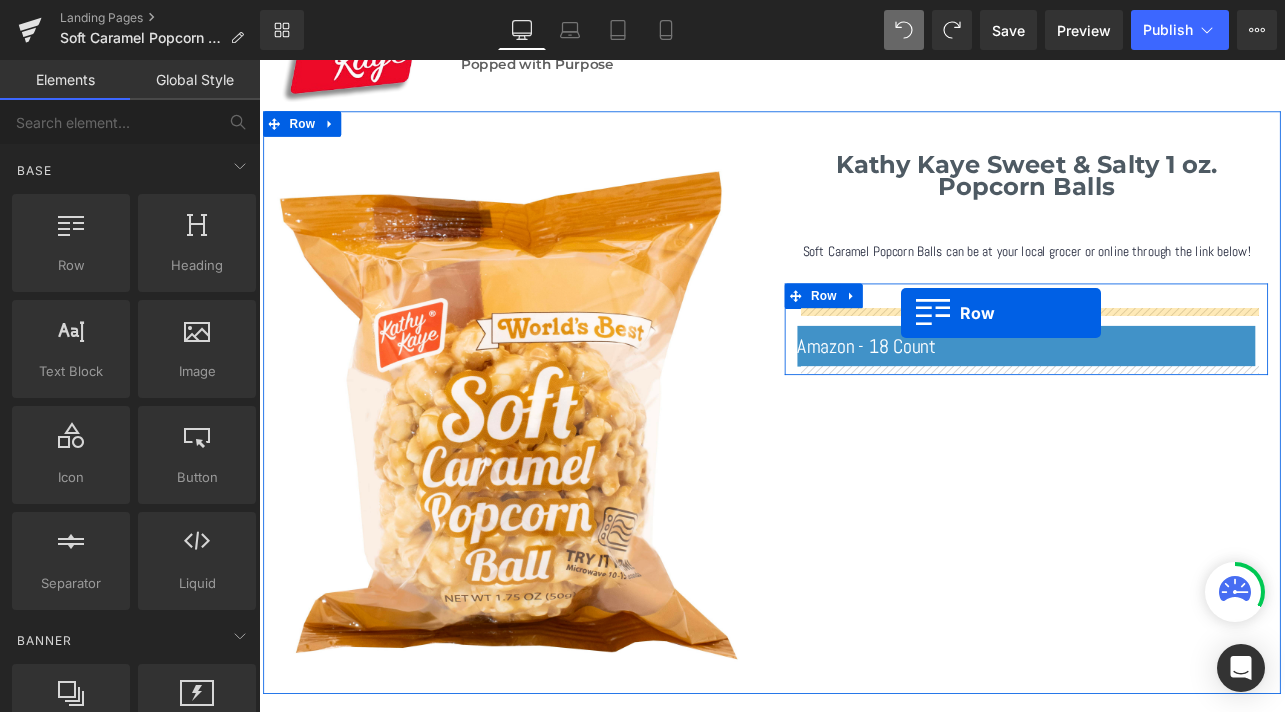 drag, startPoint x: 342, startPoint y: 313, endPoint x: 1015, endPoint y: 360, distance: 674.63916 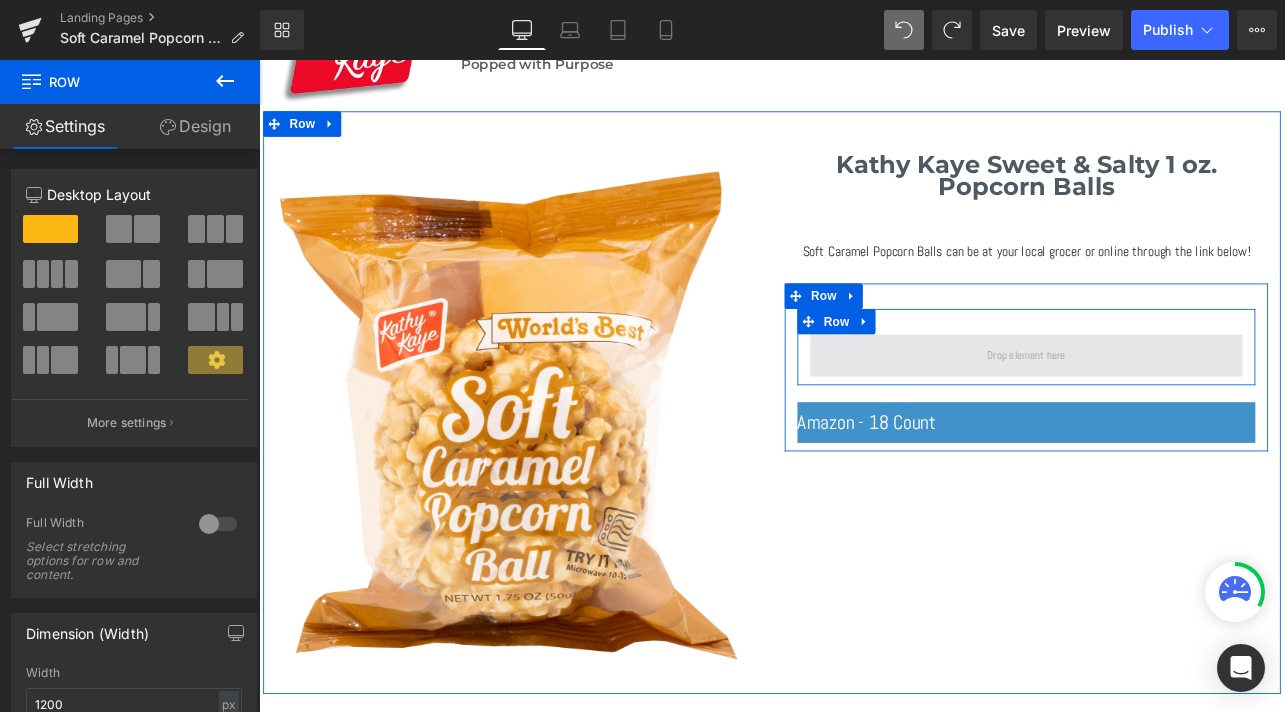 click at bounding box center (1164, 409) 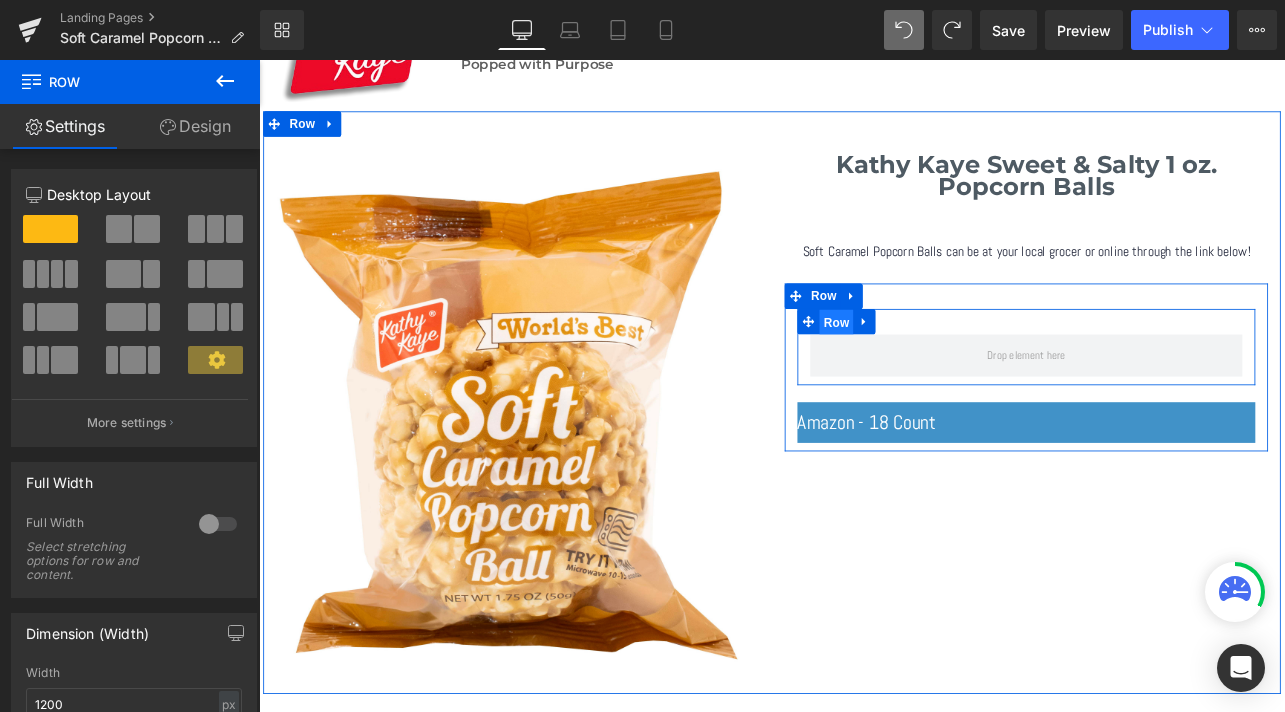 click on "Row" at bounding box center [940, 370] 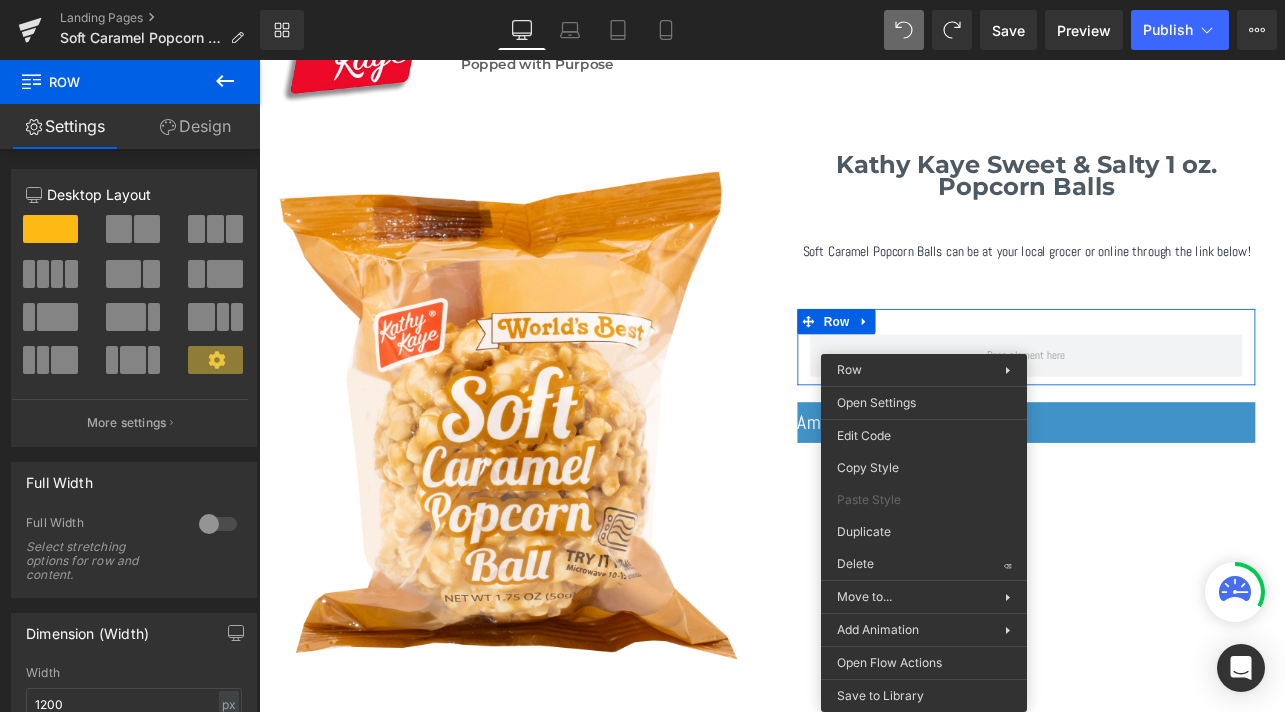click 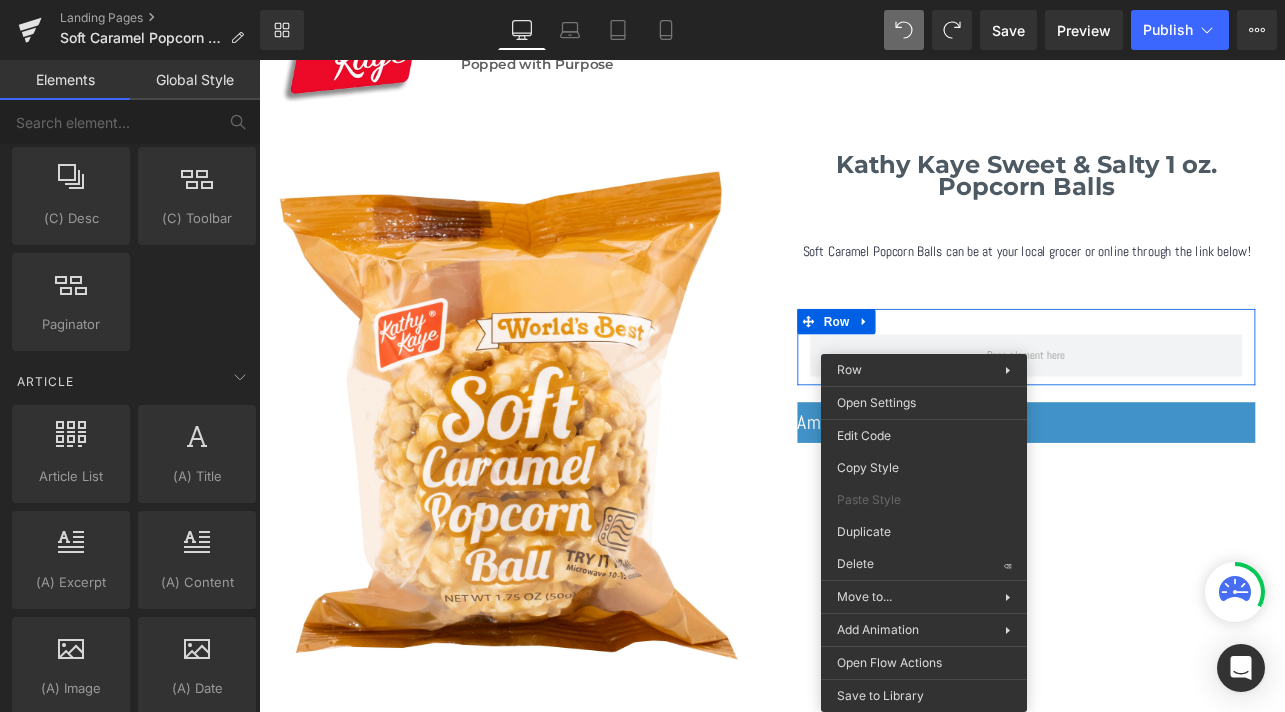 scroll, scrollTop: 3632, scrollLeft: 0, axis: vertical 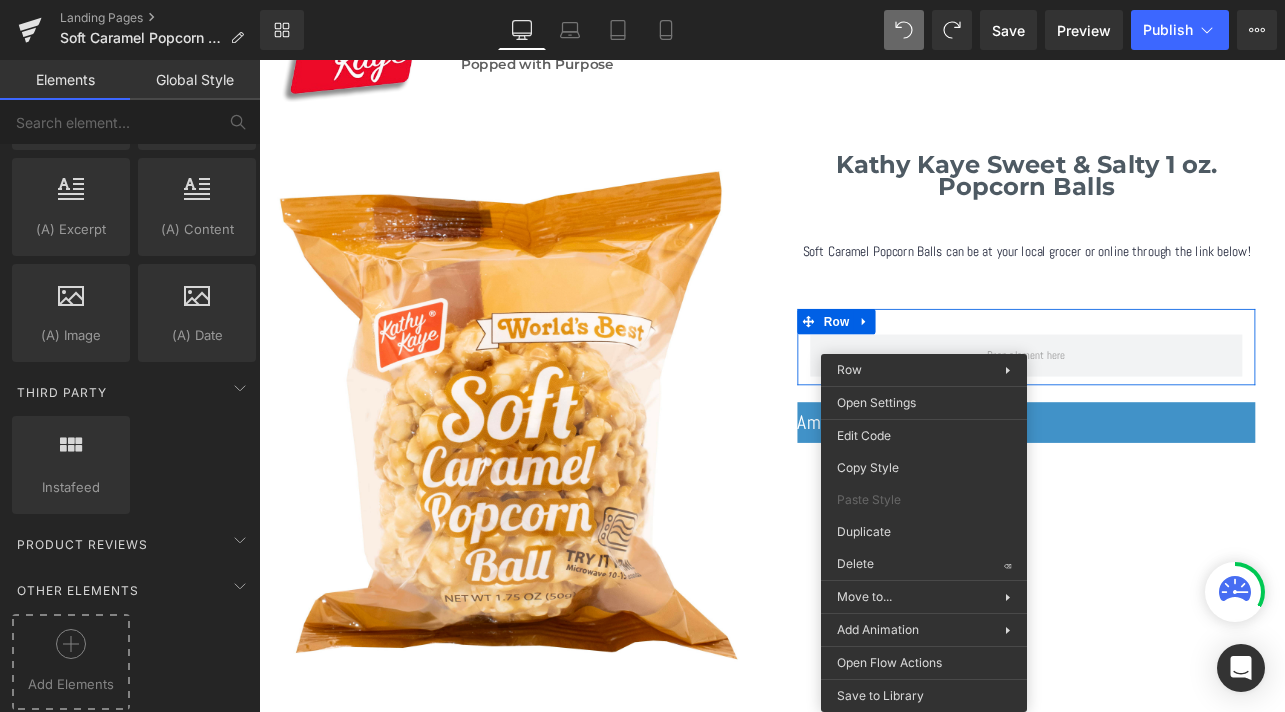 click at bounding box center (71, 651) 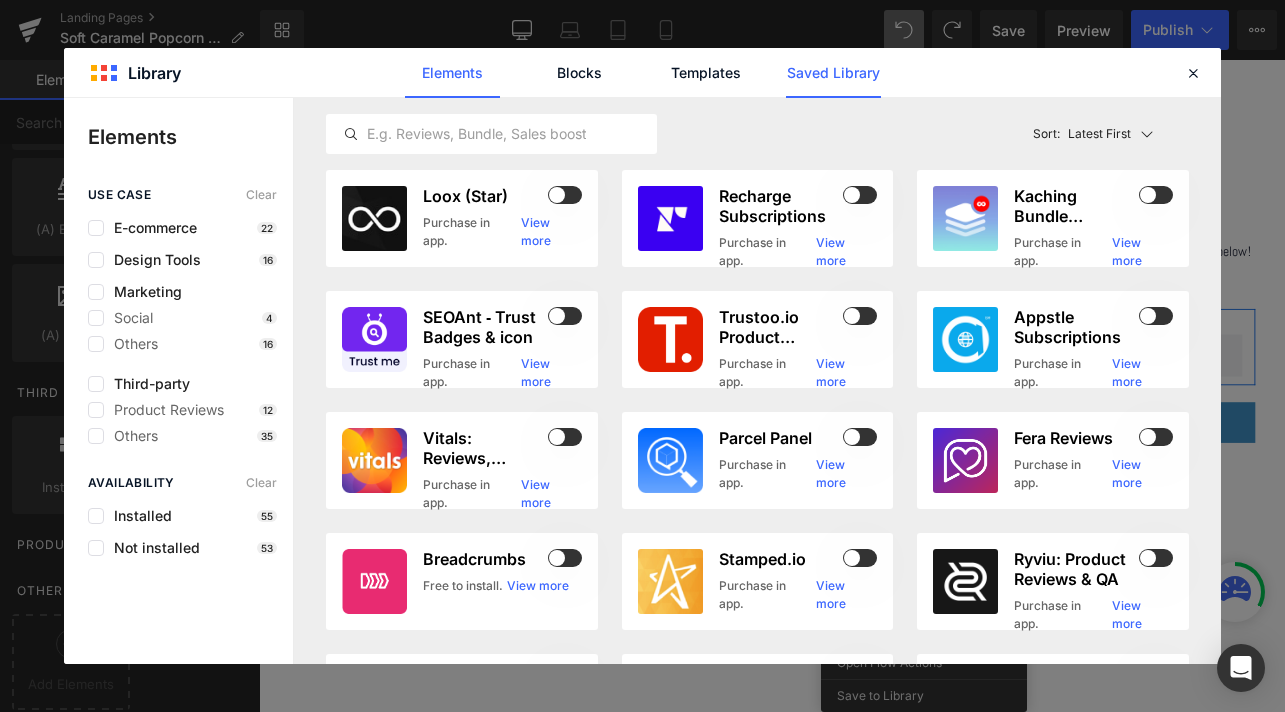 click on "Saved Library" 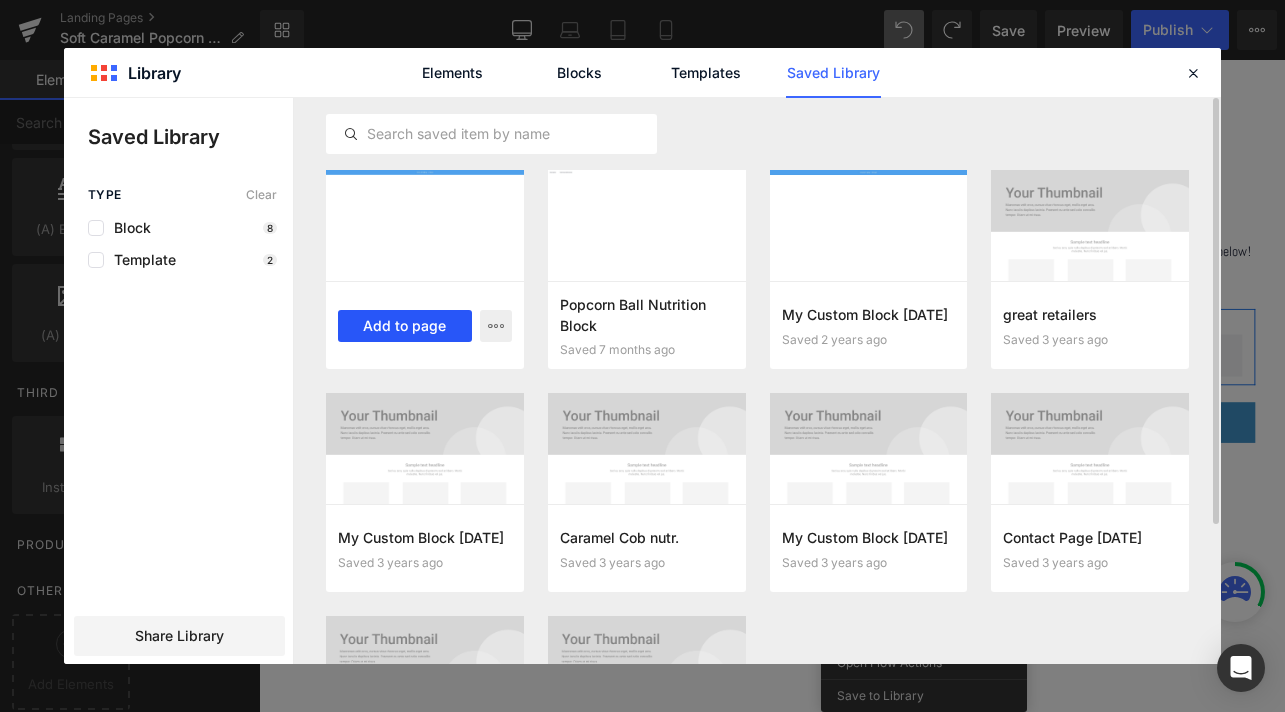 click on "Add to page" at bounding box center [405, 326] 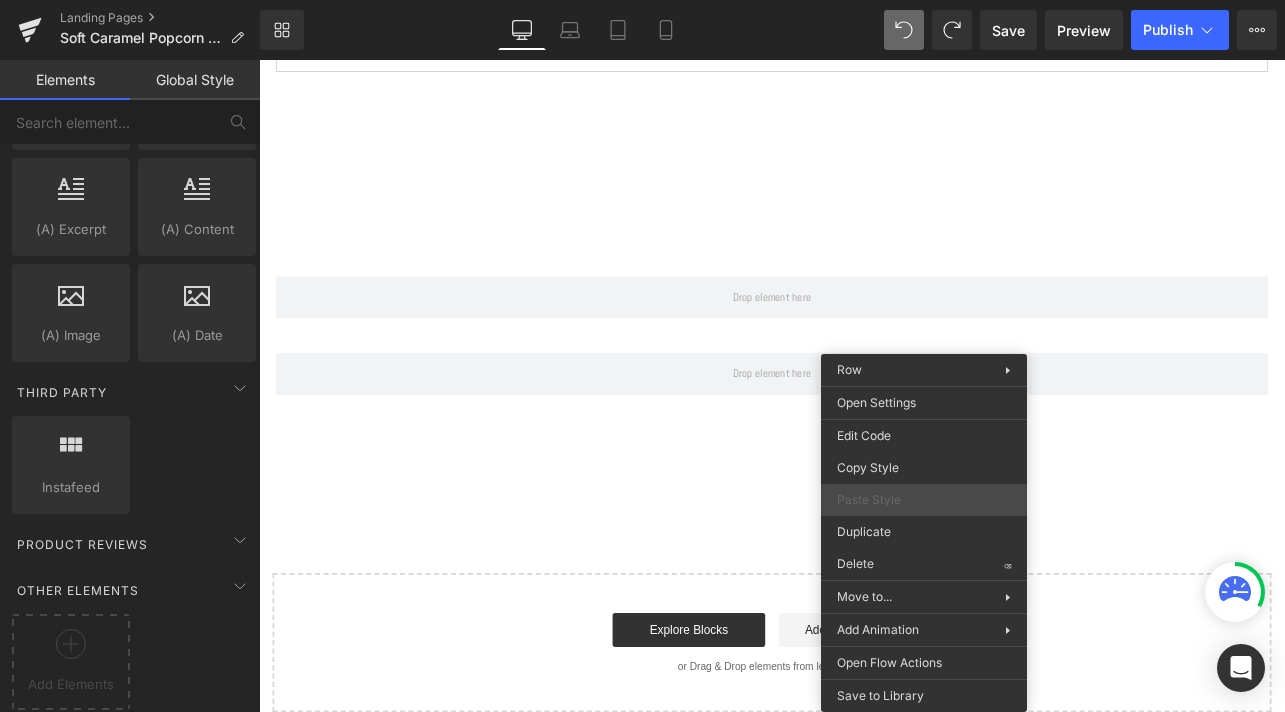 scroll, scrollTop: 1353, scrollLeft: 0, axis: vertical 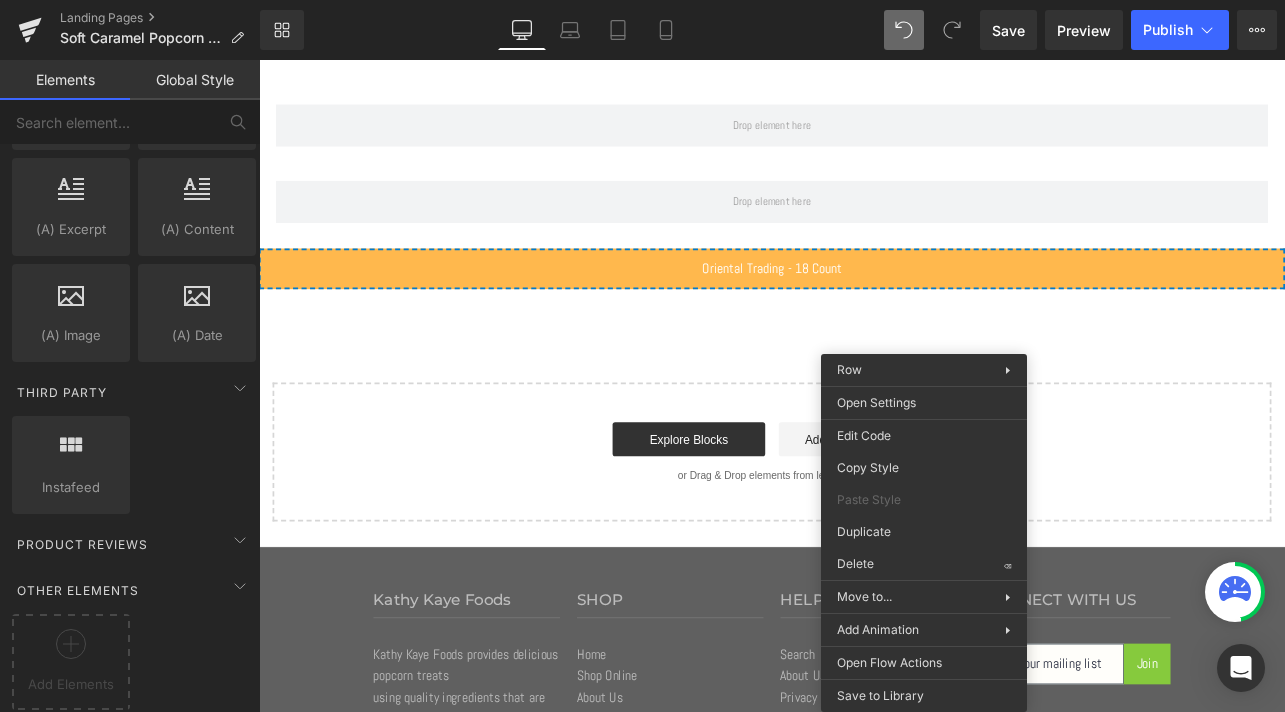 click on "Oriental Trading - 18 Count" at bounding box center [864, 306] 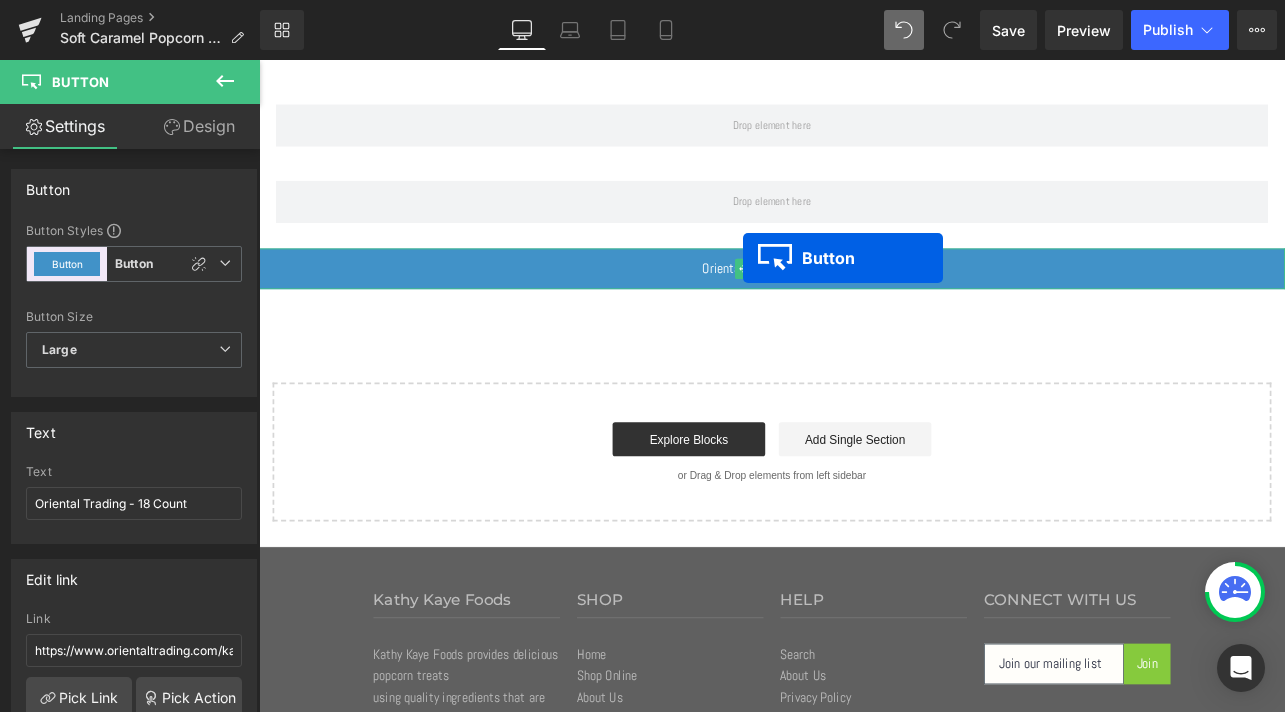 scroll, scrollTop: 0, scrollLeft: 0, axis: both 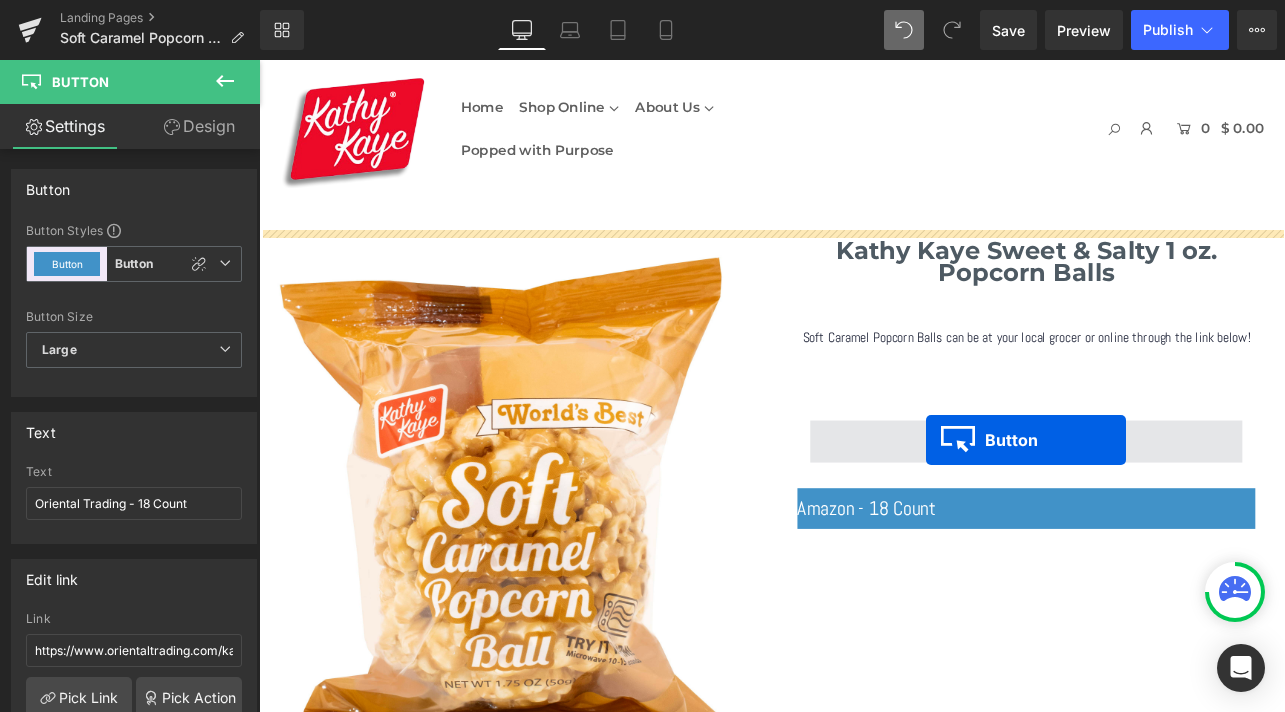 drag, startPoint x: 827, startPoint y: 300, endPoint x: 1046, endPoint y: 509, distance: 302.7243 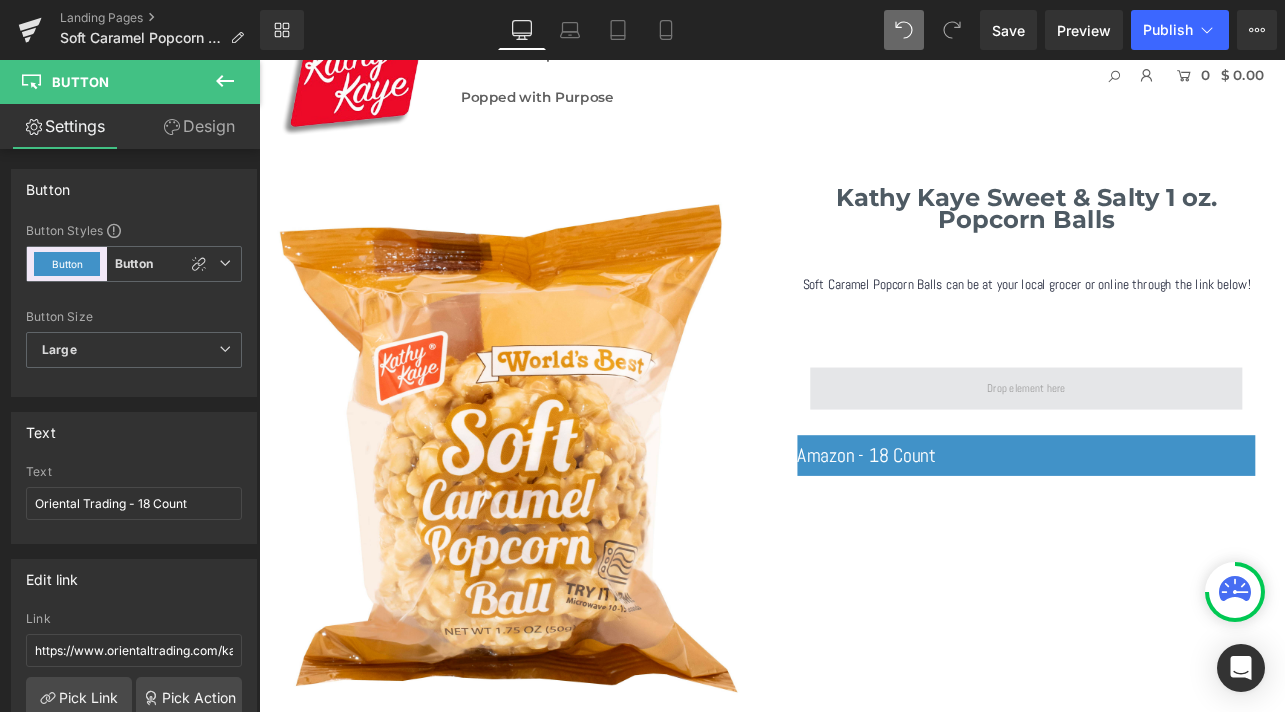 scroll, scrollTop: 58, scrollLeft: 0, axis: vertical 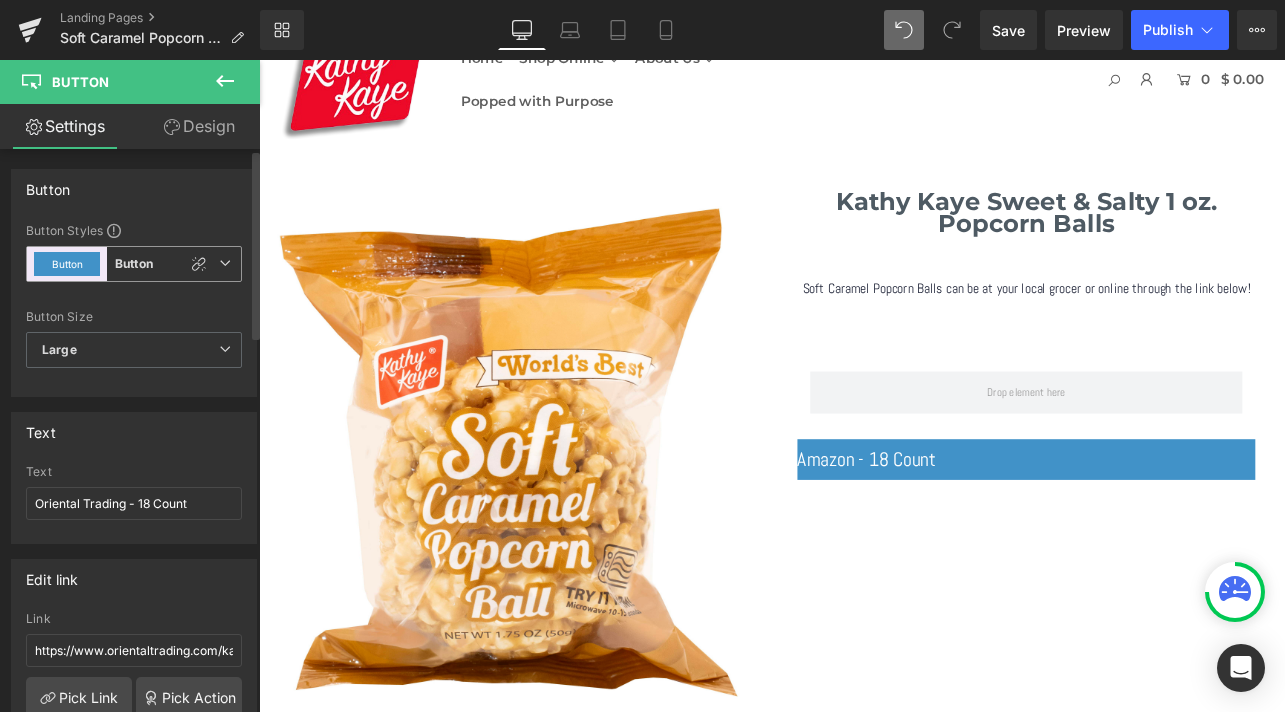 click on "Button
Button" at bounding box center (134, 264) 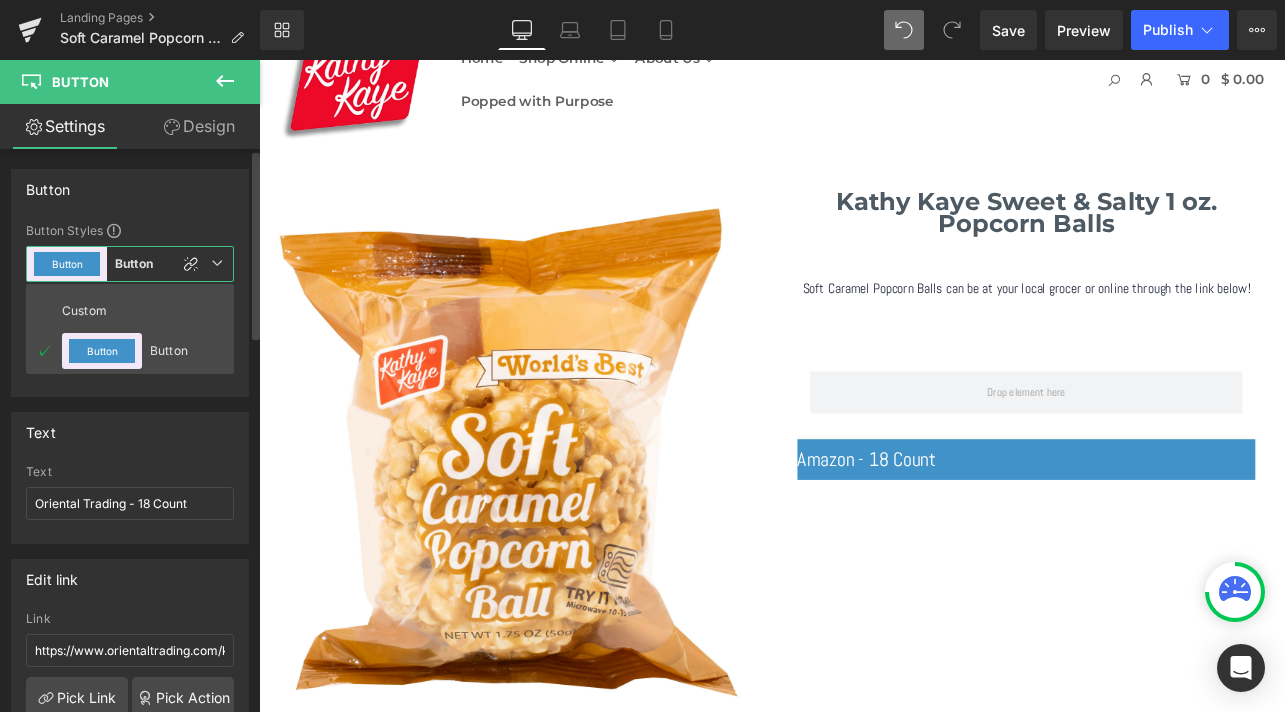 click on "Button
Button Styles Custom
Button
Button
Button
Custom
Button
Button
Button Size Large Medium Small
Large
Large Medium Small" at bounding box center [130, 283] 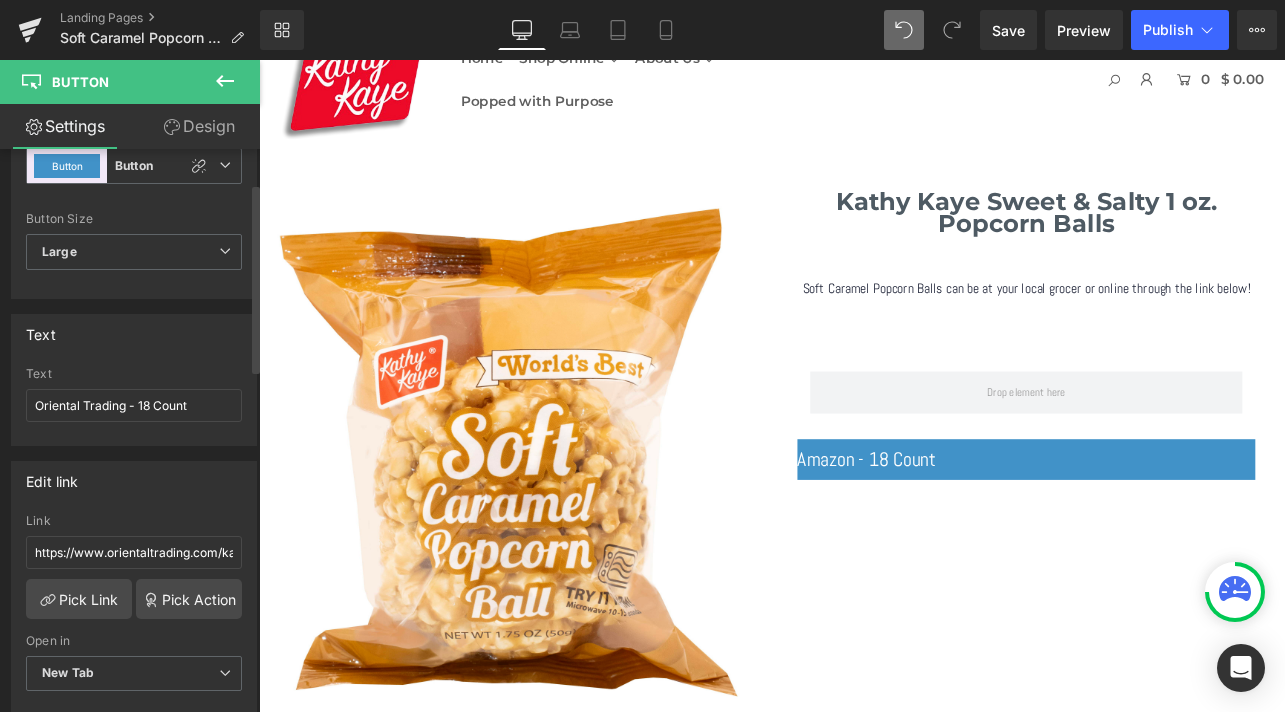 scroll, scrollTop: 93, scrollLeft: 0, axis: vertical 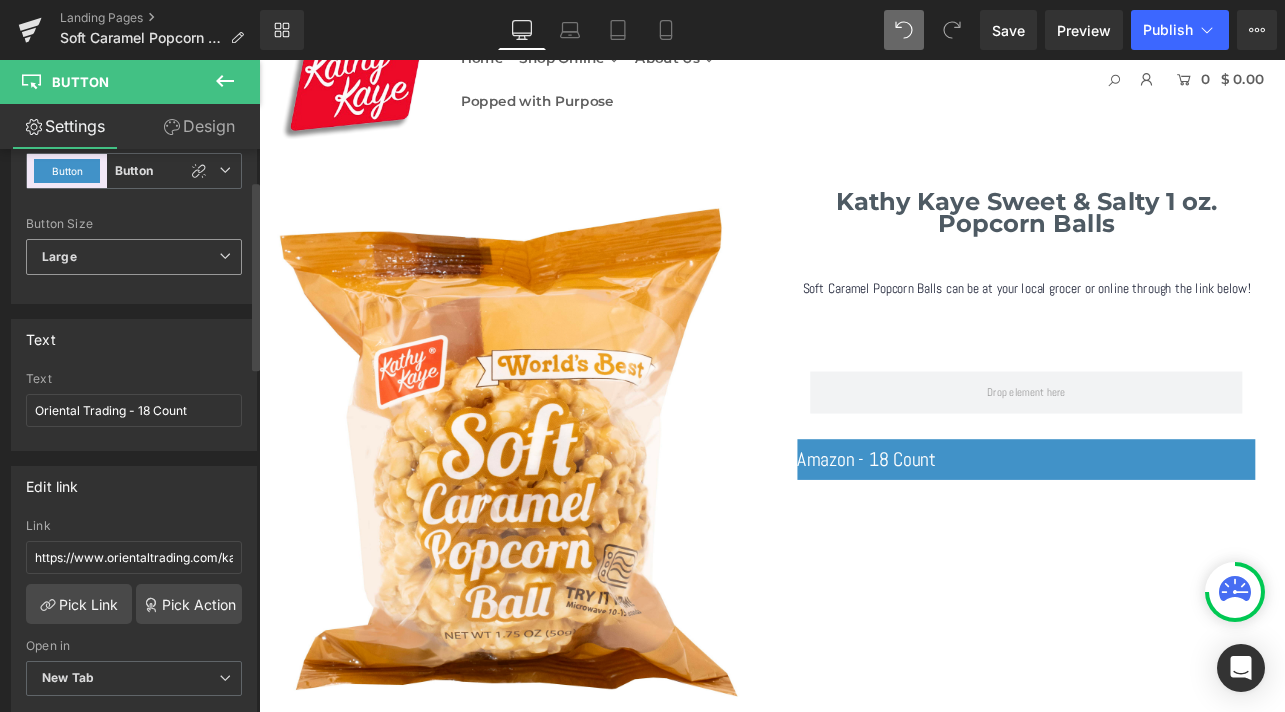 click on "Large" at bounding box center (134, 257) 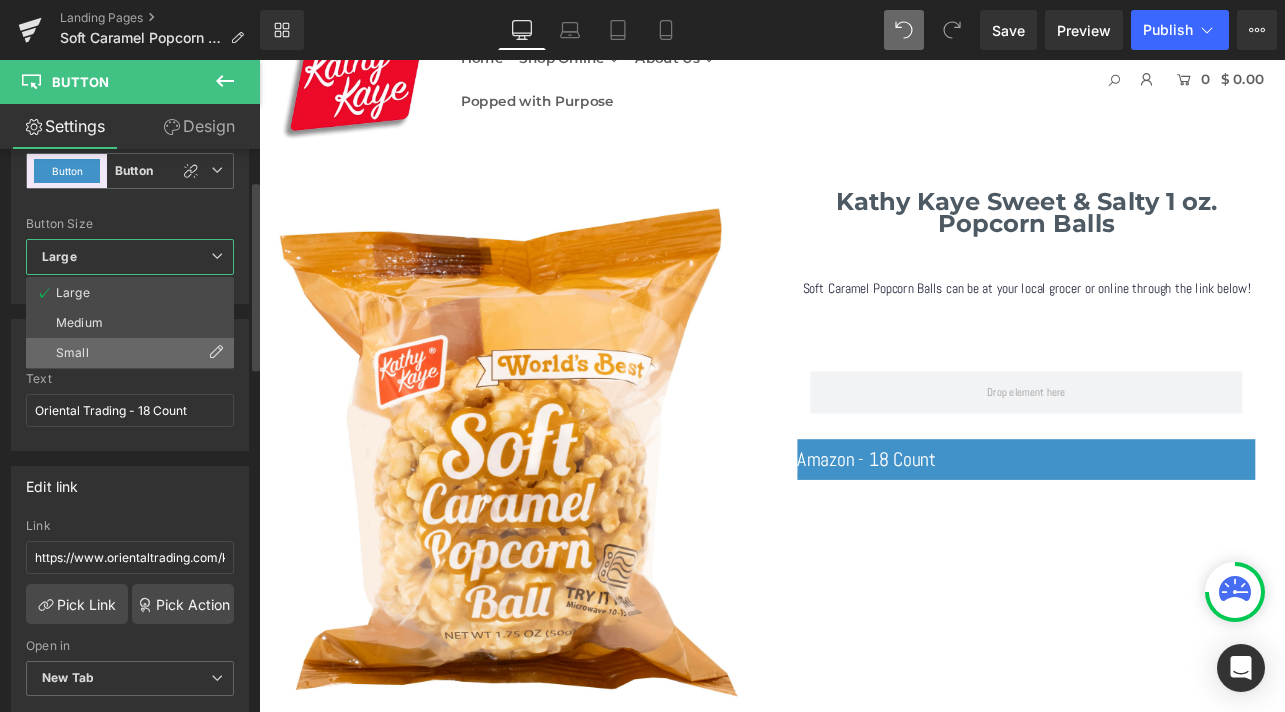 click on "Small" at bounding box center [130, 353] 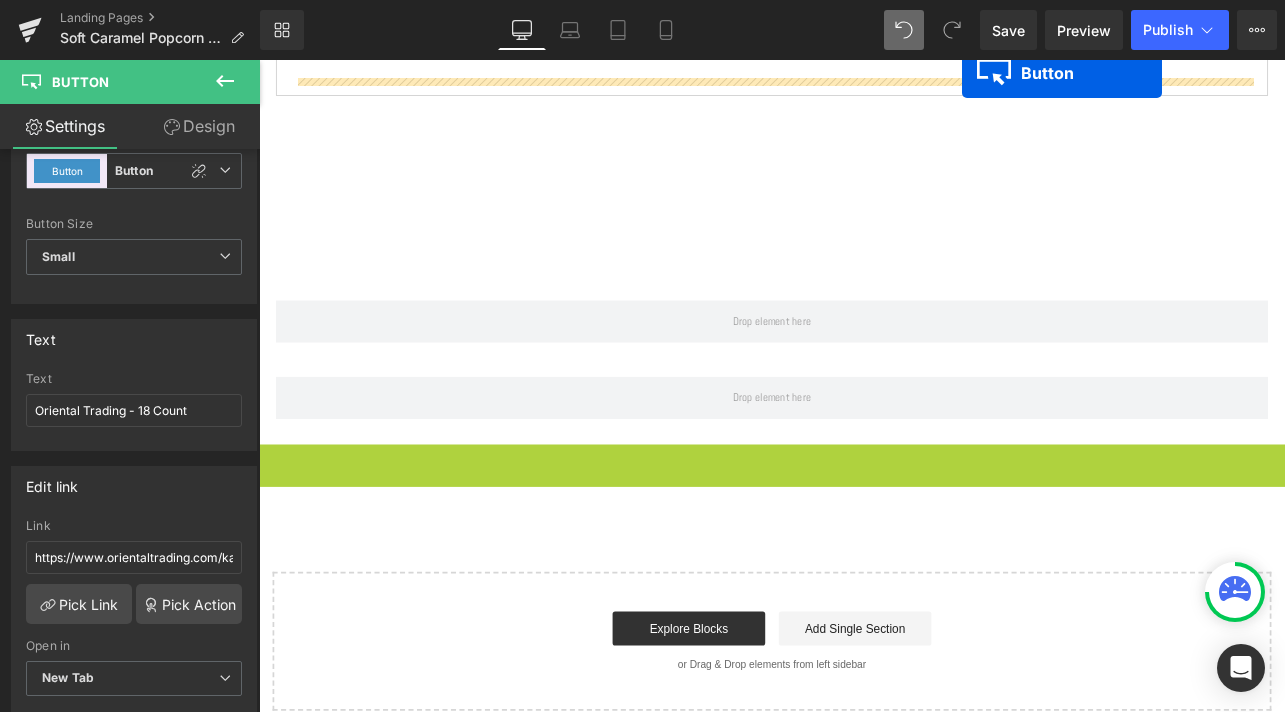 scroll, scrollTop: 0, scrollLeft: 0, axis: both 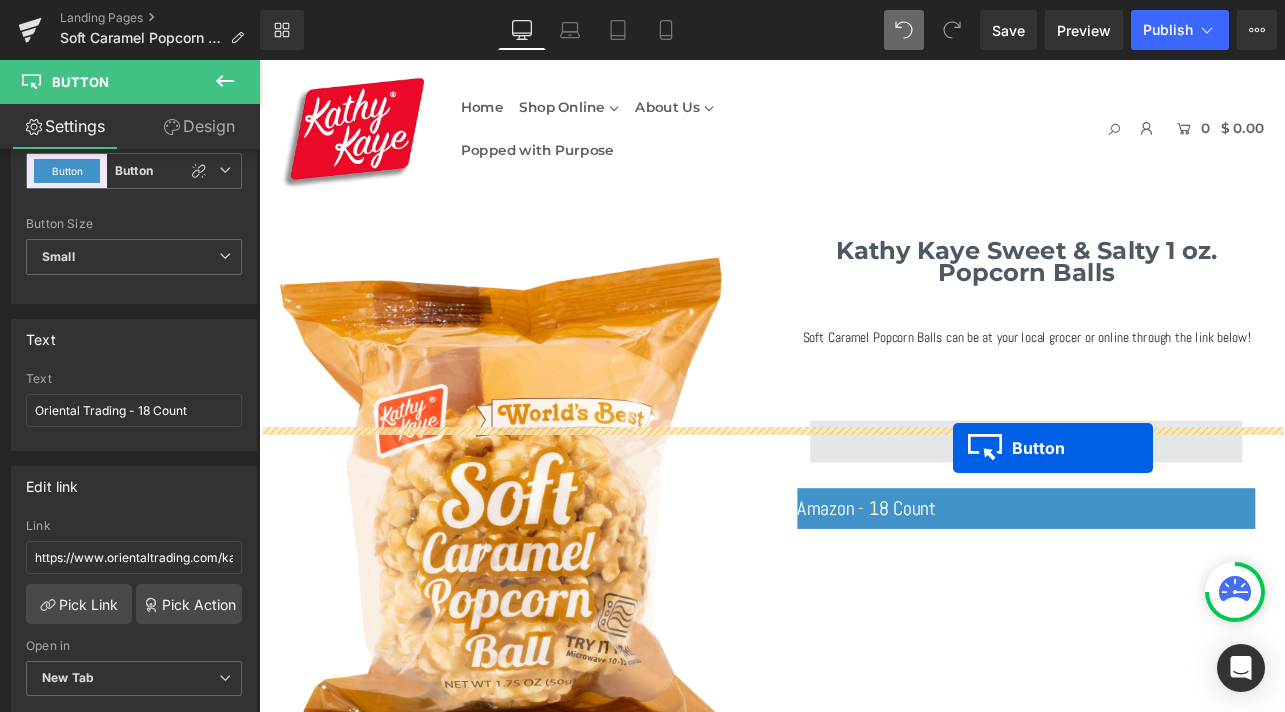 drag, startPoint x: 830, startPoint y: 538, endPoint x: 1078, endPoint y: 517, distance: 248.88753 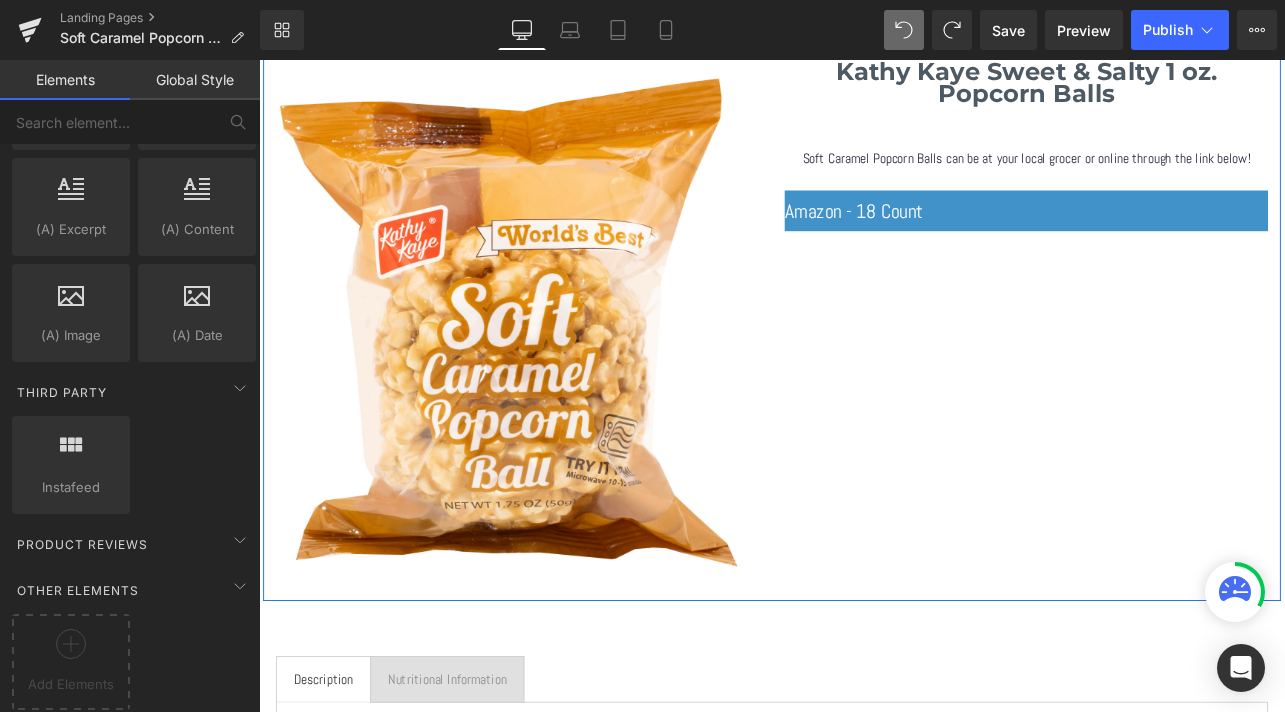 scroll, scrollTop: 0, scrollLeft: 0, axis: both 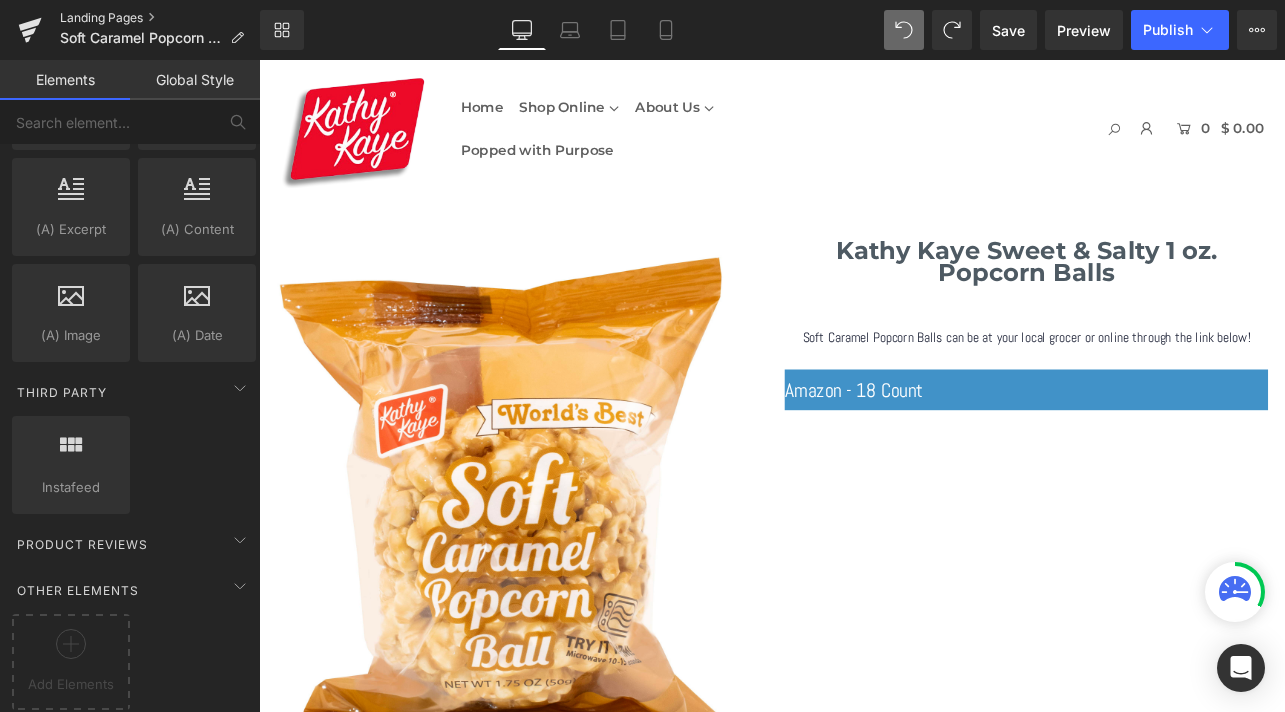 click on "Landing Pages" at bounding box center (160, 18) 